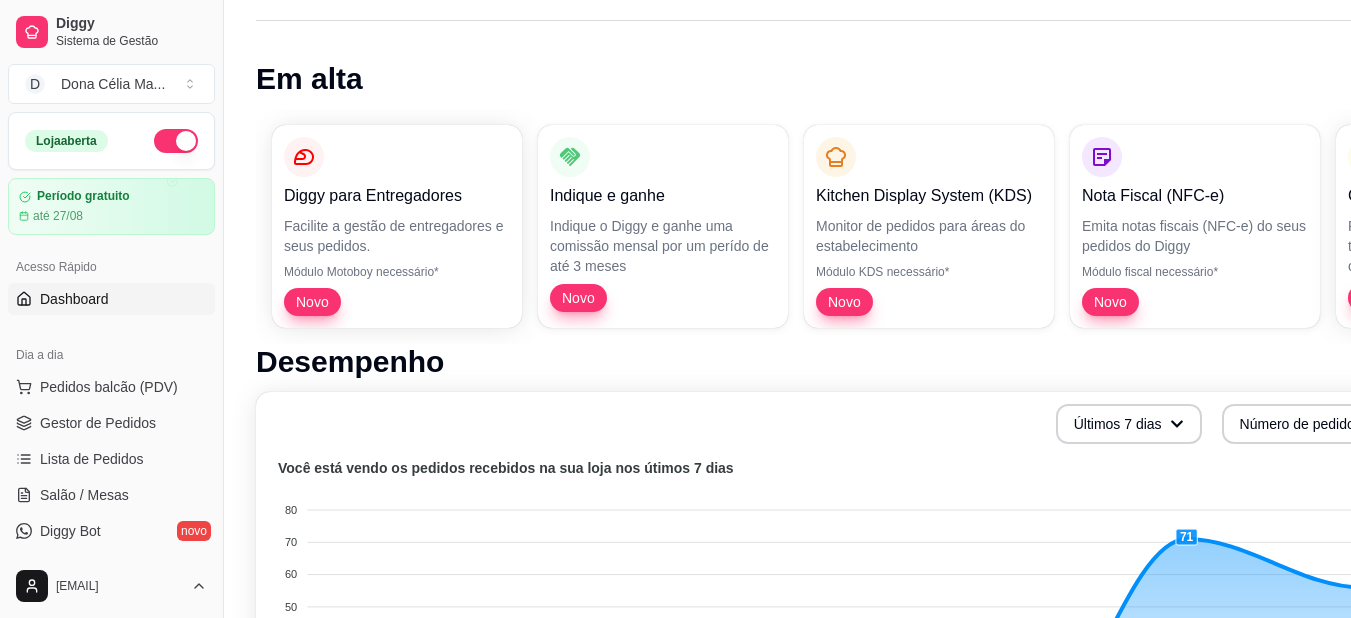 scroll, scrollTop: 400, scrollLeft: 0, axis: vertical 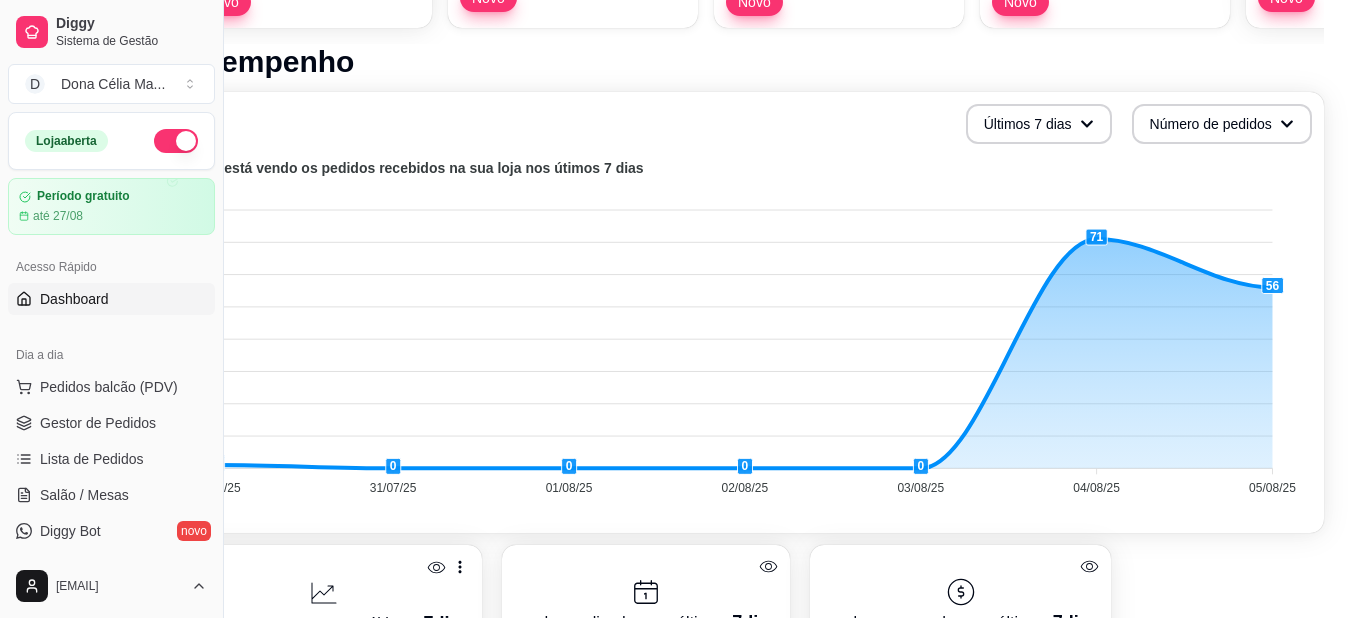 click on "Você está vendo os pedidos recebidos na sua loja nos útimos 7 dias 80 80 70 70 60 60 50 50 40 40 30 30 20 20 10 10 0 0 1 0 0 0 0 71 56 30/07/25 30/07/25 31/07/25 31/07/25 01/08/25 01/08/25 02/08/25 02/08/25 03/08/25 03/08/25 04/08/25 04/08/25 05/08/25 05/08/25 05/08/25 Pedidos:  56 05/08/25" at bounding box center (745, 338) 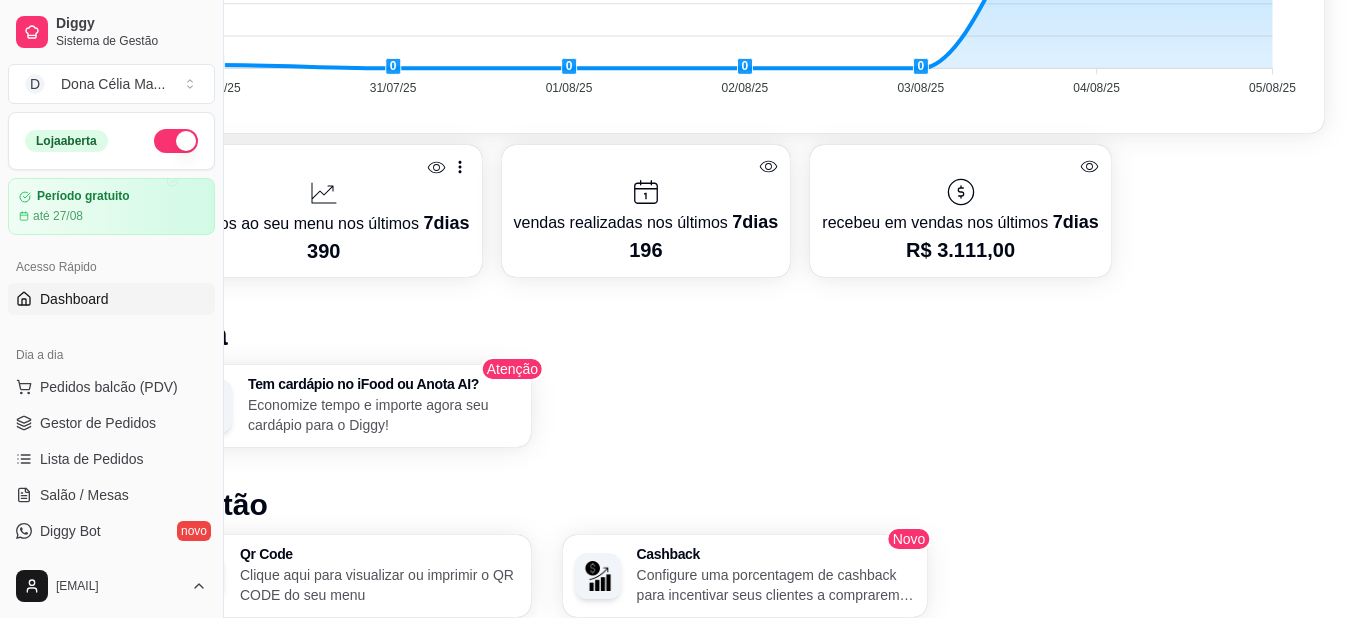 scroll, scrollTop: 900, scrollLeft: 90, axis: both 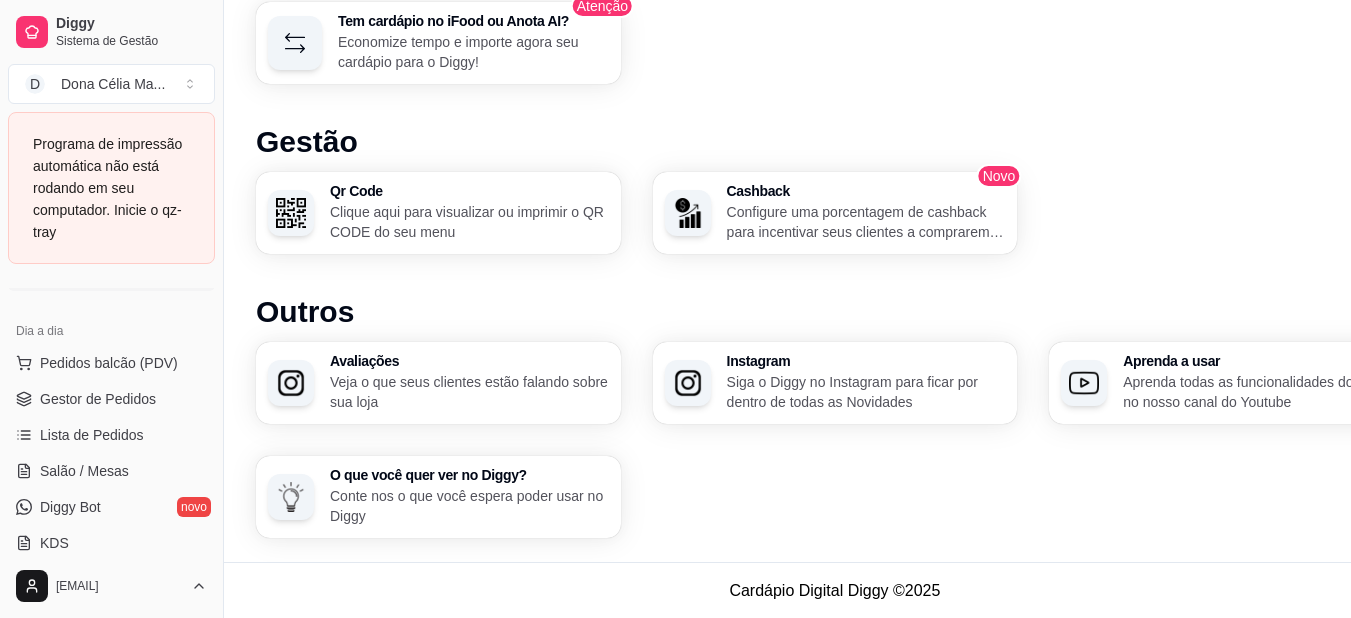 click on "Programa de impressão automática não está rodando em seu computador. Inicie o qz-tray" at bounding box center [111, 188] 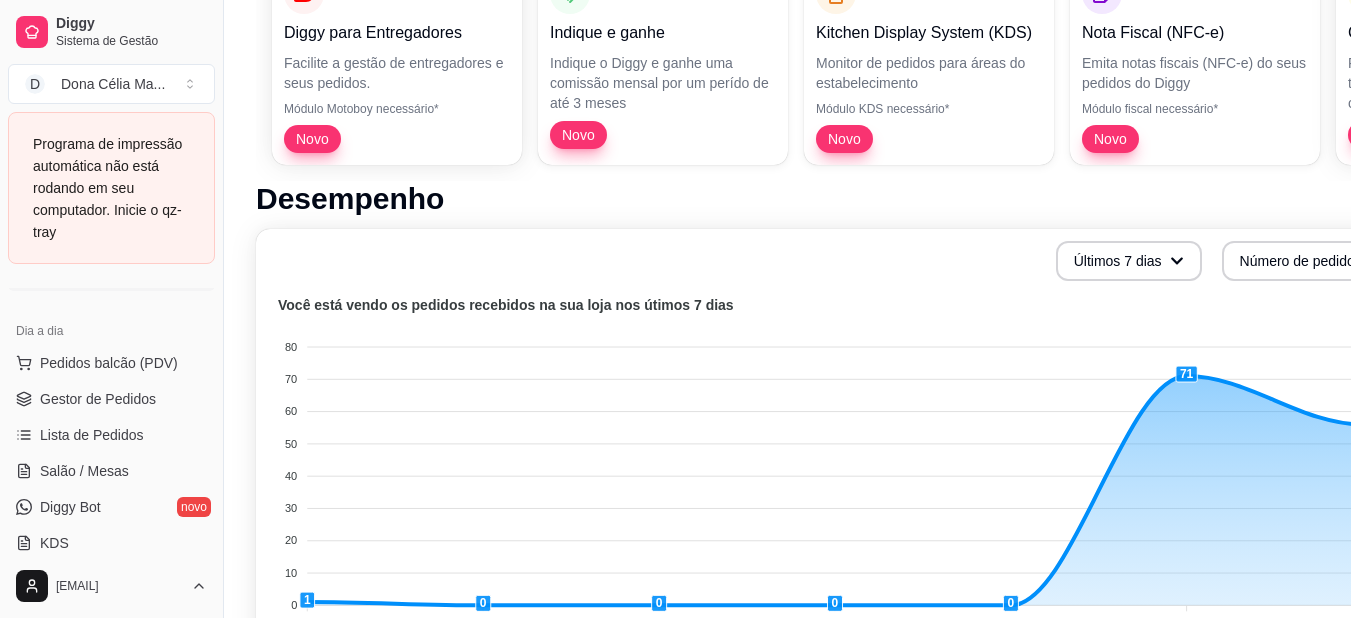 scroll, scrollTop: 0, scrollLeft: 0, axis: both 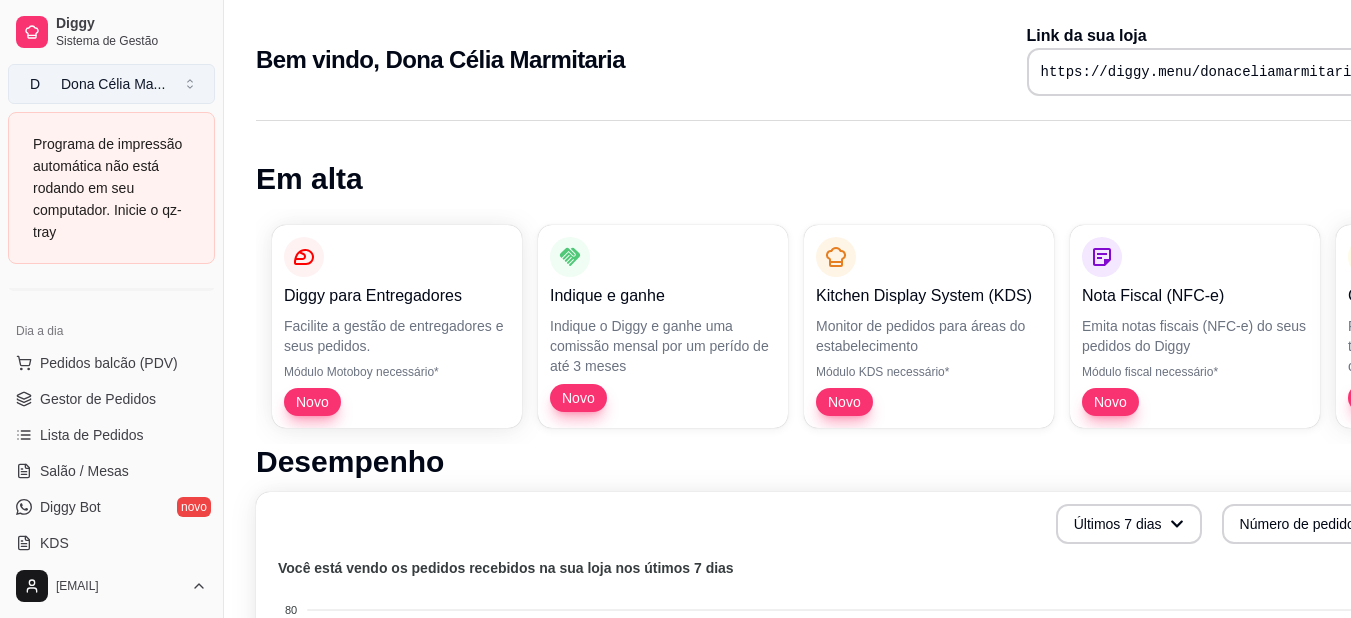 click on "D Dona Célia Ma ..." at bounding box center (111, 84) 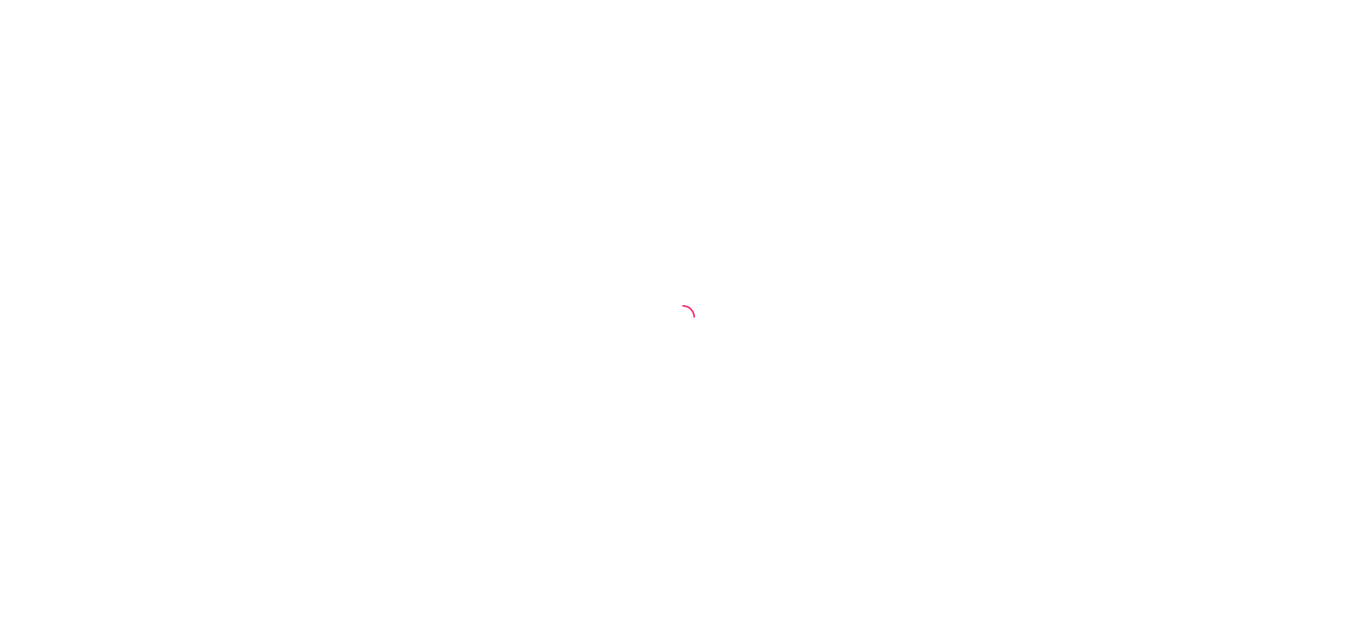 scroll, scrollTop: 0, scrollLeft: 0, axis: both 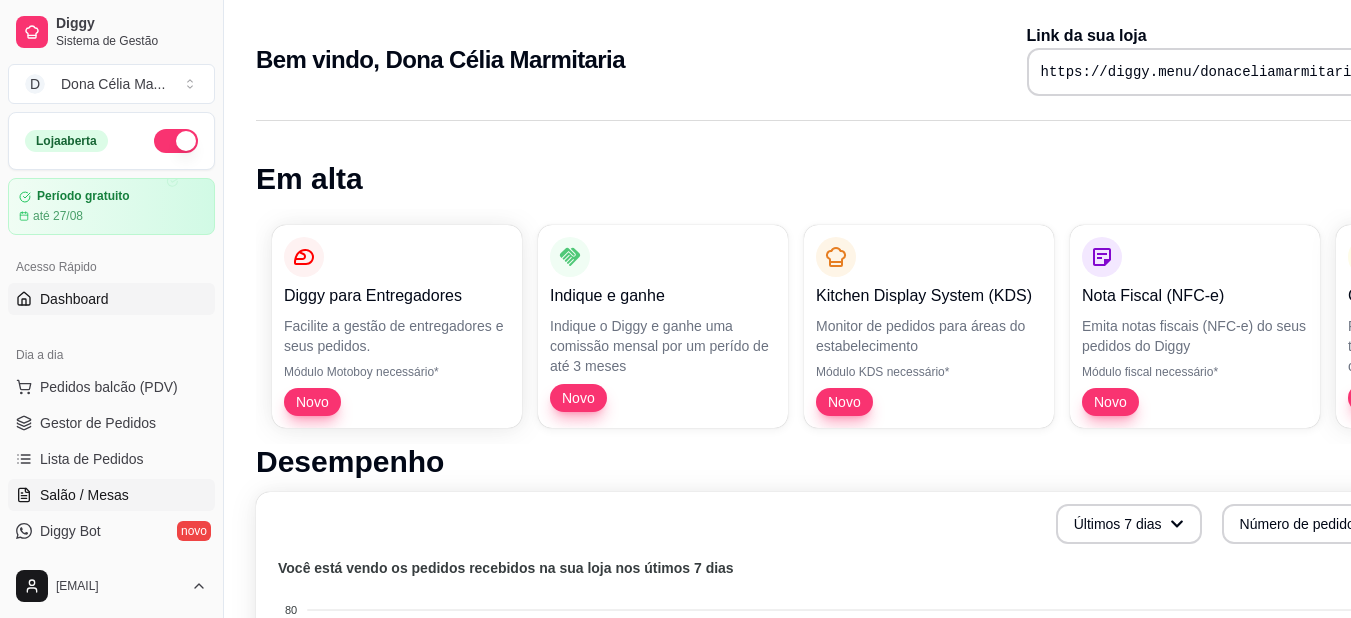 click on "Salão / Mesas" at bounding box center (84, 495) 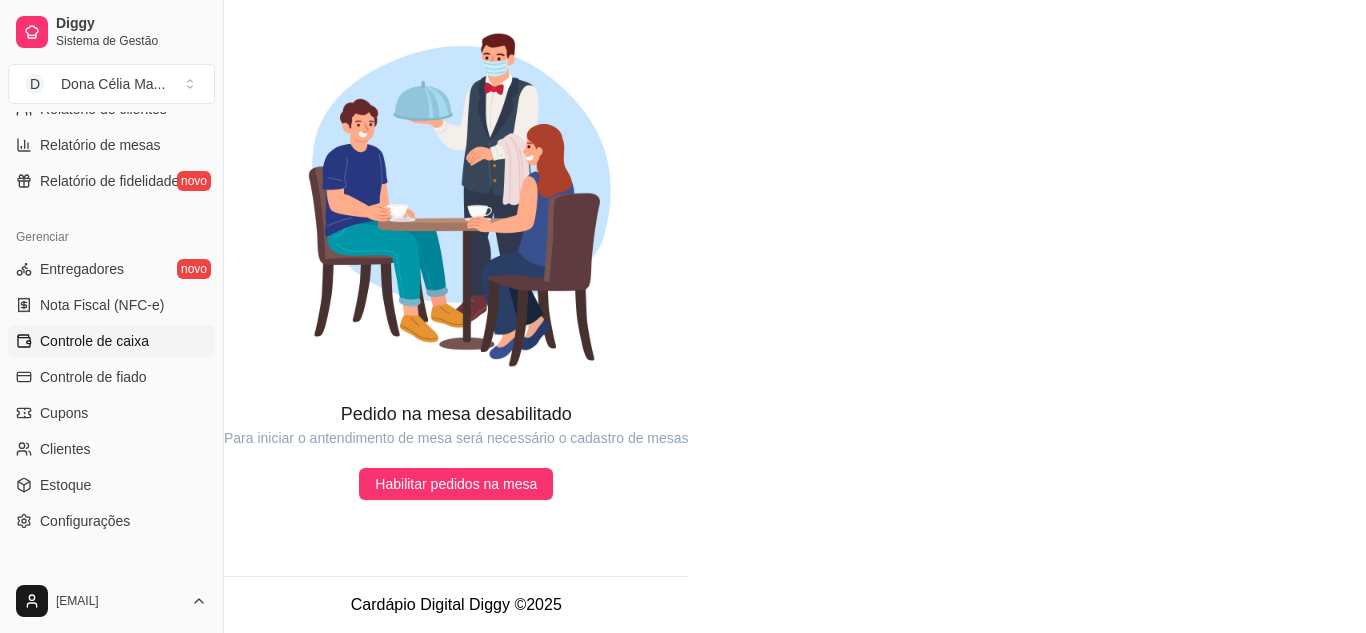 scroll, scrollTop: 806, scrollLeft: 0, axis: vertical 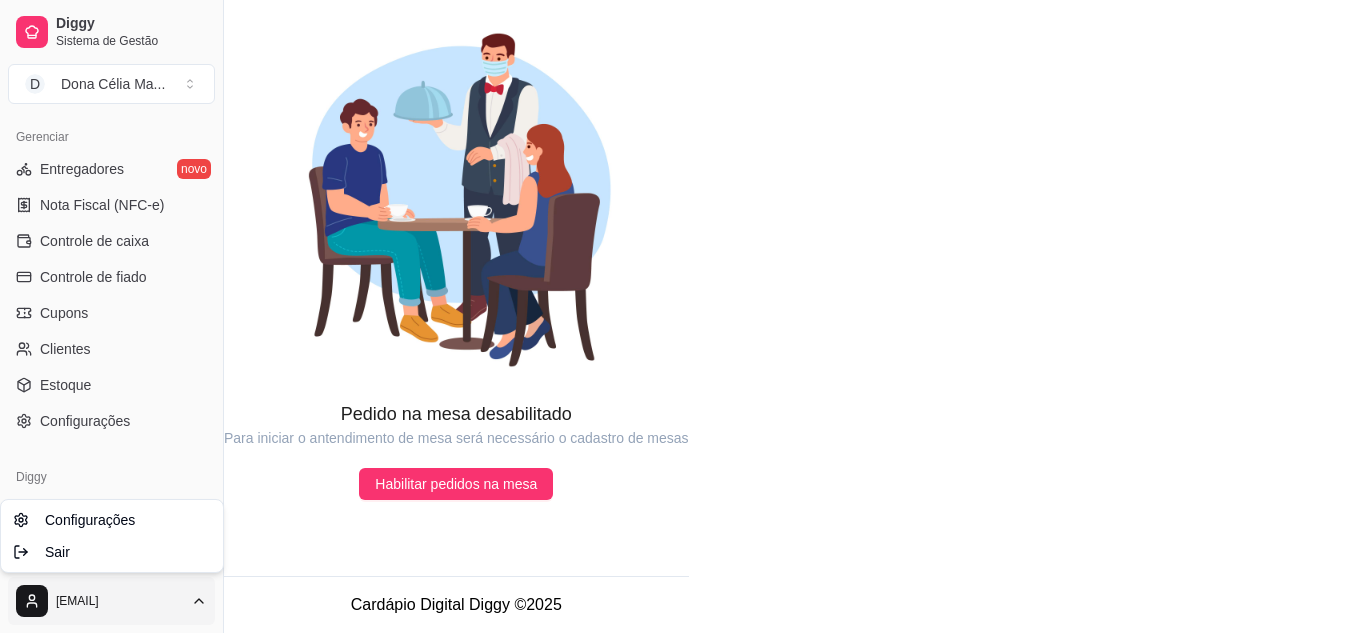 click on "Diggy Sistema de Gestão D Dona Célia Ma ... Loja  aberta Período gratuito até 27/08 Acesso Rápido Dashboard Dia a dia Pedidos balcão (PDV) Gestor de Pedidos Lista de Pedidos Salão / Mesas Diggy Bot novo KDS Catálogo Produtos Complementos Relatórios Relatórios de vendas Relatório de clientes Relatório de mesas Relatório de fidelidade novo Gerenciar Entregadores novo Nota Fiscal (NFC-e) Controle de caixa Controle de fiado Cupons Clientes Estoque Configurações Diggy Planos Precisa de ajuda? donaceliamarmitaria4@gmail.com Toggle Sidebar Sistema de Gestão Diggy Pedido na mesa desabilitado Para iniciar o antendimento de mesa será necessário o cadastro de mesas Habilitar pedidos na mesa Cardápio Digital Diggy © 2025 Configurações Sair" at bounding box center [683, 316] 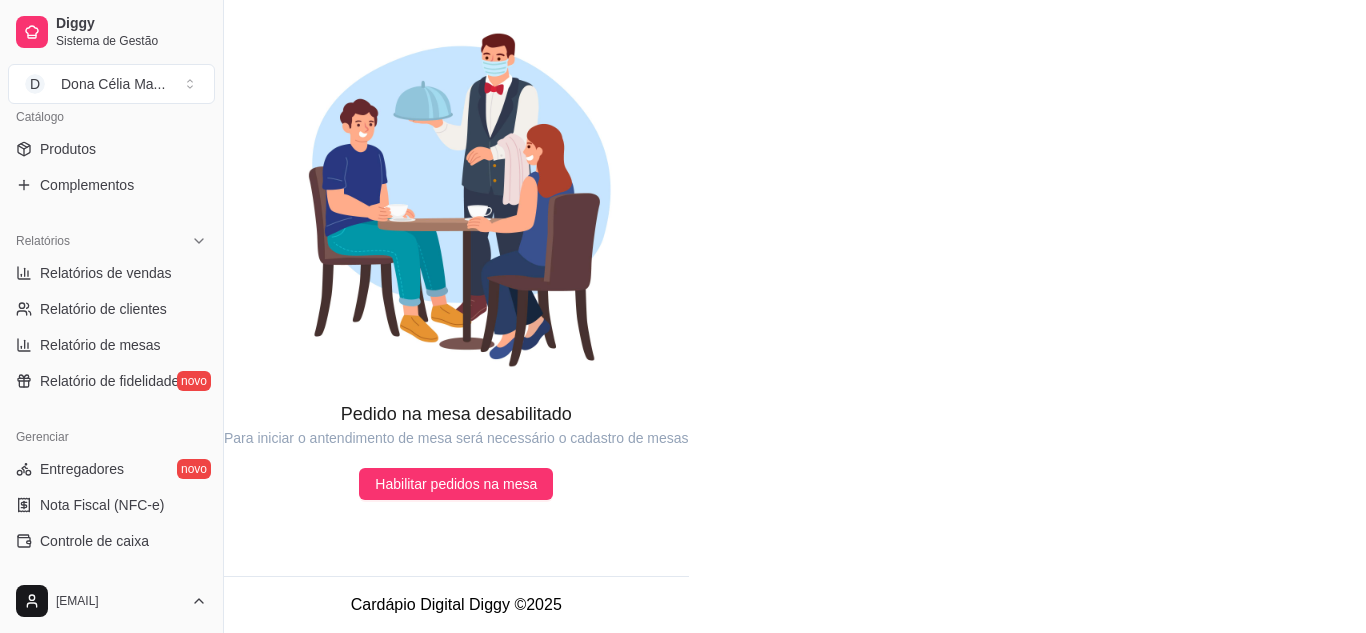 scroll, scrollTop: 406, scrollLeft: 0, axis: vertical 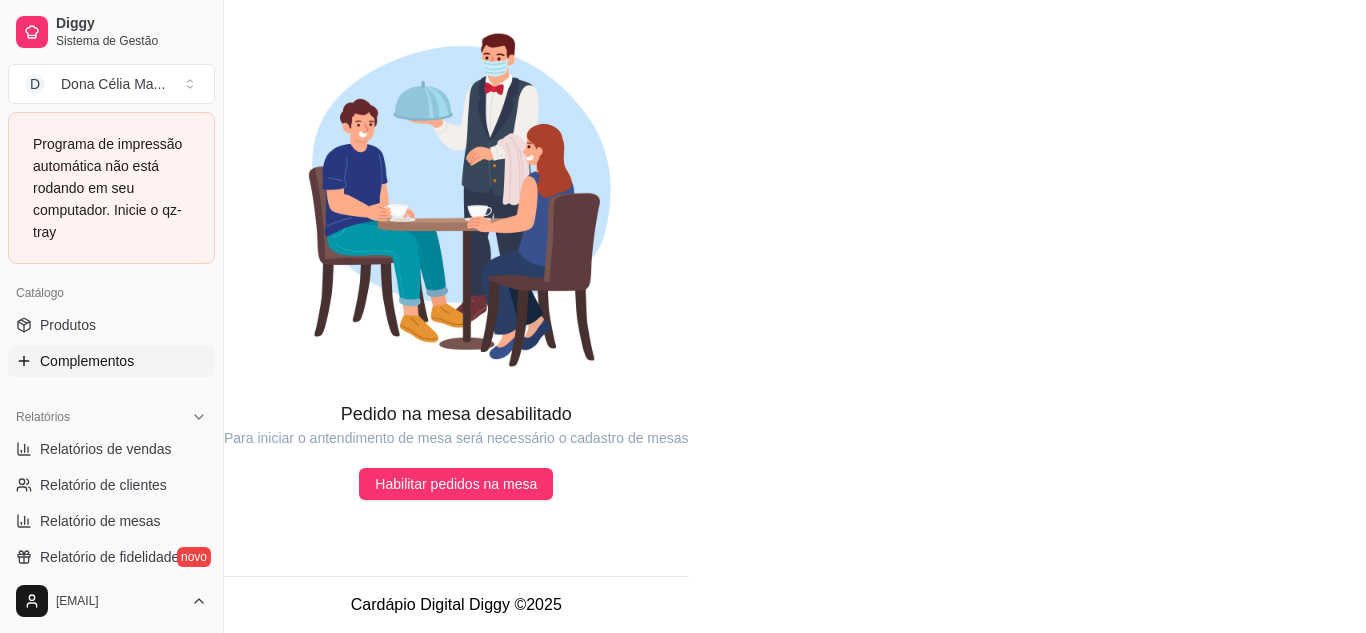 click on "Complementos" at bounding box center (87, 361) 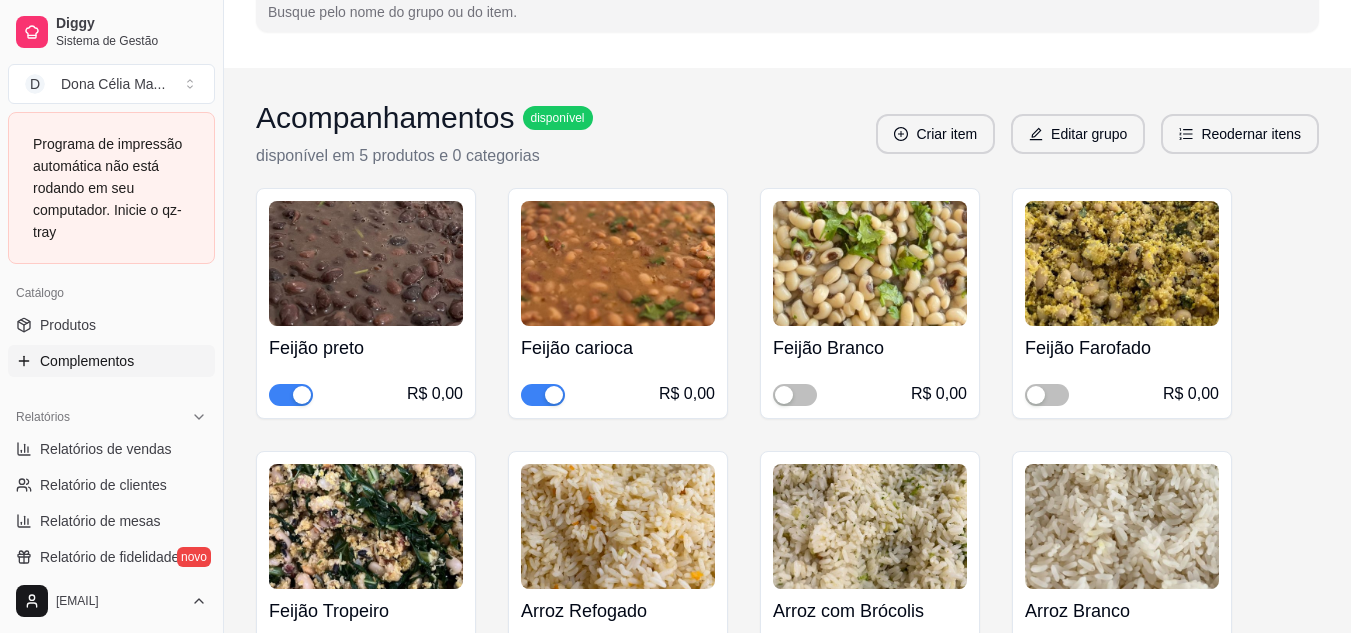scroll, scrollTop: 300, scrollLeft: 0, axis: vertical 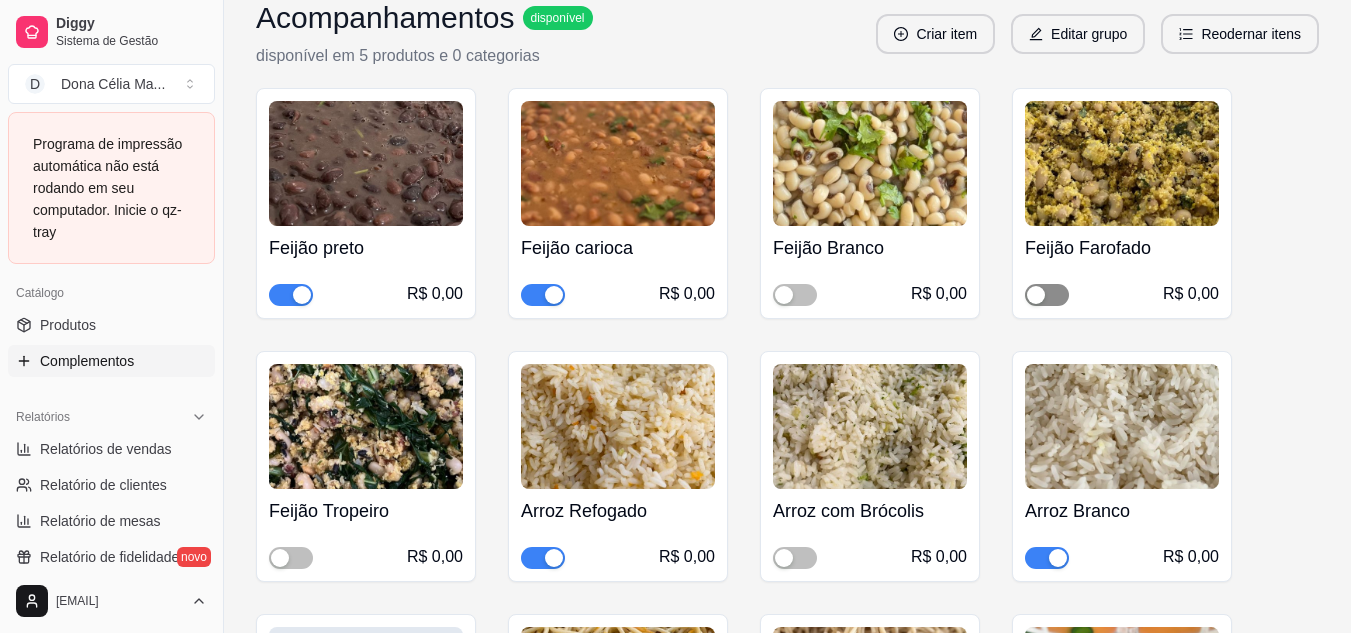 click at bounding box center [1047, 295] 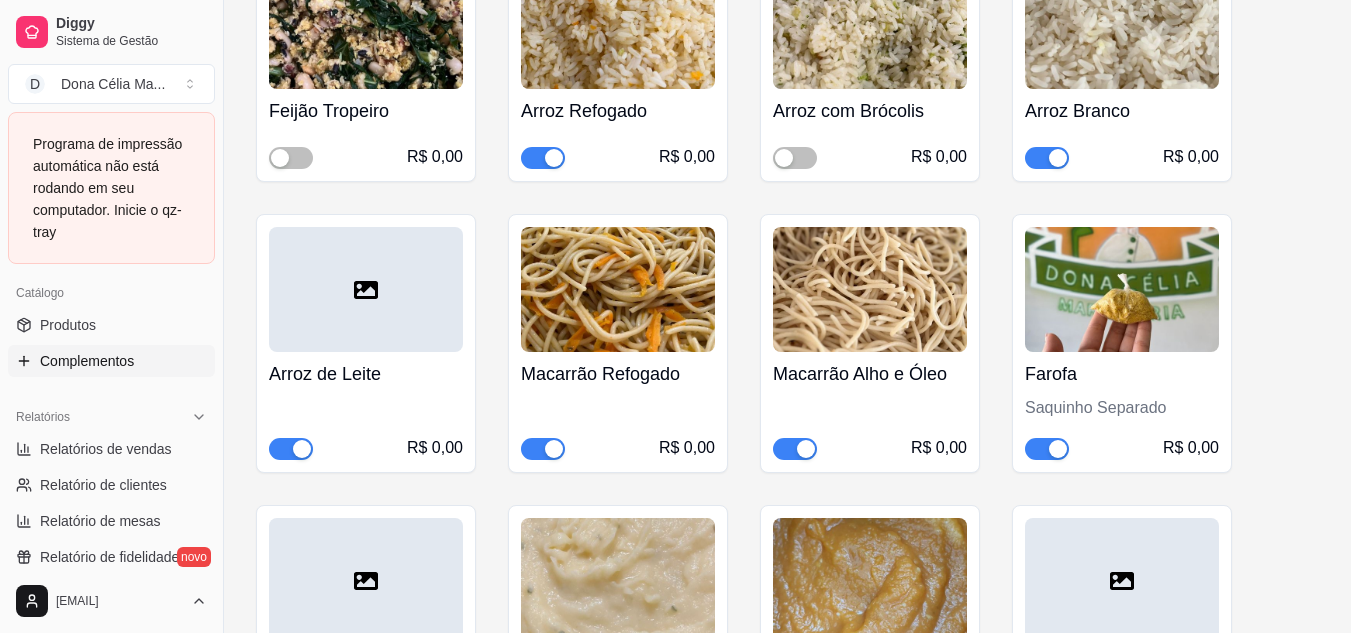 scroll, scrollTop: 800, scrollLeft: 0, axis: vertical 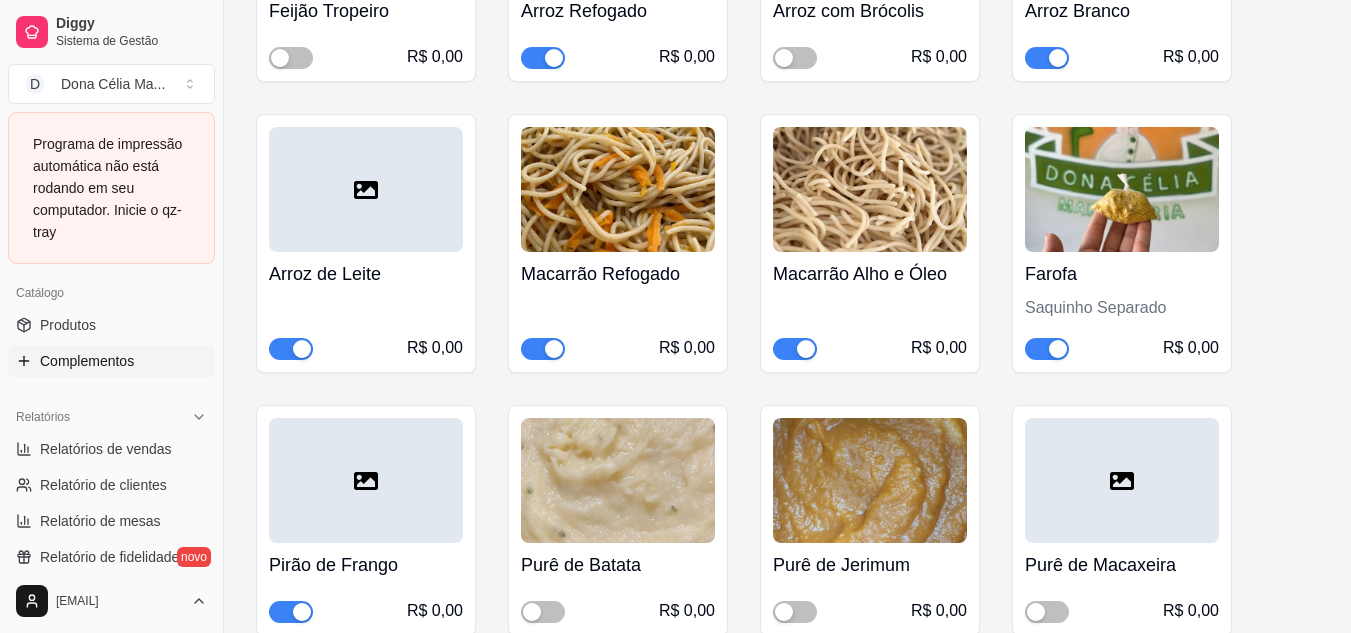 click at bounding box center (302, 349) 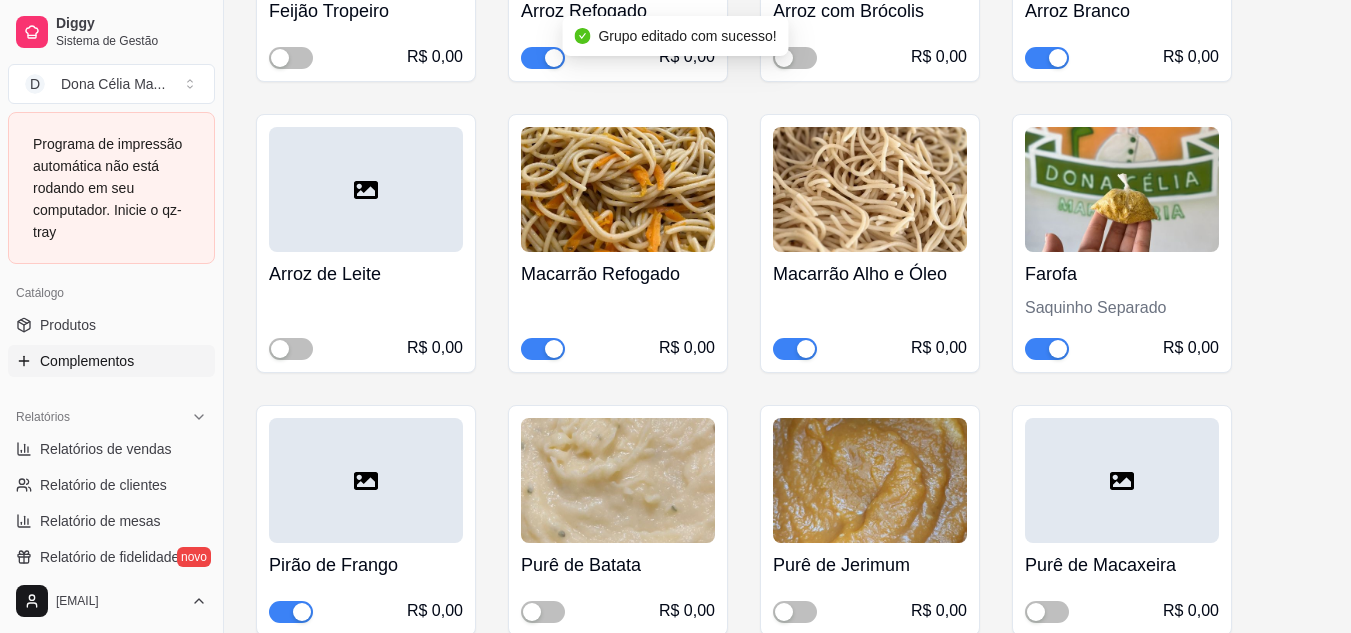 scroll, scrollTop: 1100, scrollLeft: 0, axis: vertical 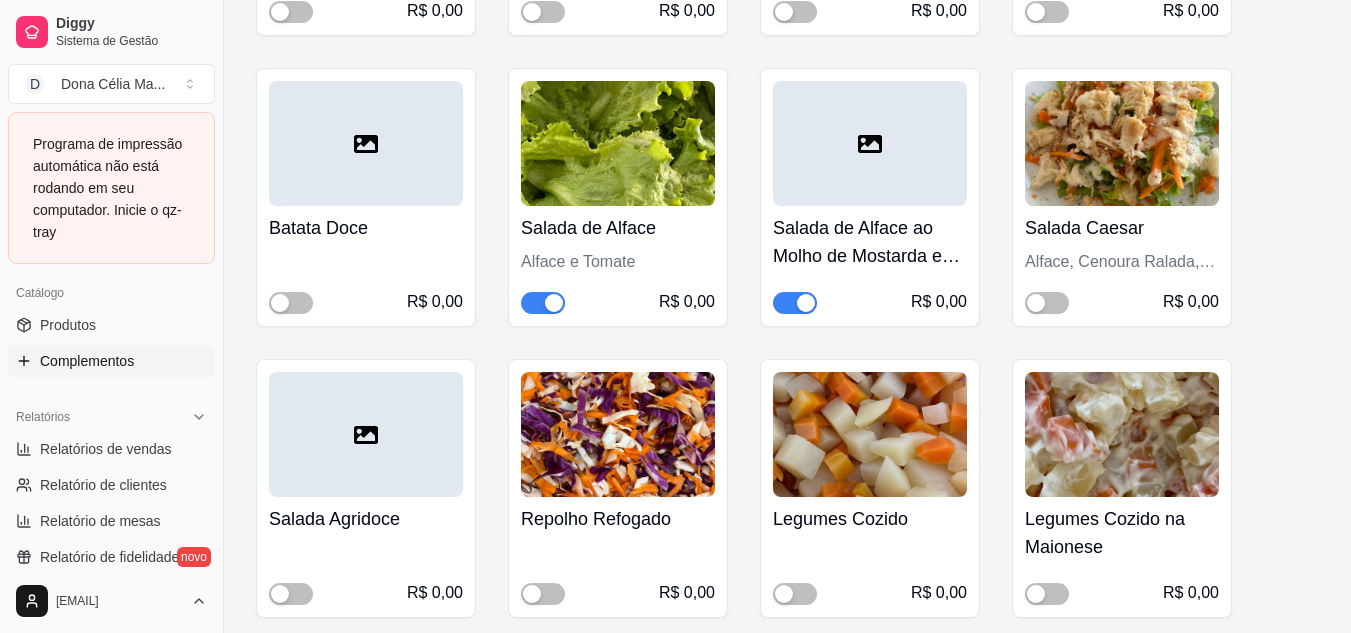 click at bounding box center (806, 303) 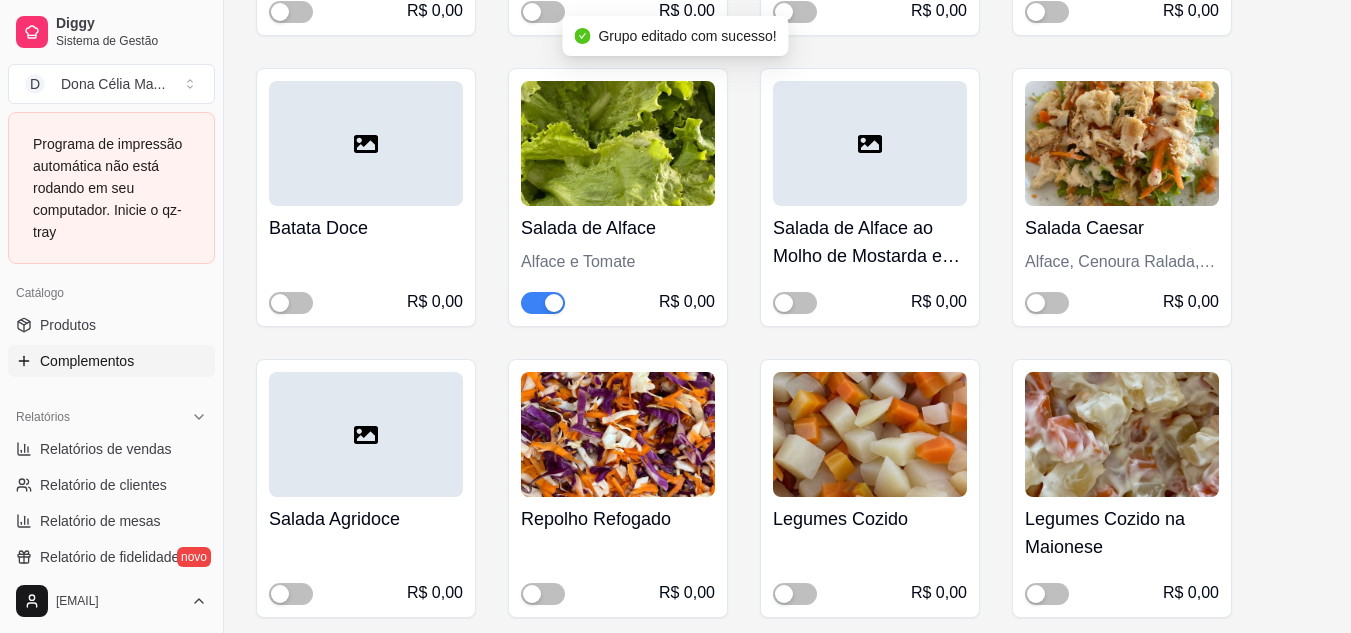click at bounding box center (1036, 303) 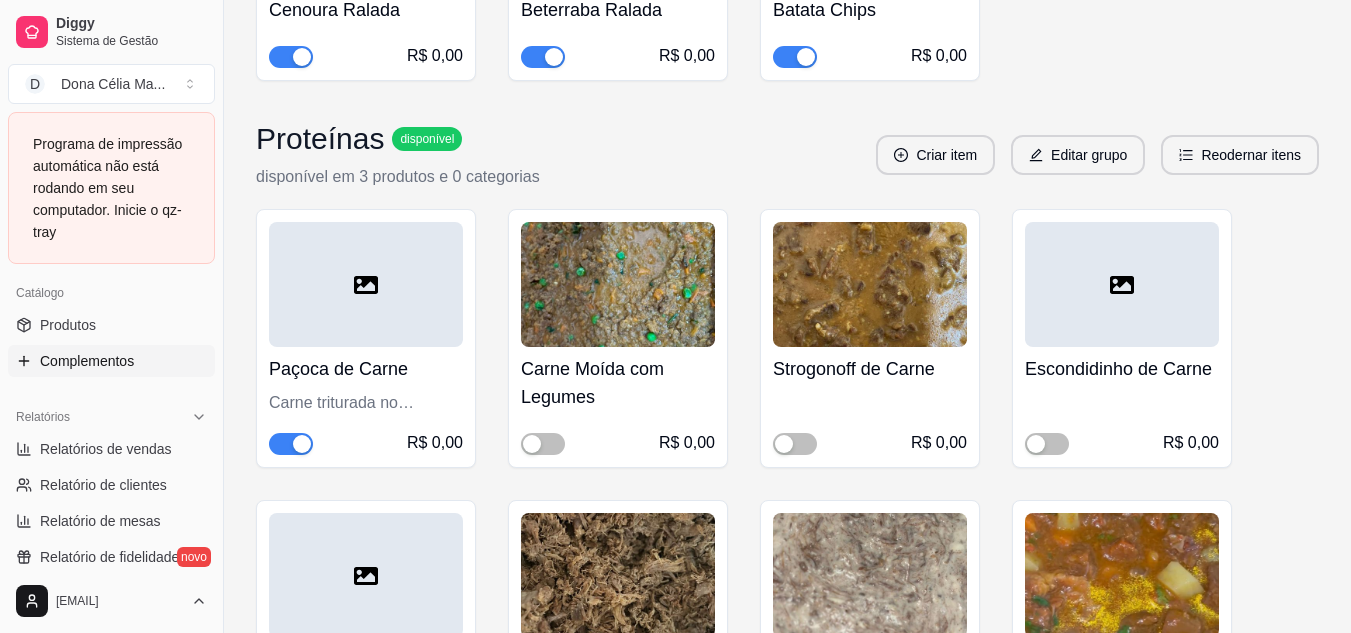 scroll, scrollTop: 2400, scrollLeft: 0, axis: vertical 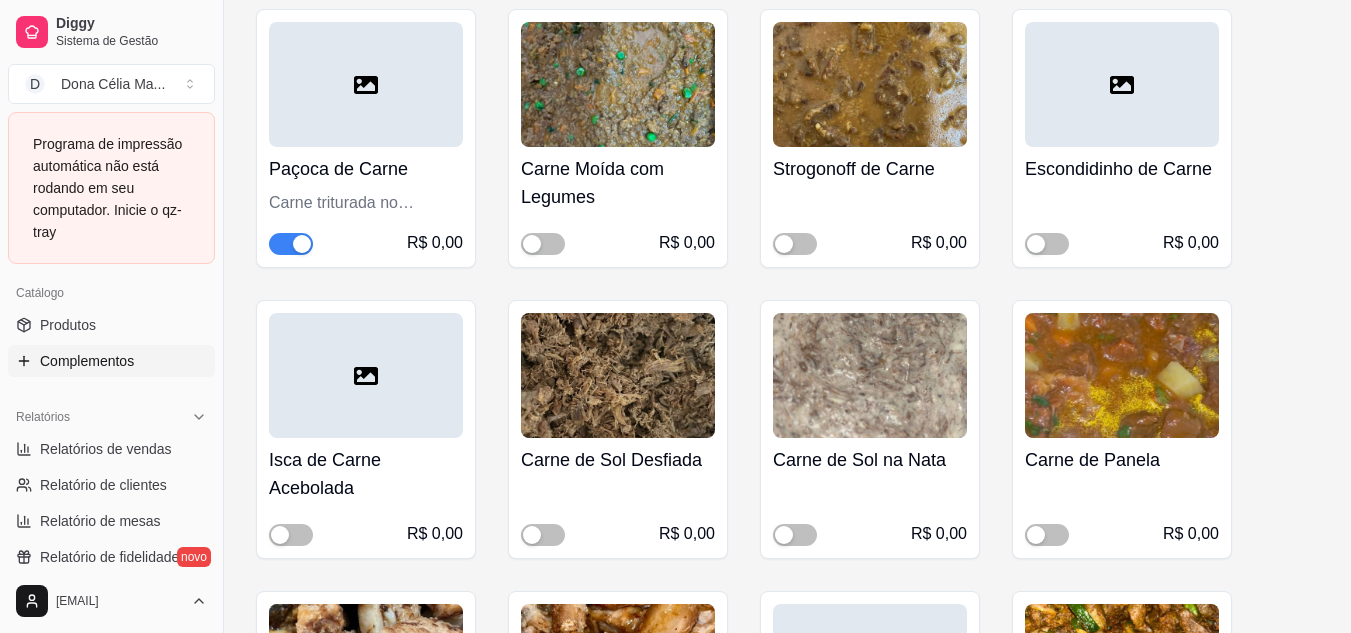 click at bounding box center (291, 244) 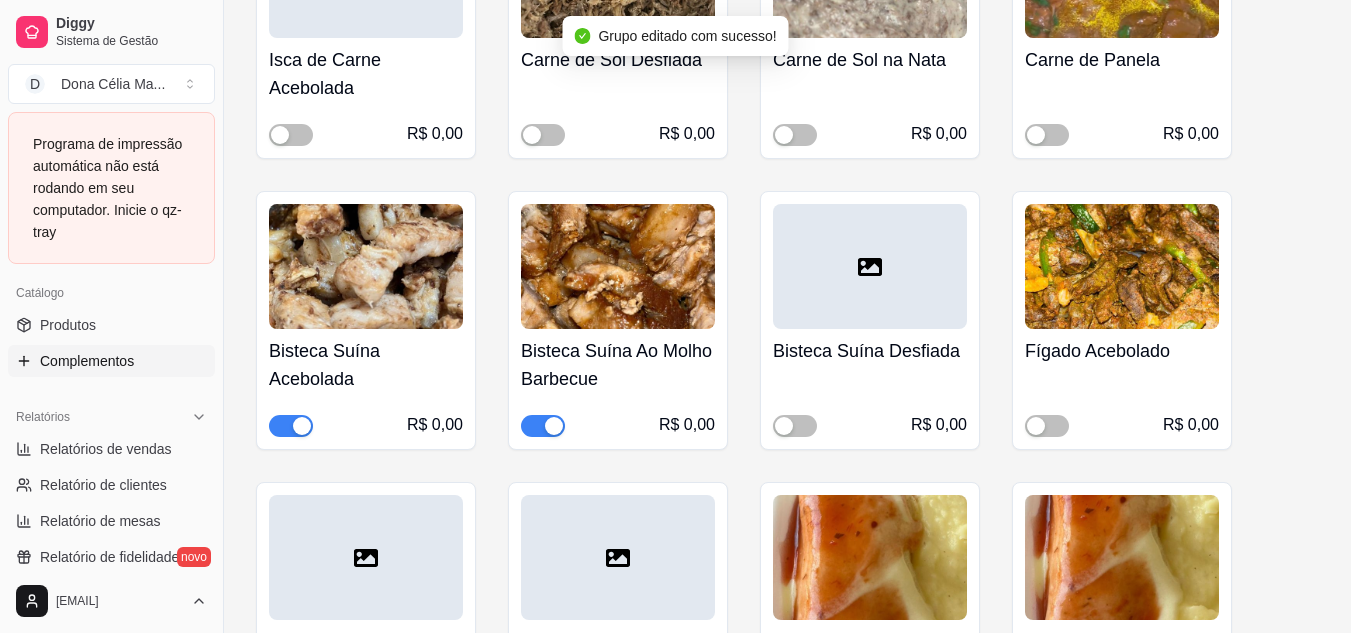 scroll, scrollTop: 2900, scrollLeft: 0, axis: vertical 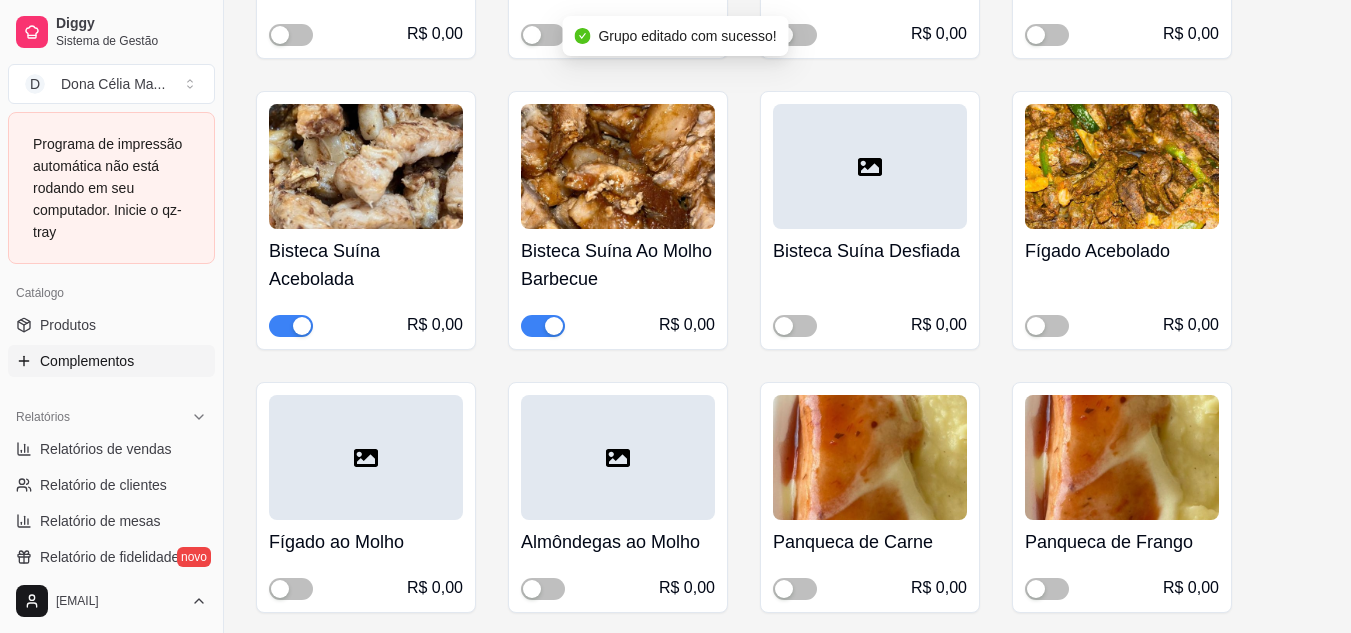 click at bounding box center (554, 326) 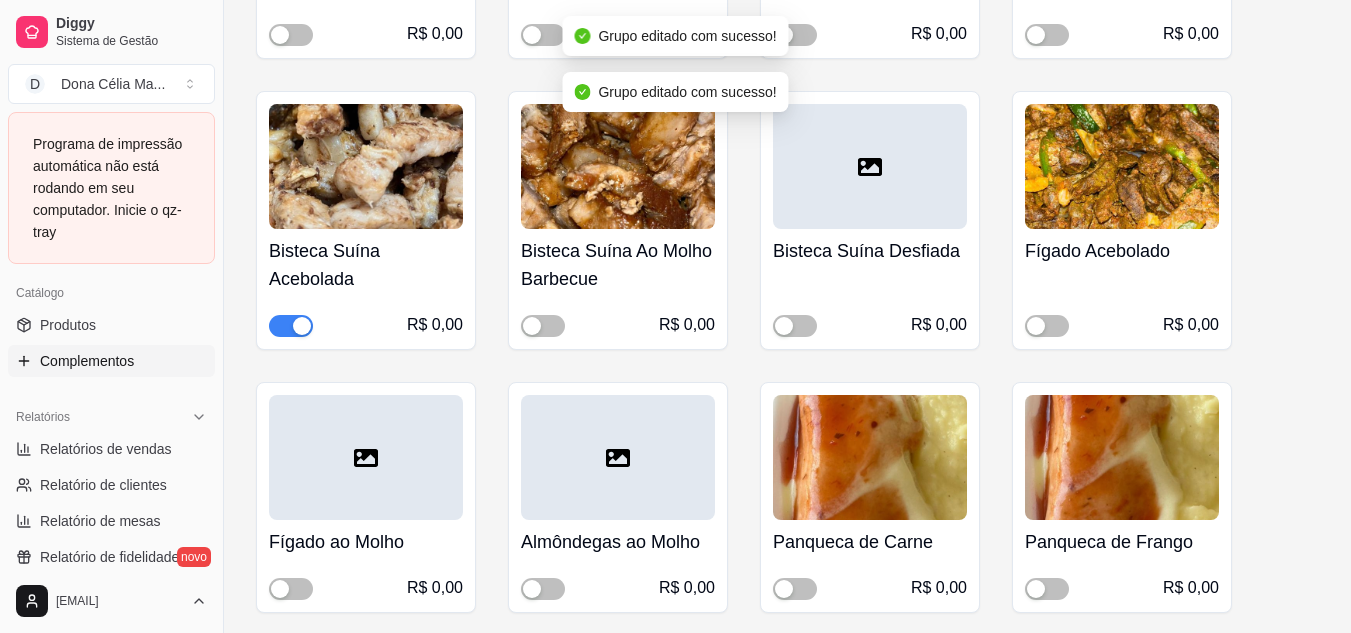 click at bounding box center [291, 326] 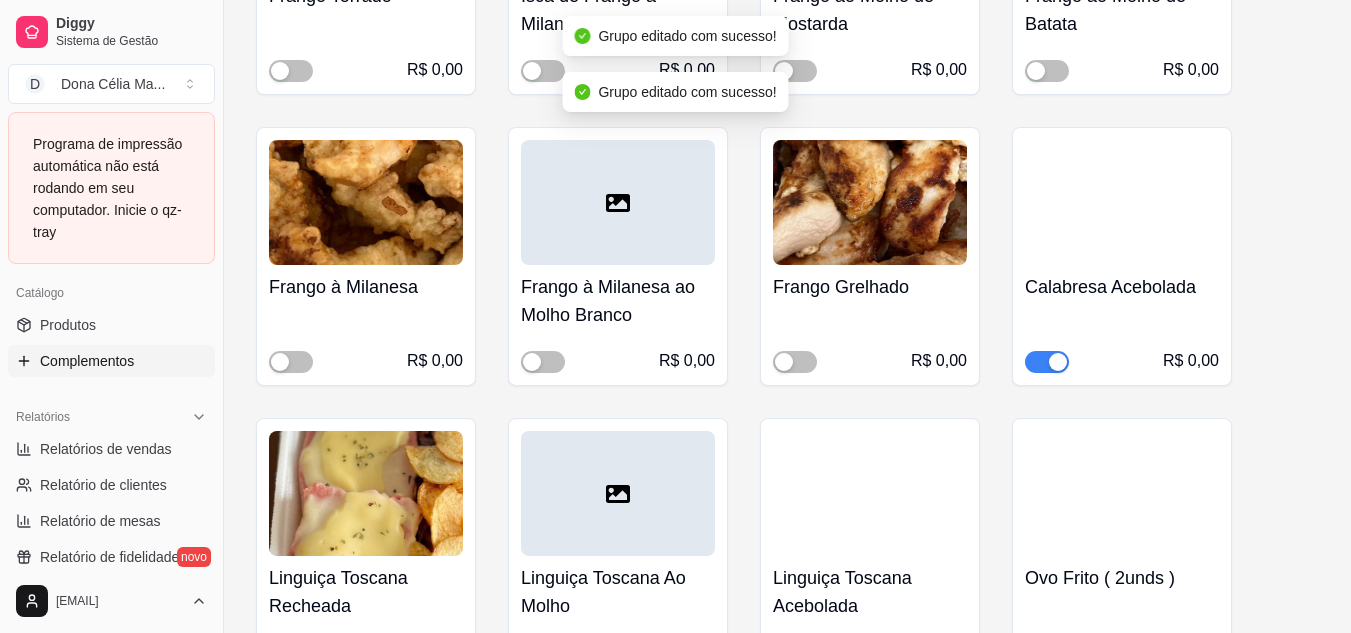 scroll, scrollTop: 4300, scrollLeft: 0, axis: vertical 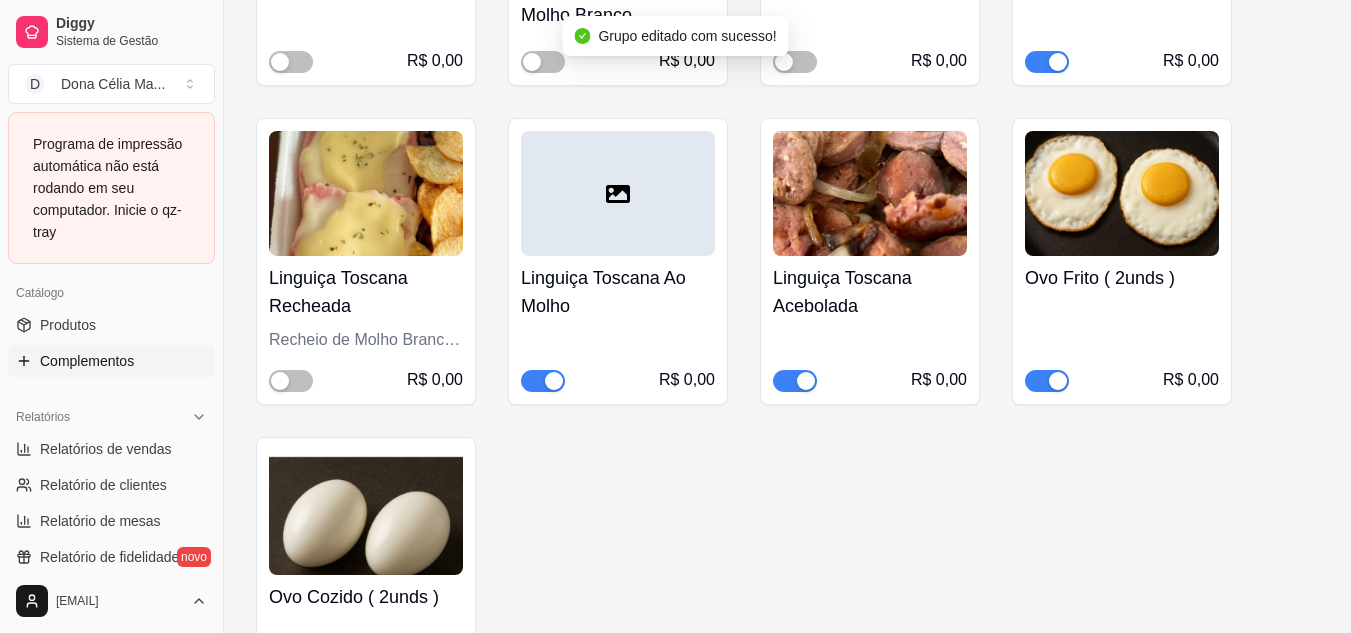 click at bounding box center [554, 381] 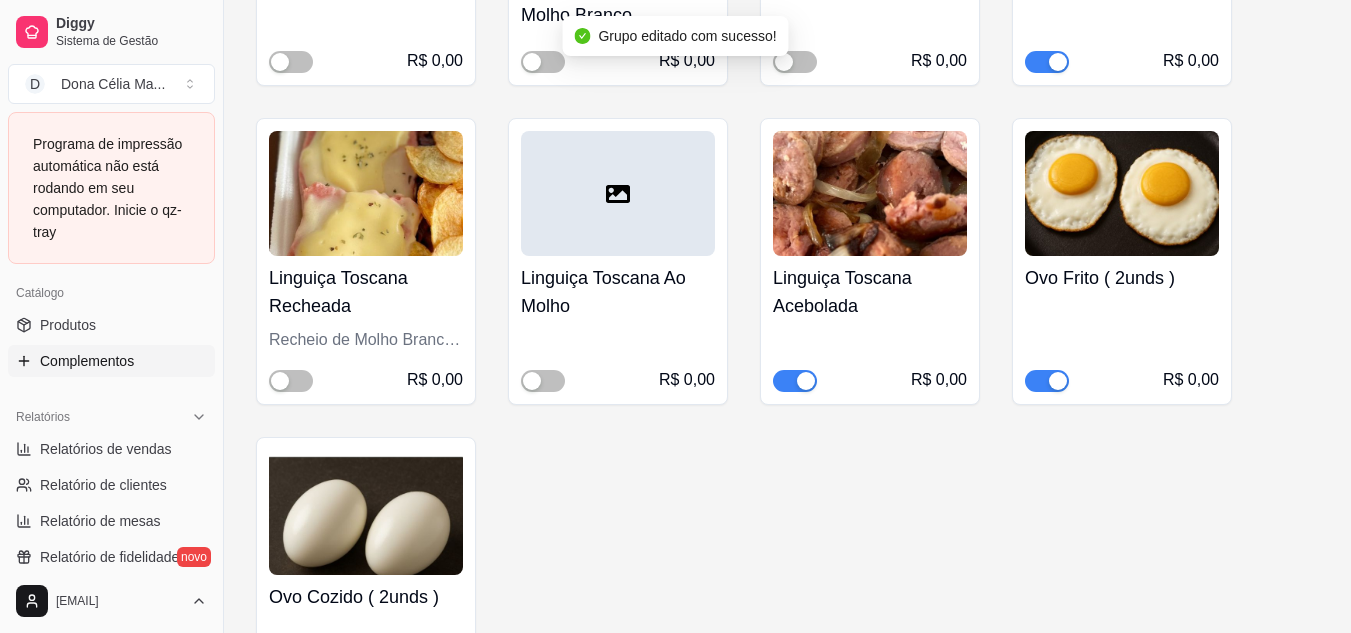 click at bounding box center (795, 381) 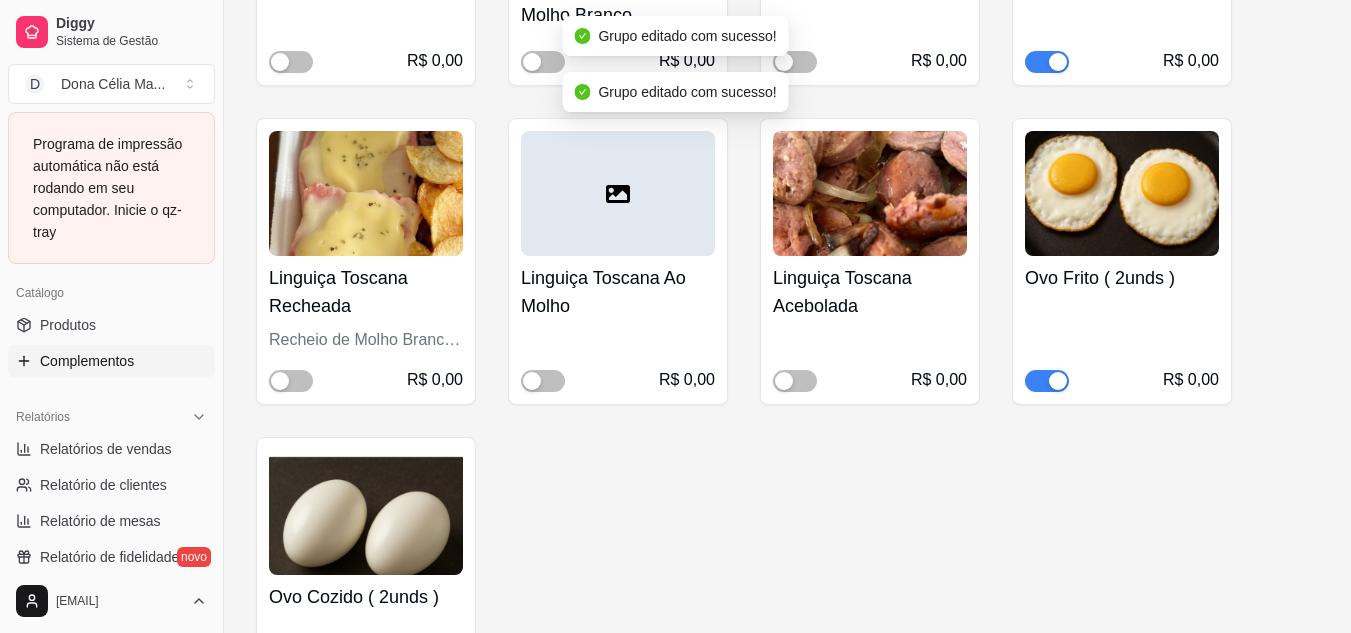 scroll, scrollTop: 4200, scrollLeft: 0, axis: vertical 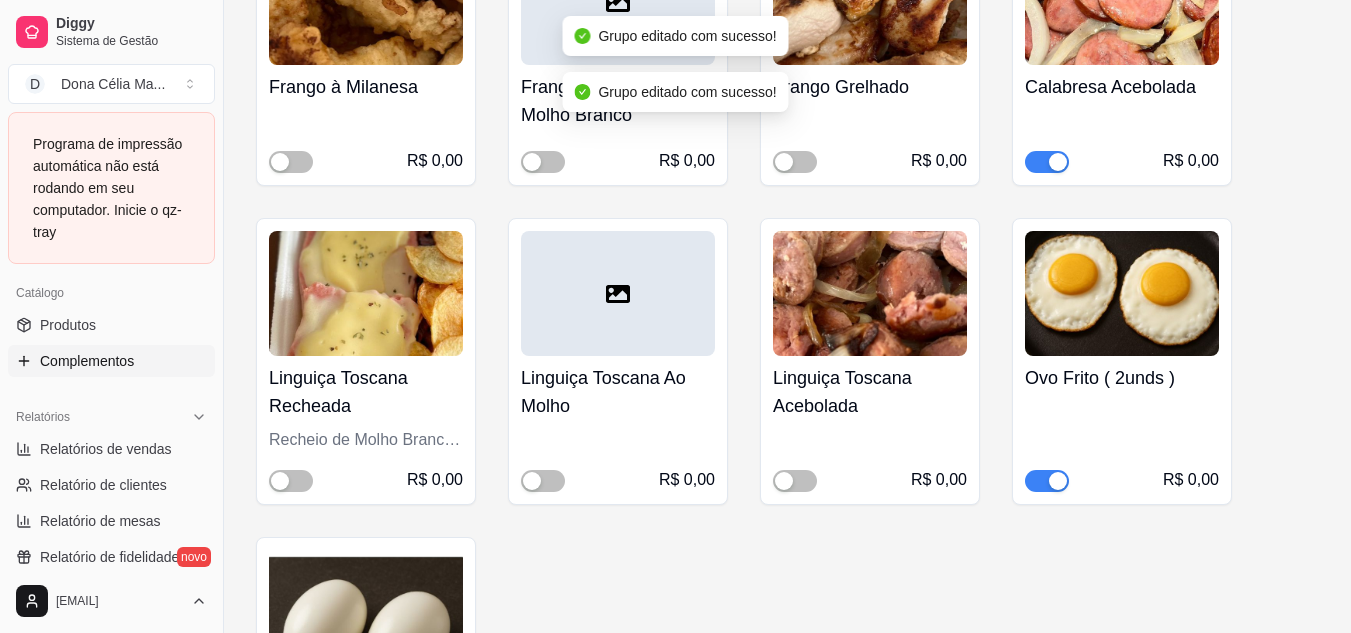 click at bounding box center (1047, 162) 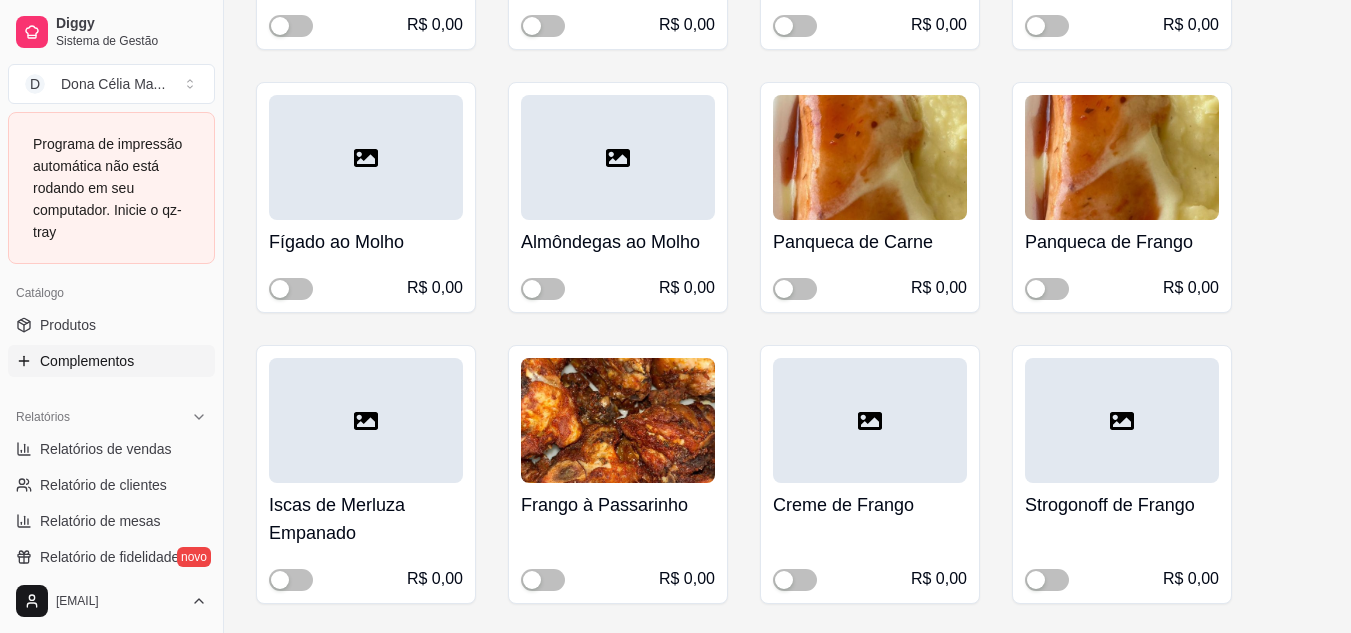 scroll, scrollTop: 3300, scrollLeft: 0, axis: vertical 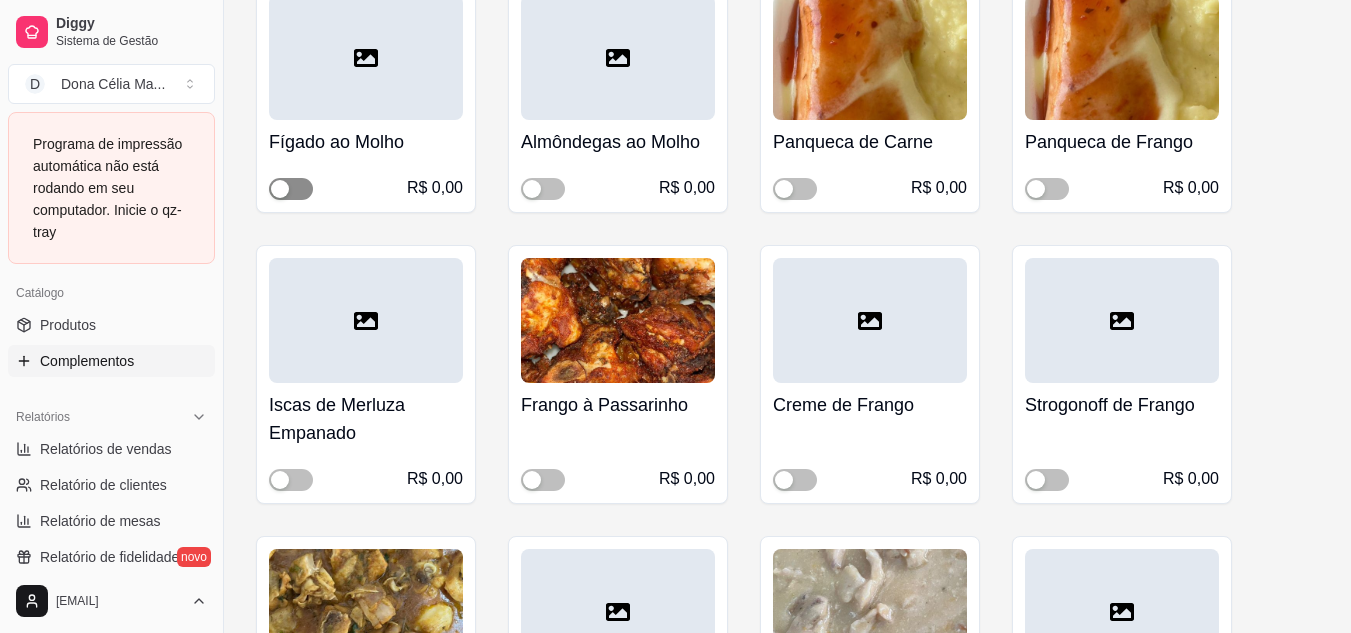 click at bounding box center (291, 189) 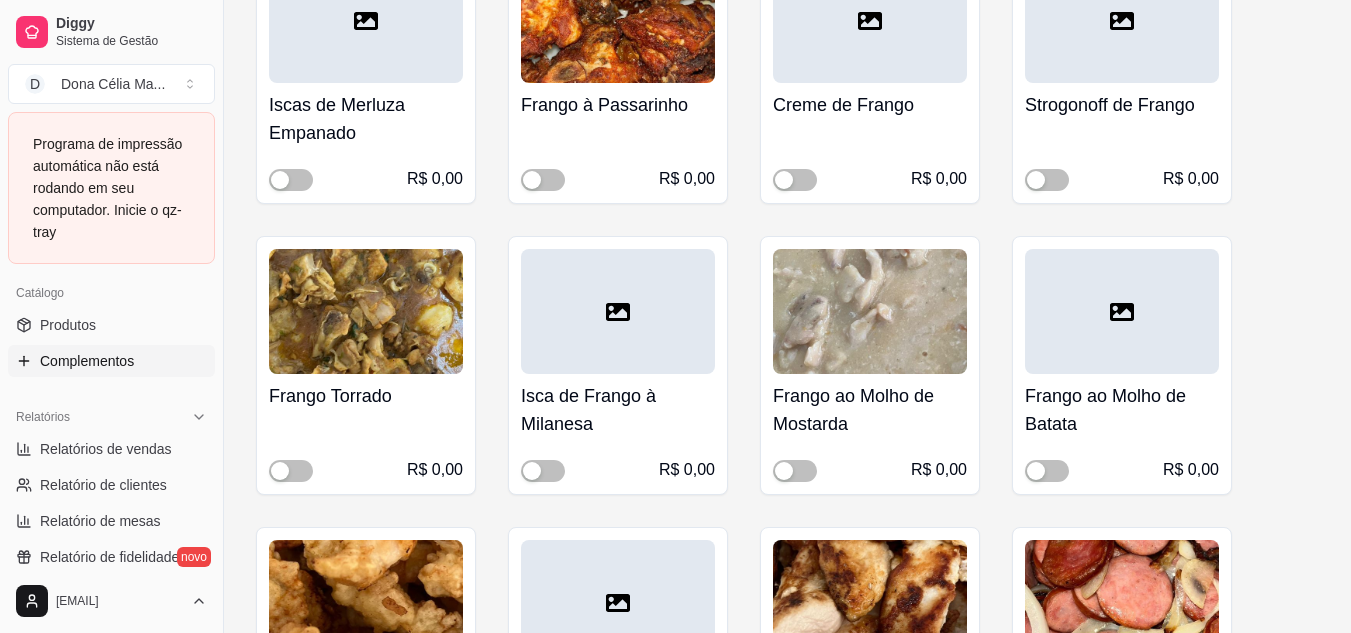 scroll, scrollTop: 3700, scrollLeft: 0, axis: vertical 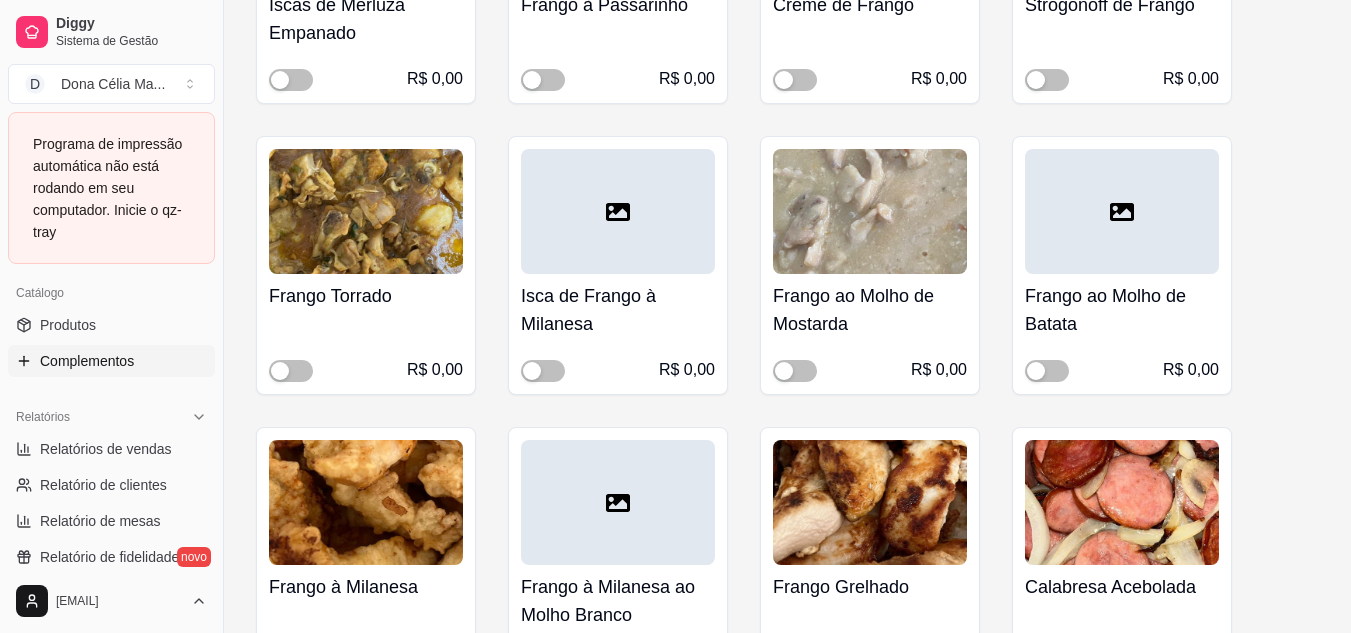 click on "Frango Torrado" at bounding box center (366, 296) 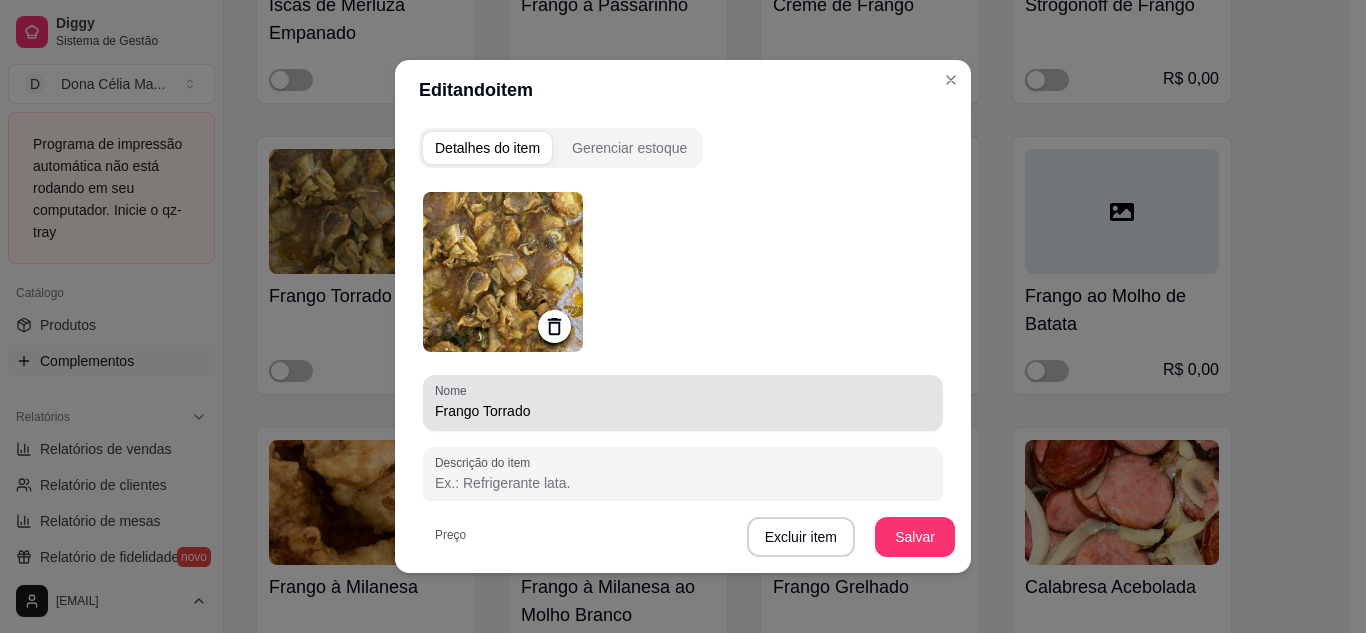 click on "Frango Torrado" at bounding box center [683, 411] 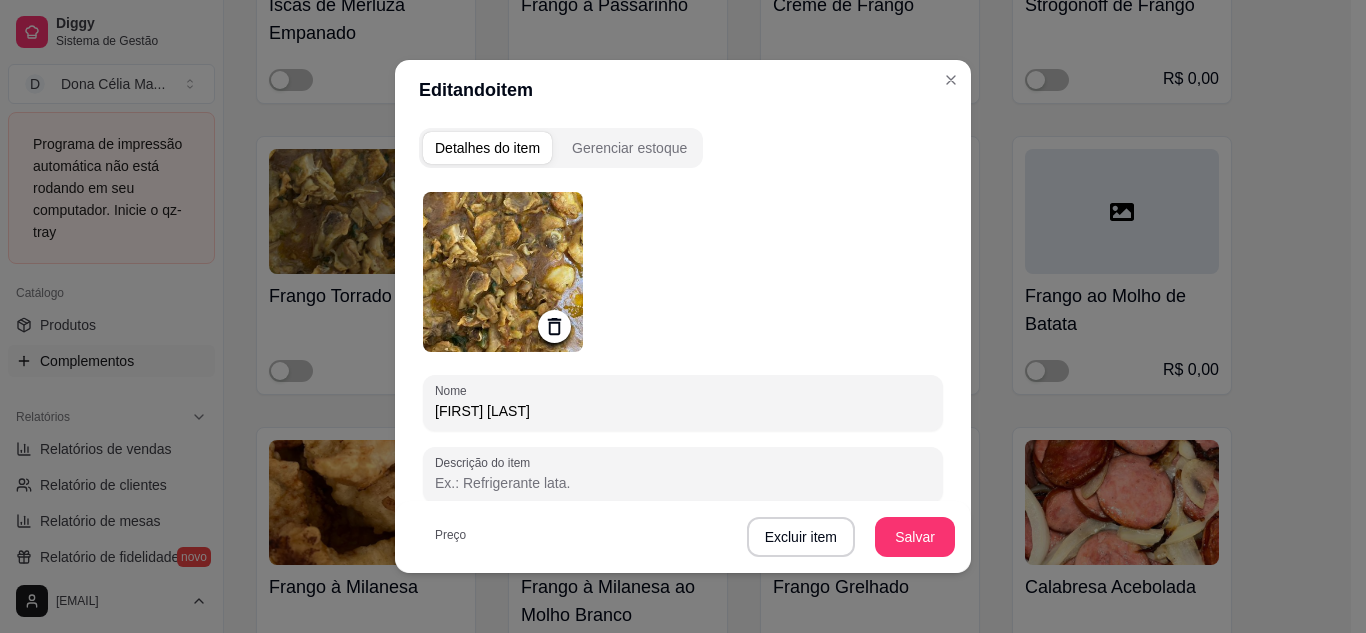 click on "Galinha Torrado" at bounding box center [683, 411] 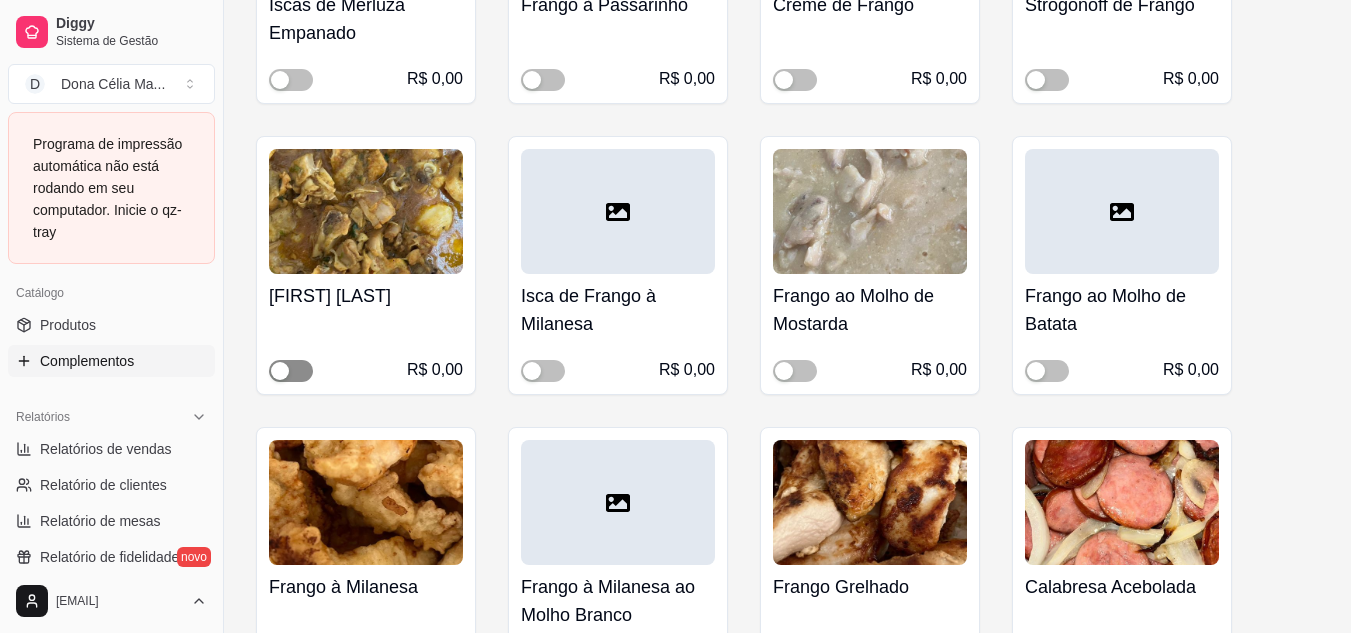 click at bounding box center (280, 371) 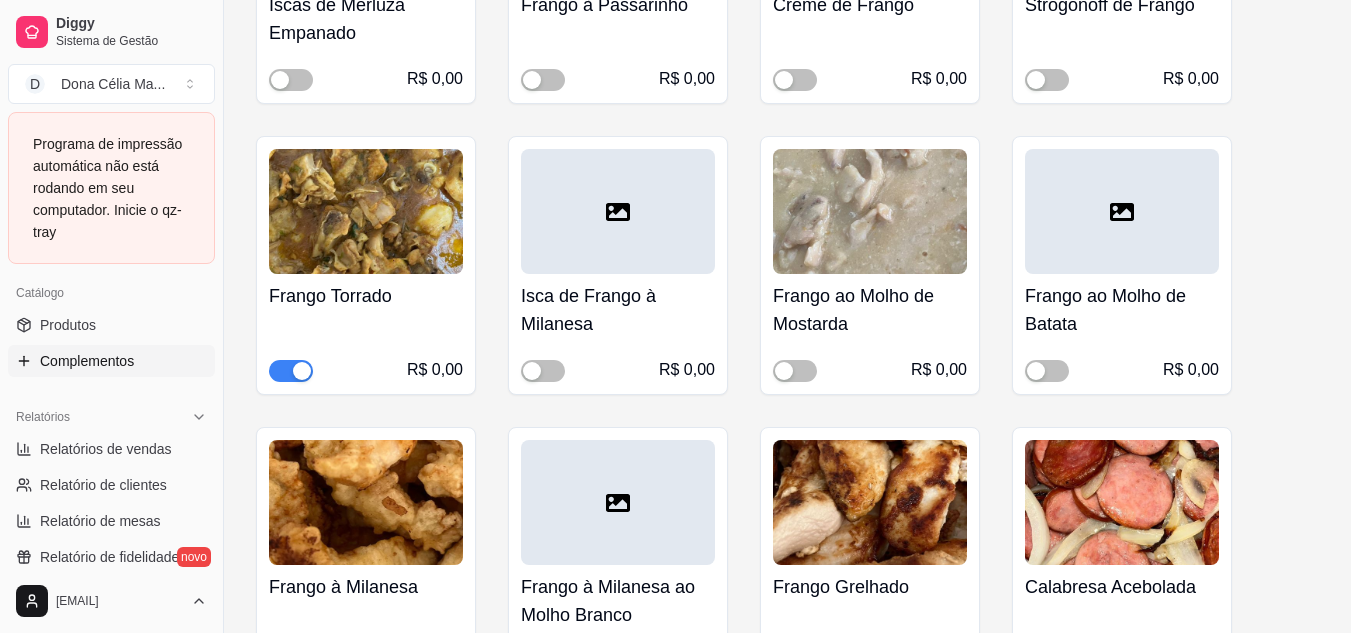 scroll, scrollTop: 3600, scrollLeft: 0, axis: vertical 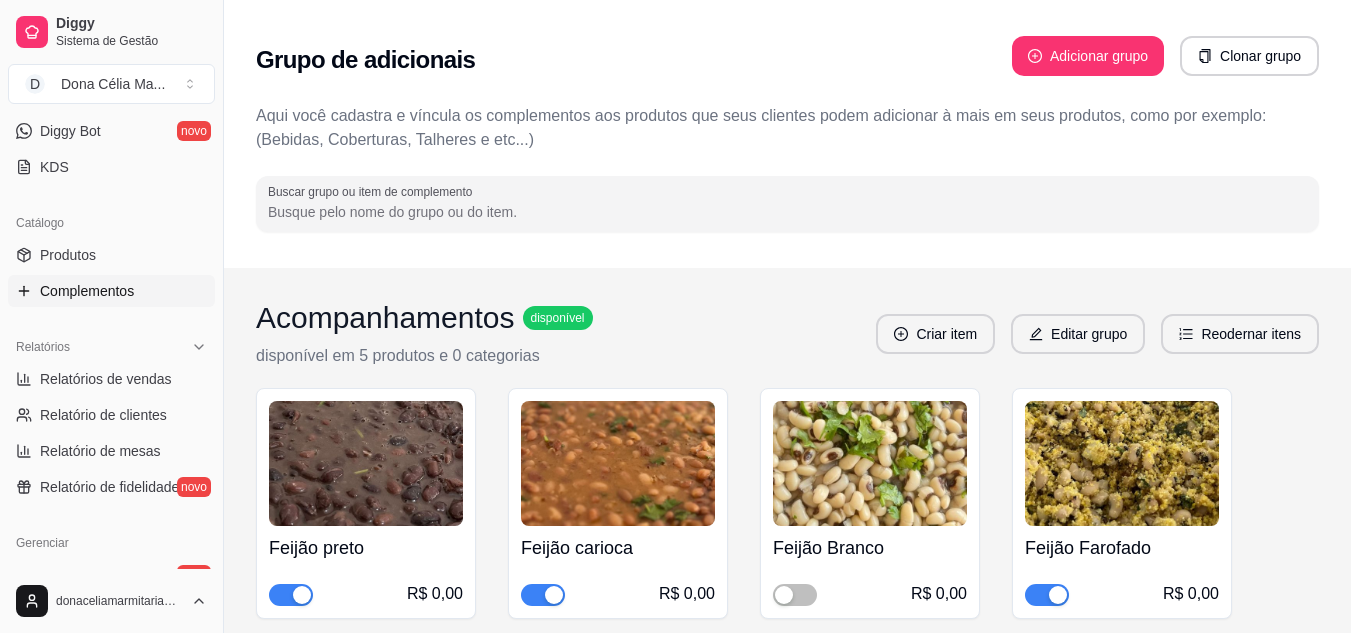 drag, startPoint x: 101, startPoint y: 290, endPoint x: 114, endPoint y: 290, distance: 13 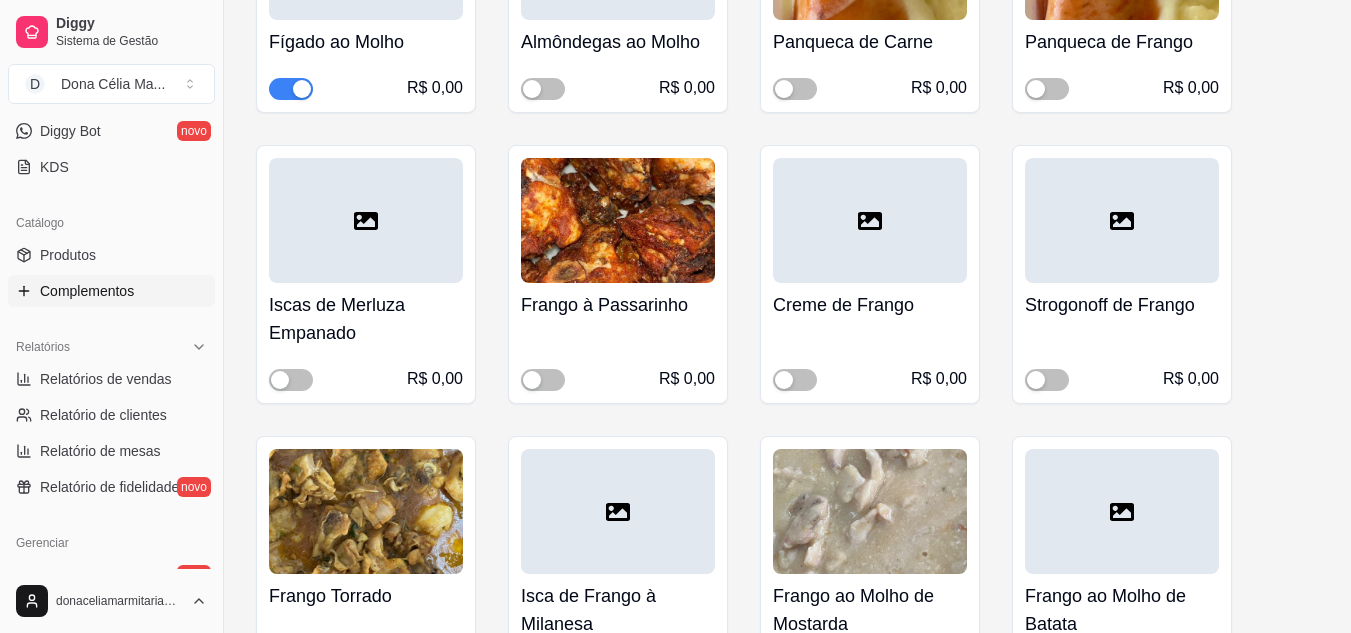 scroll, scrollTop: 3600, scrollLeft: 0, axis: vertical 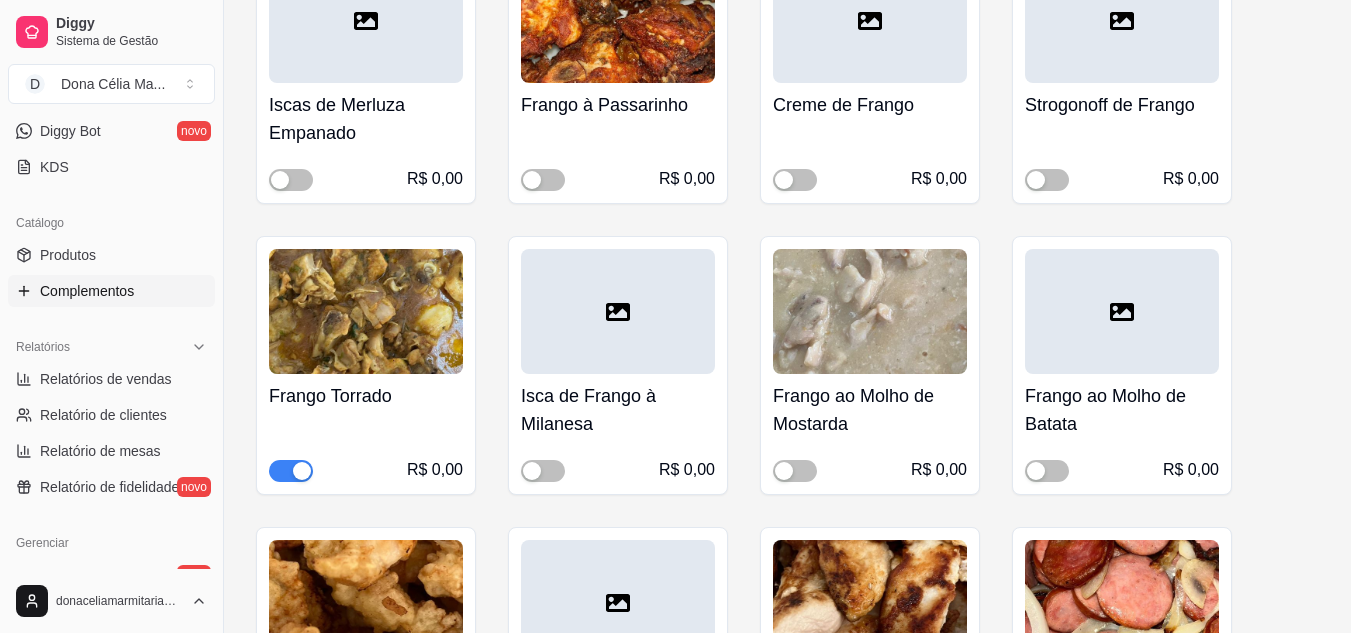 click on "Frango Torrado" at bounding box center (366, 396) 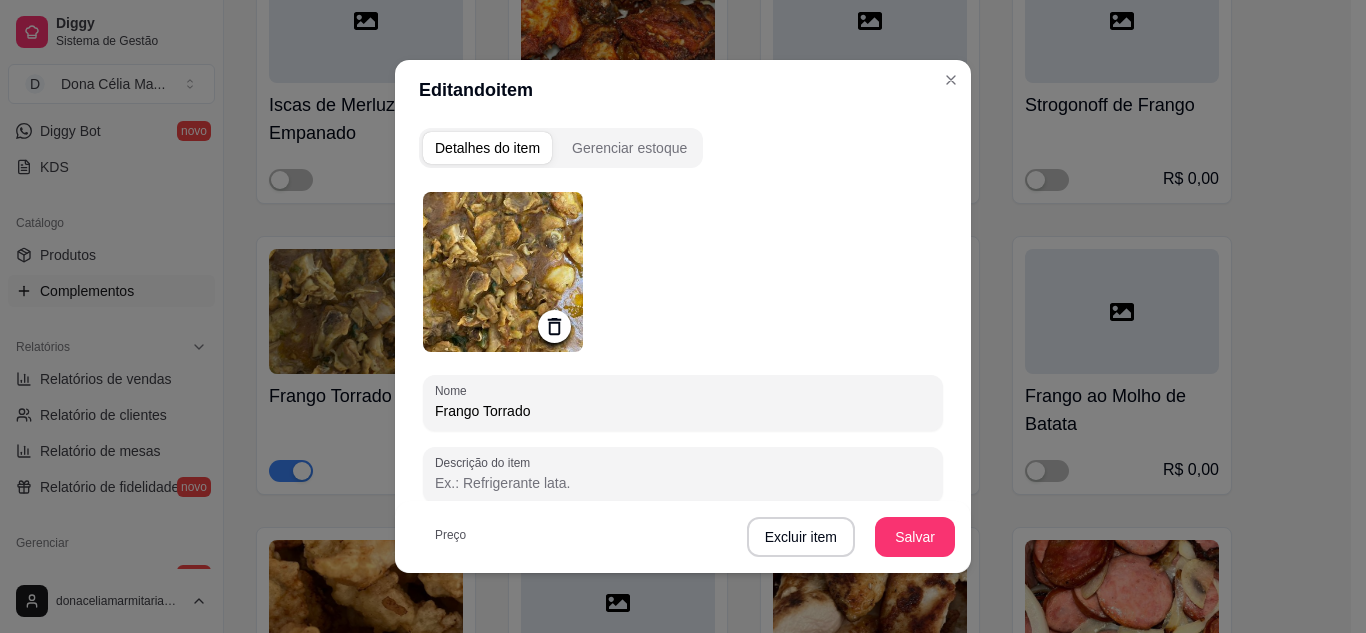 click on "Frango Torrado" at bounding box center [683, 411] 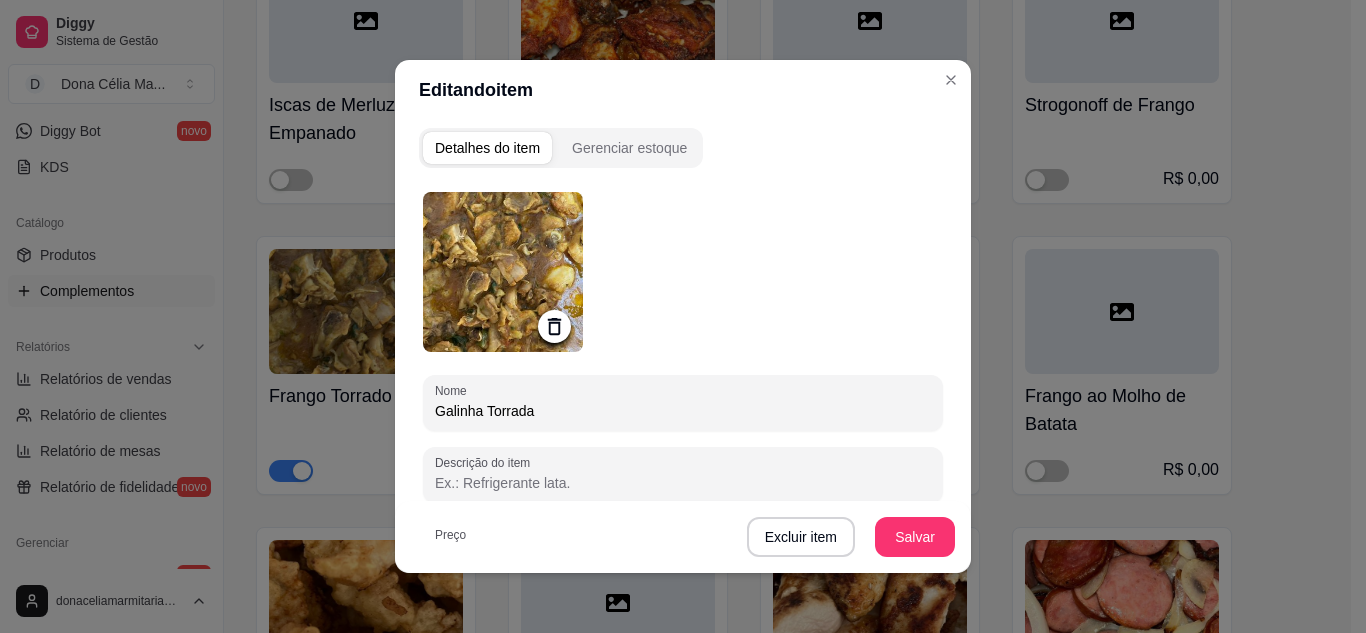 type on "Galinha Torrada" 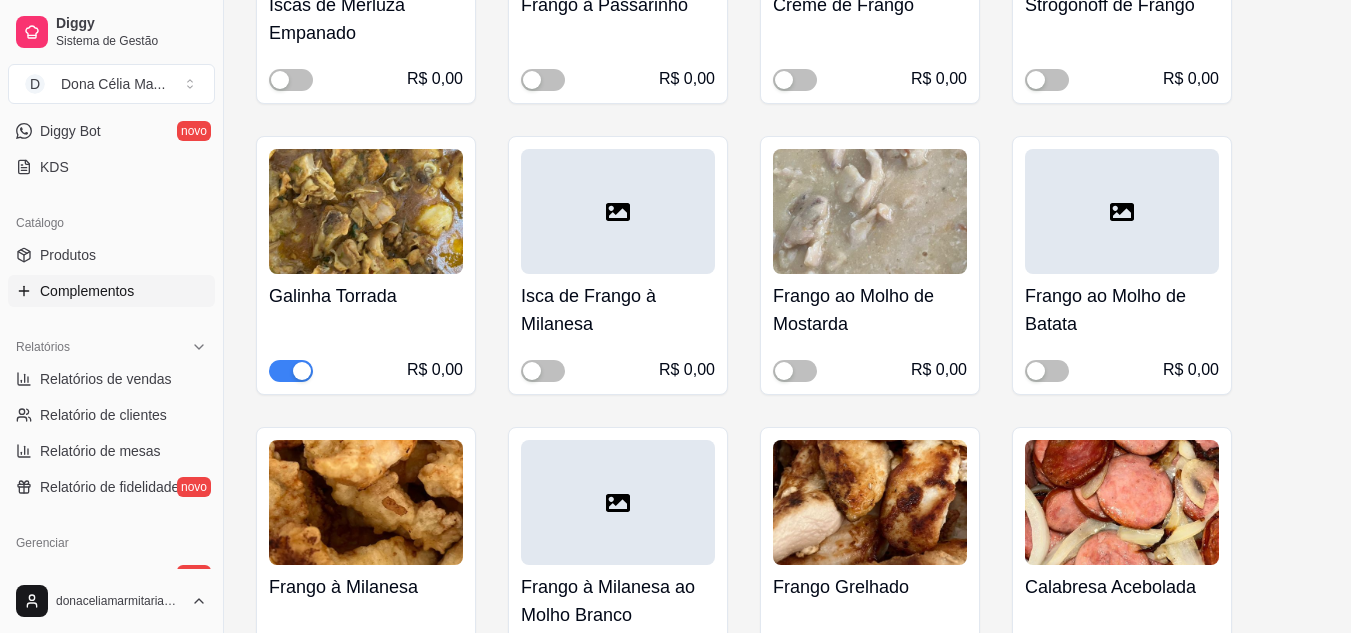 scroll, scrollTop: 3800, scrollLeft: 0, axis: vertical 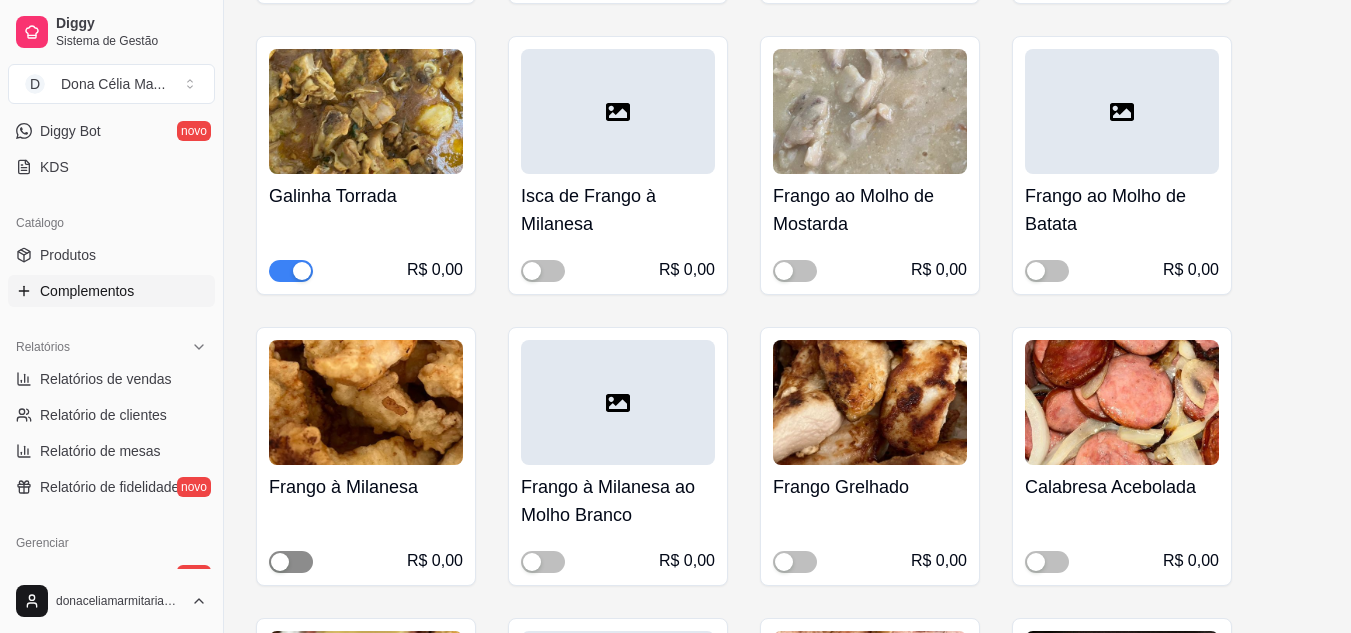 click at bounding box center (280, 562) 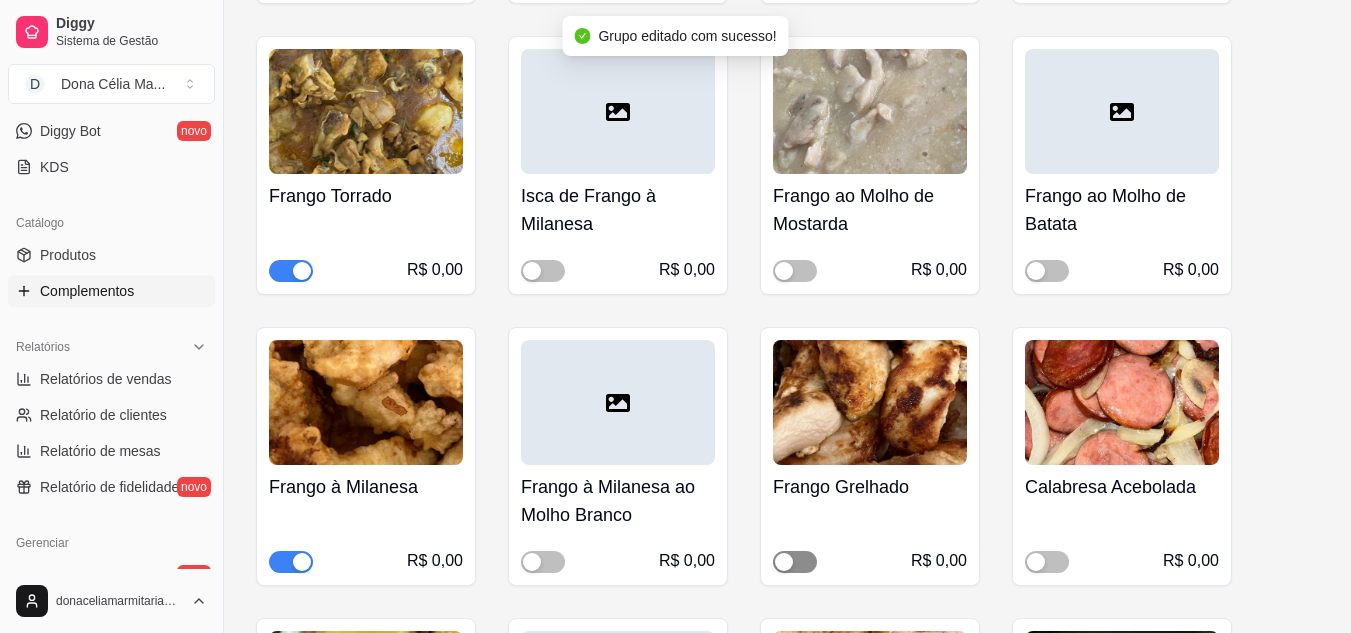 click at bounding box center (784, 562) 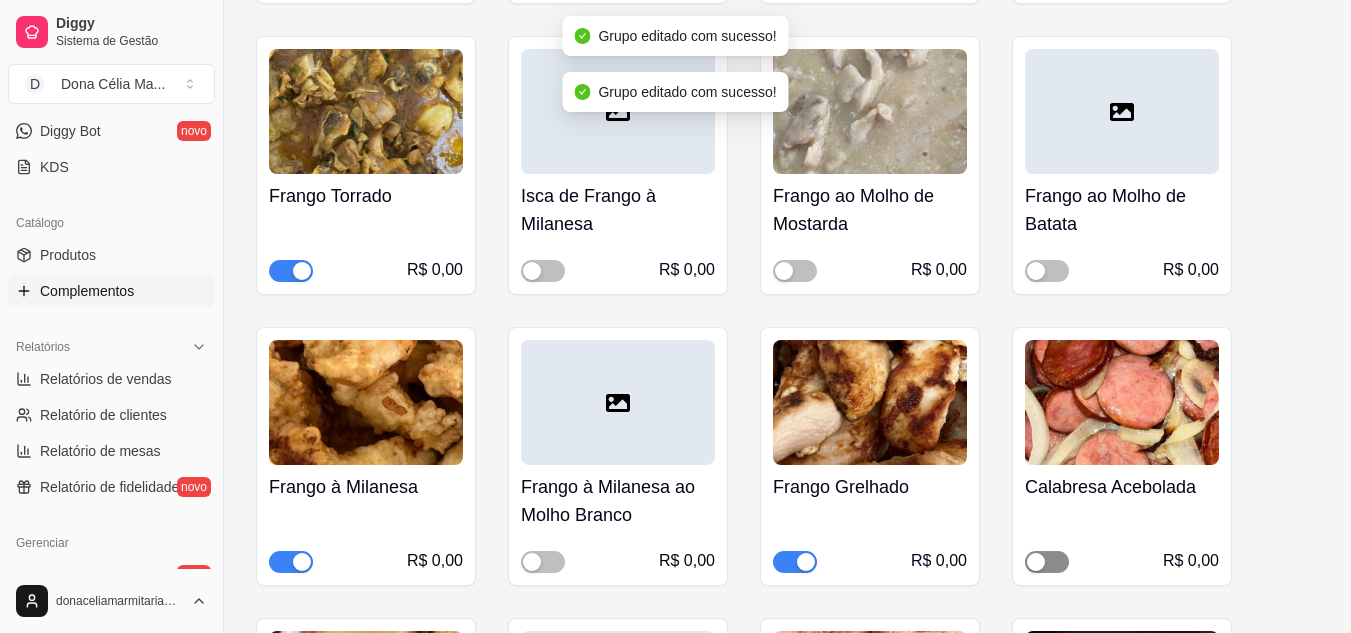 click at bounding box center (1036, 562) 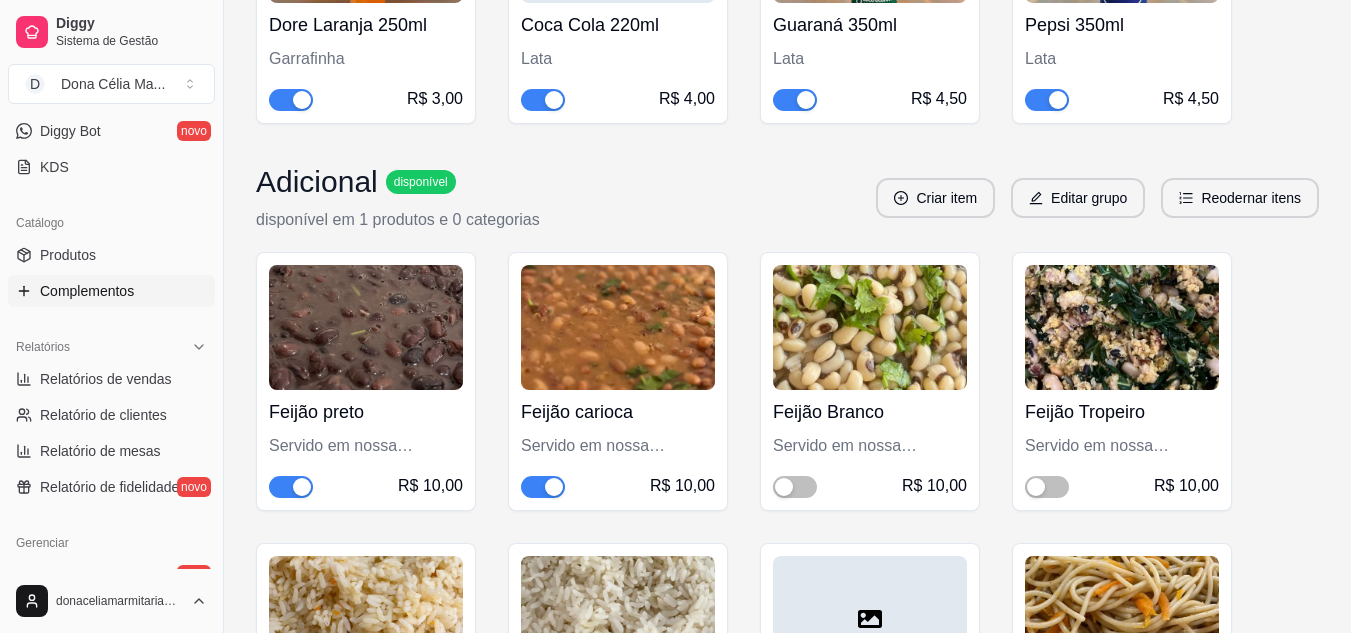 scroll, scrollTop: 7800, scrollLeft: 0, axis: vertical 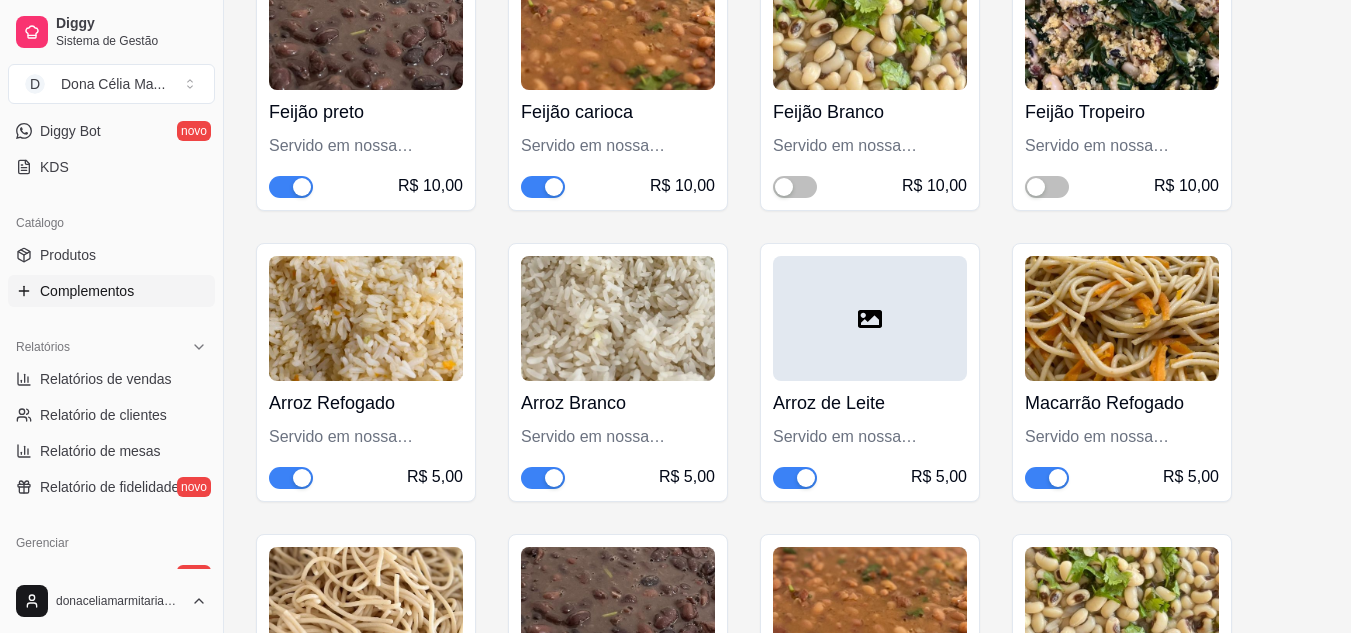 click on "Feijão Tropeiro Servido em nossa embalagem P R$ 10,00" at bounding box center (1122, 81) 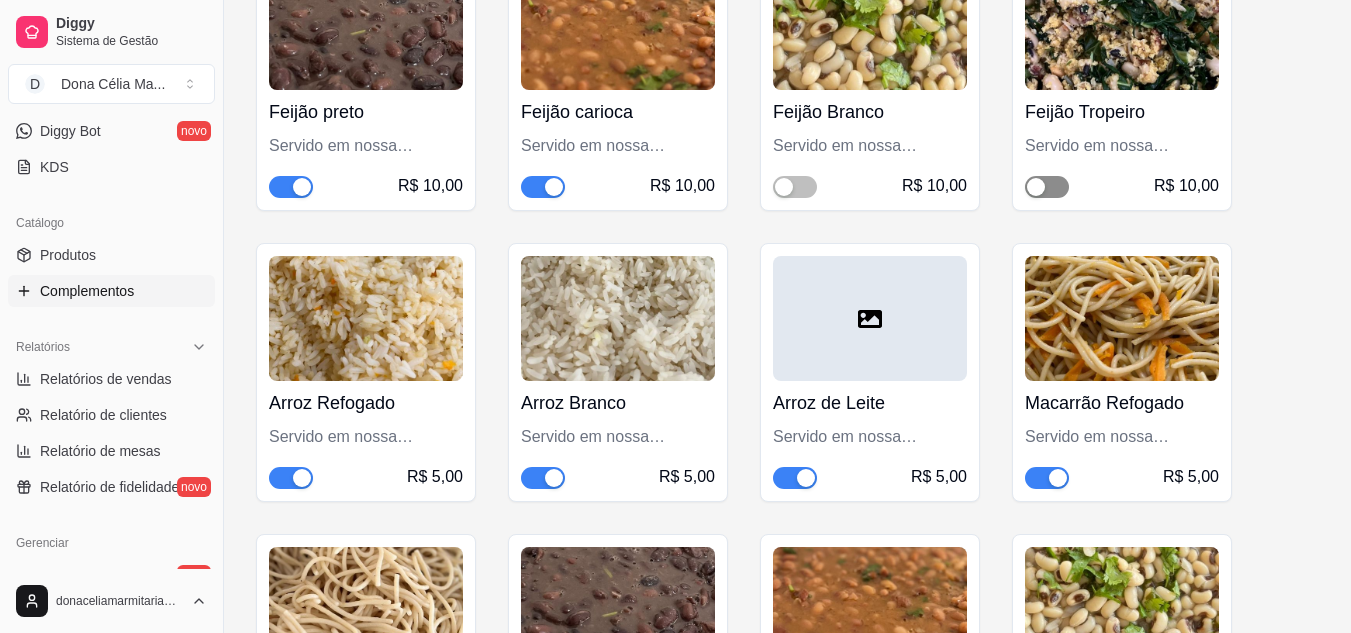 click at bounding box center (1036, 187) 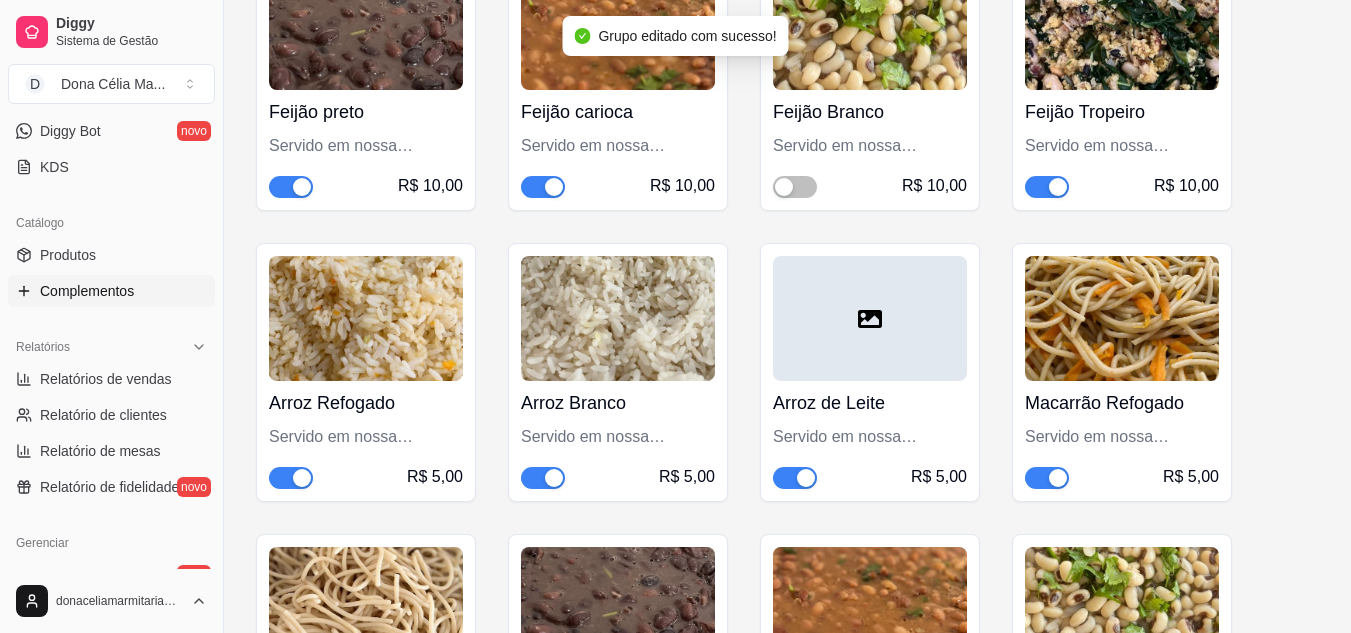click at bounding box center [795, 478] 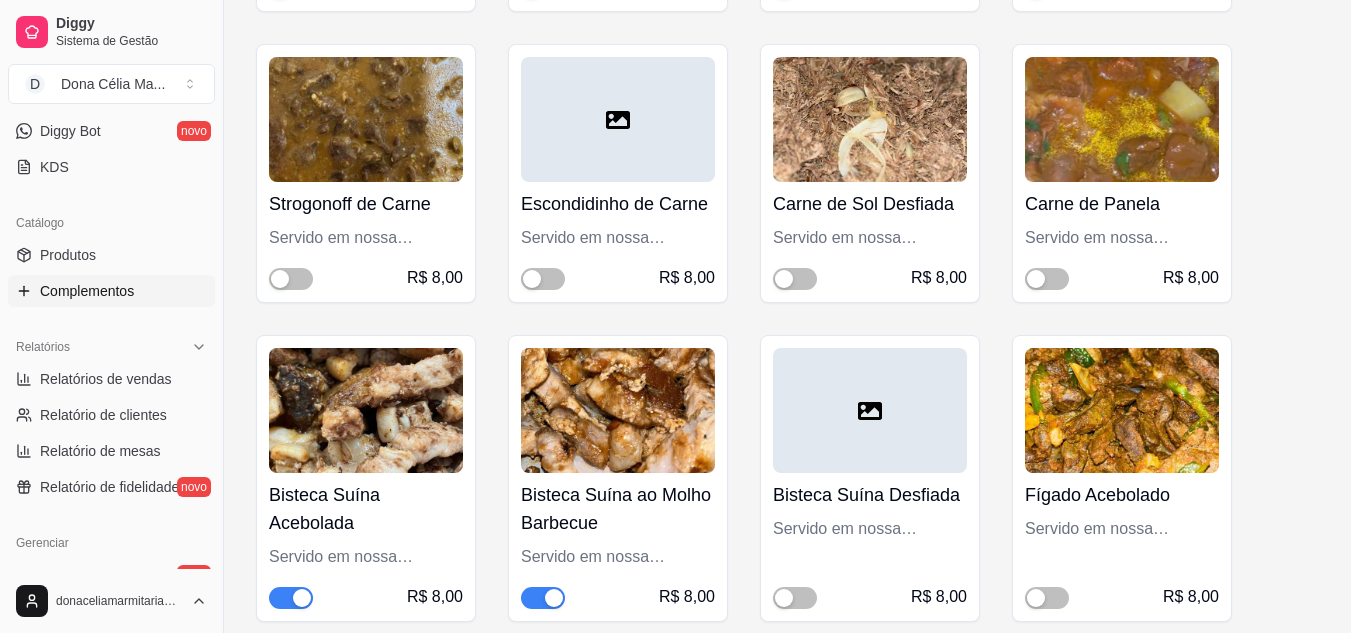 scroll, scrollTop: 9100, scrollLeft: 0, axis: vertical 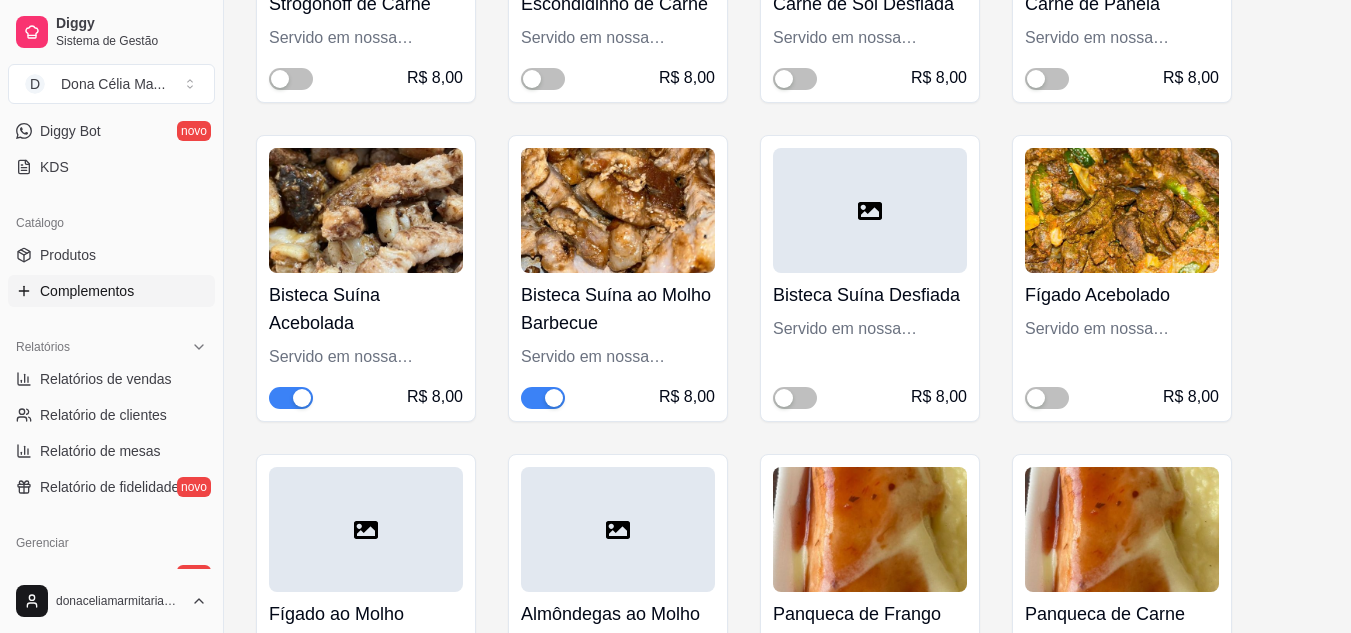 click on "Bisteca Suína Acebolada Servido em nossa embalagem PP - Aproximadamente 100g R$ 8,00" at bounding box center [366, 278] 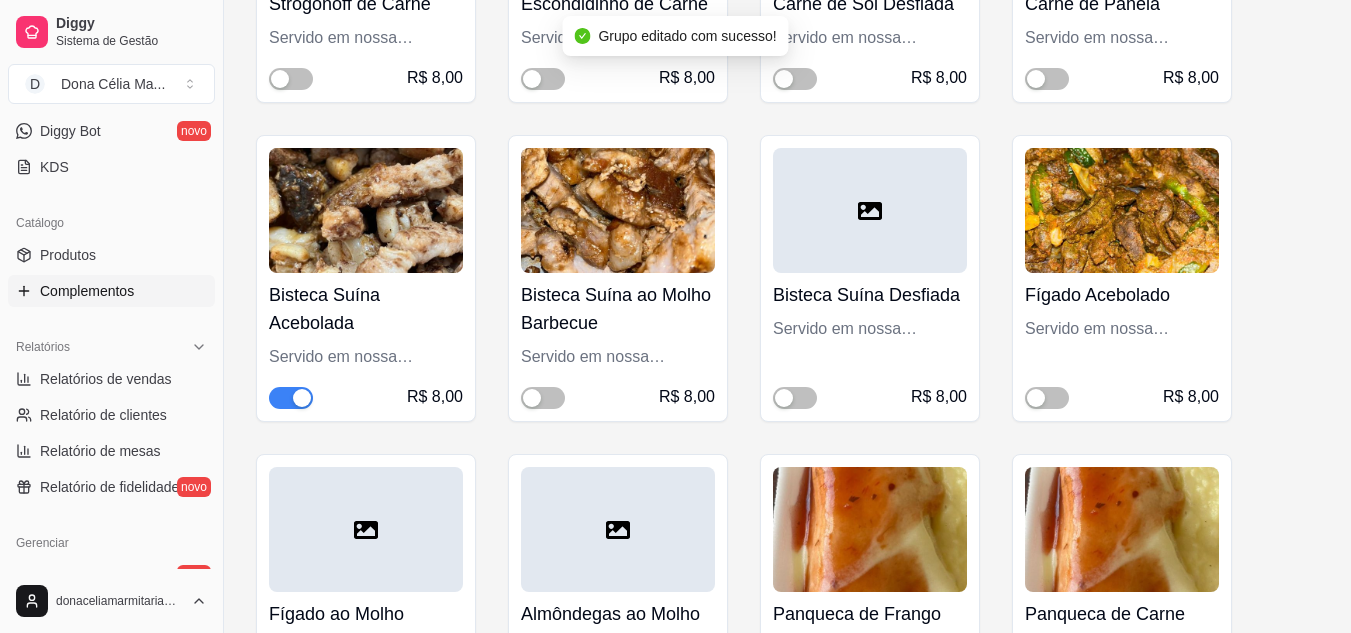 click at bounding box center [291, 398] 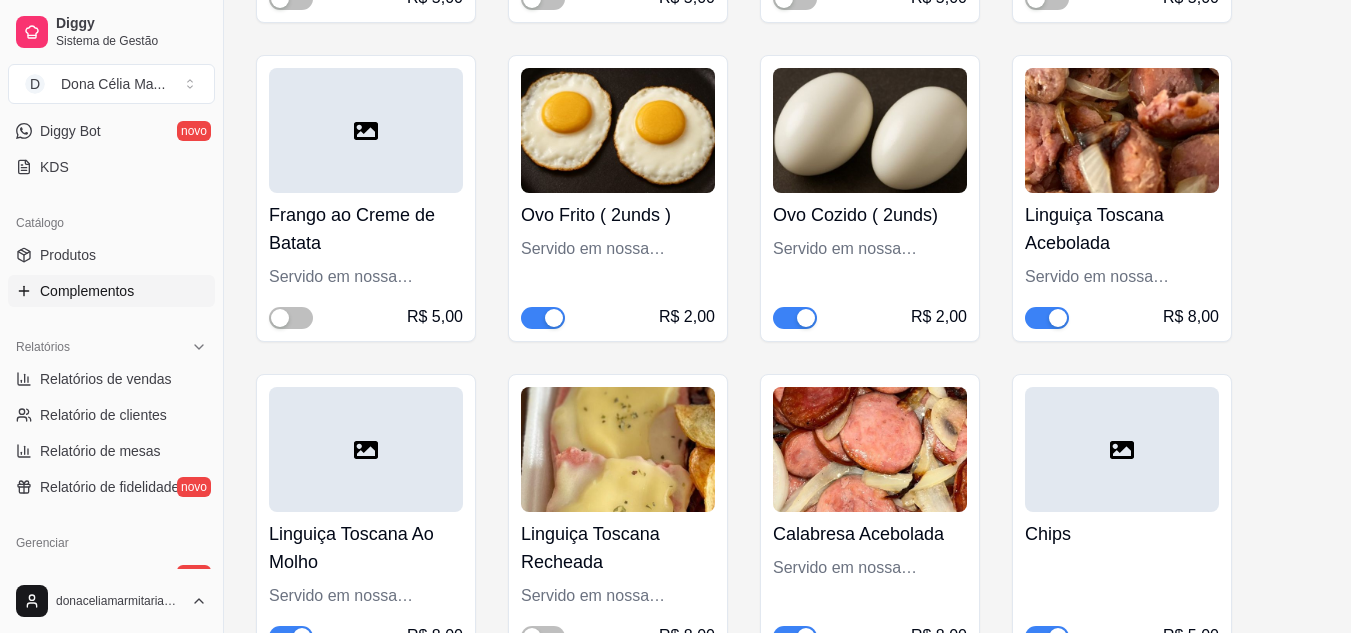scroll, scrollTop: 10500, scrollLeft: 0, axis: vertical 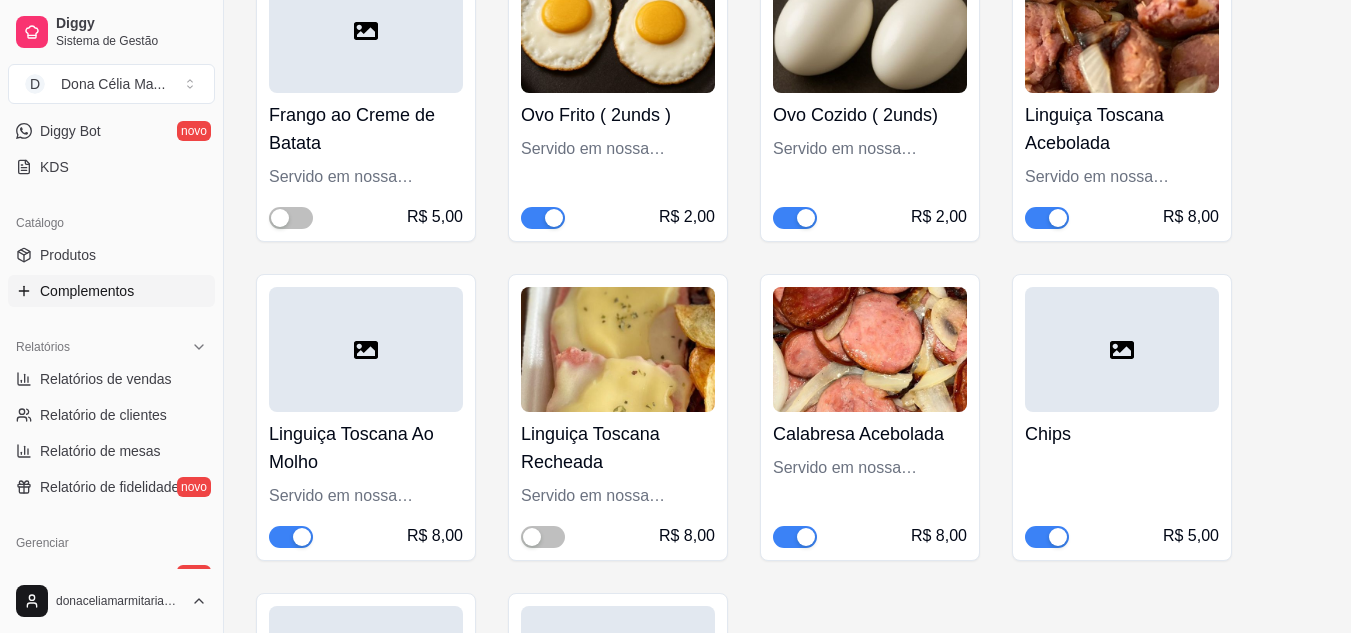 click at bounding box center (1047, 218) 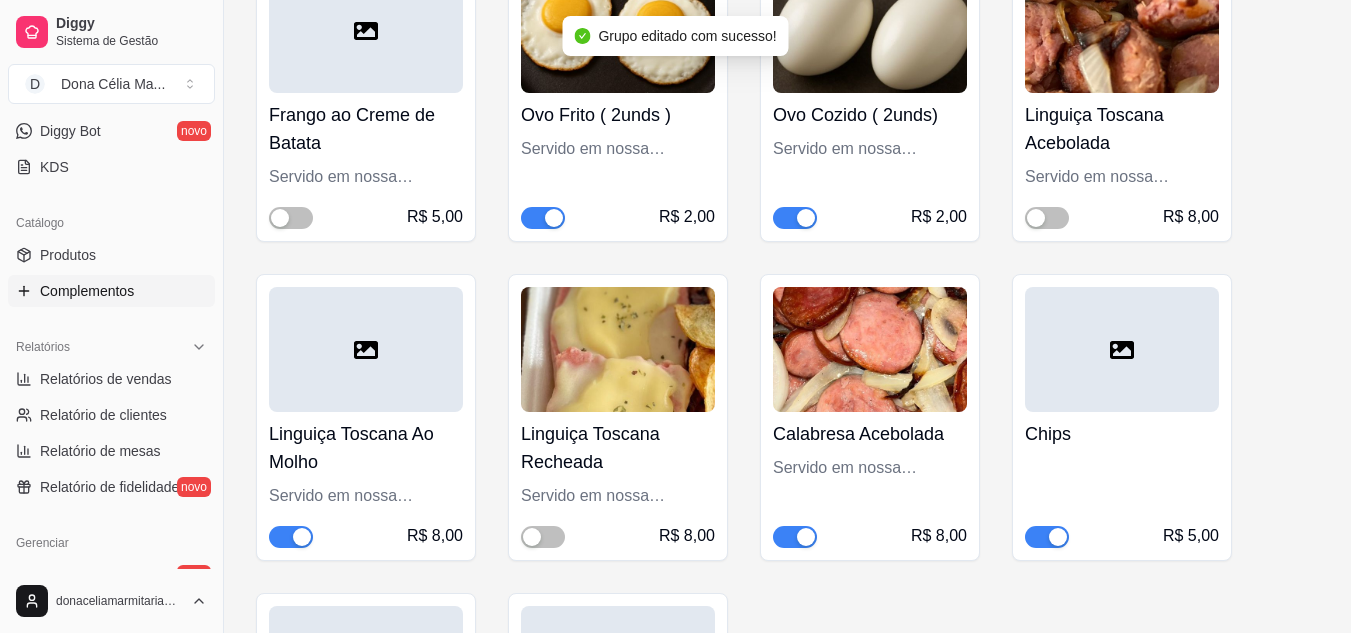 click at bounding box center (291, 537) 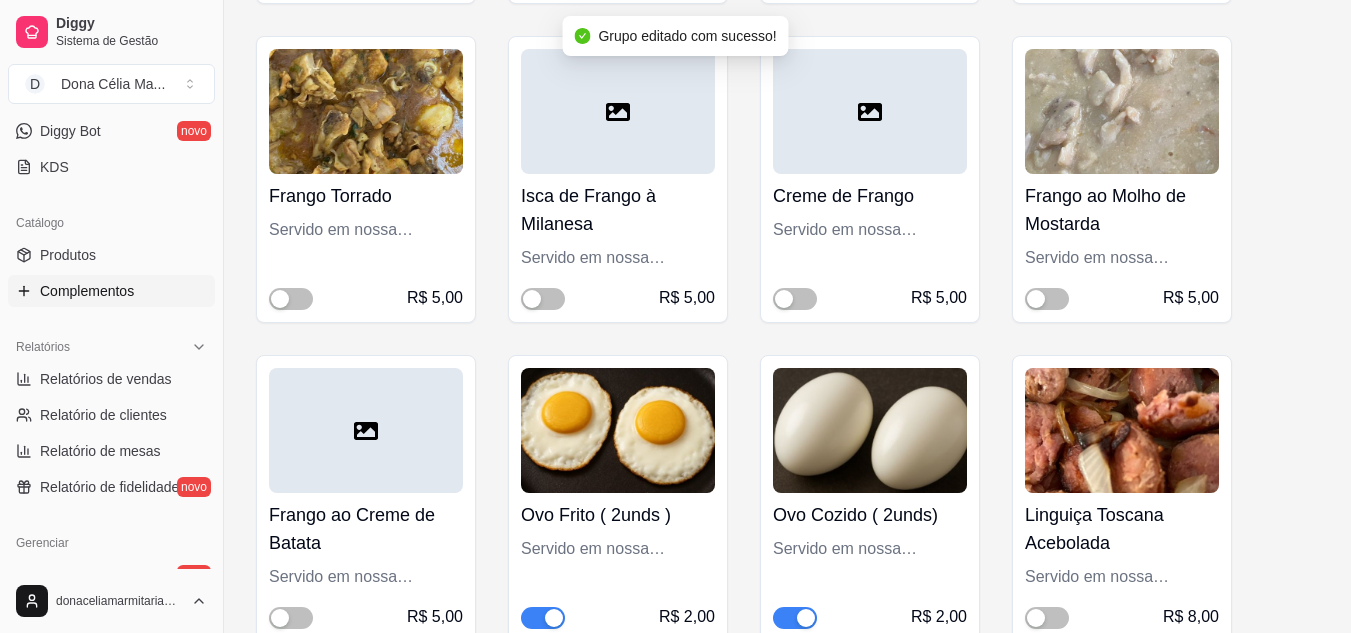 scroll, scrollTop: 10000, scrollLeft: 0, axis: vertical 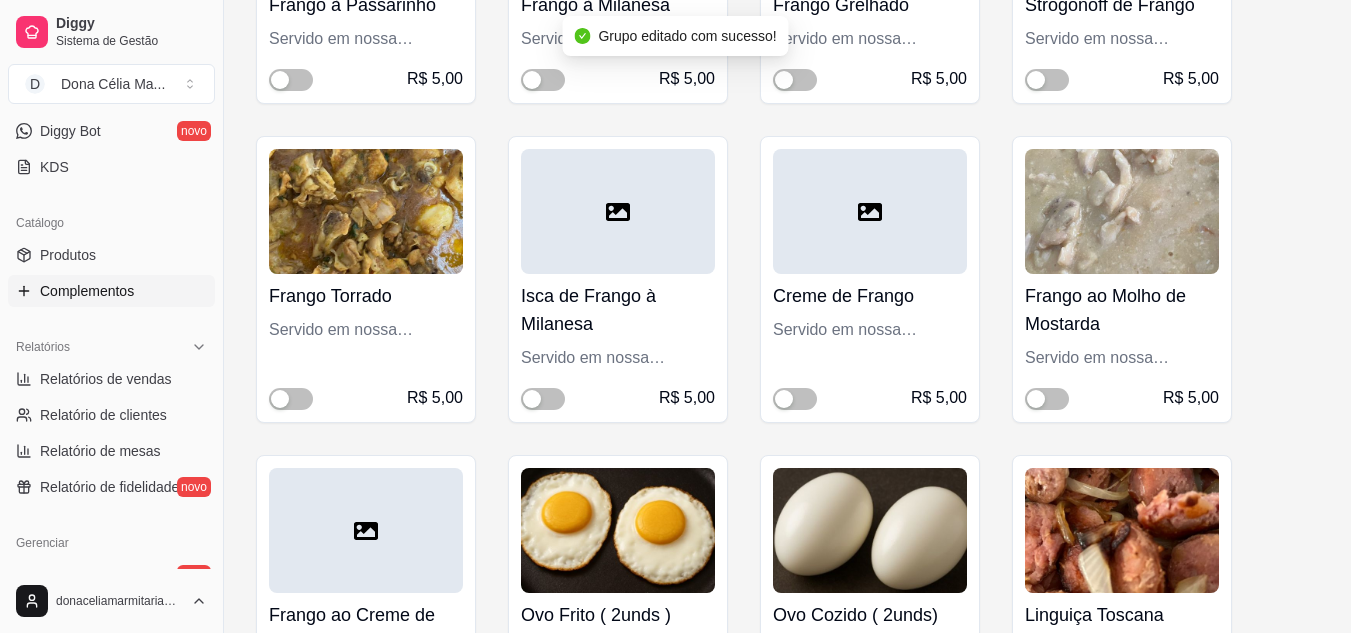click on "Frango Torrado" at bounding box center (366, 296) 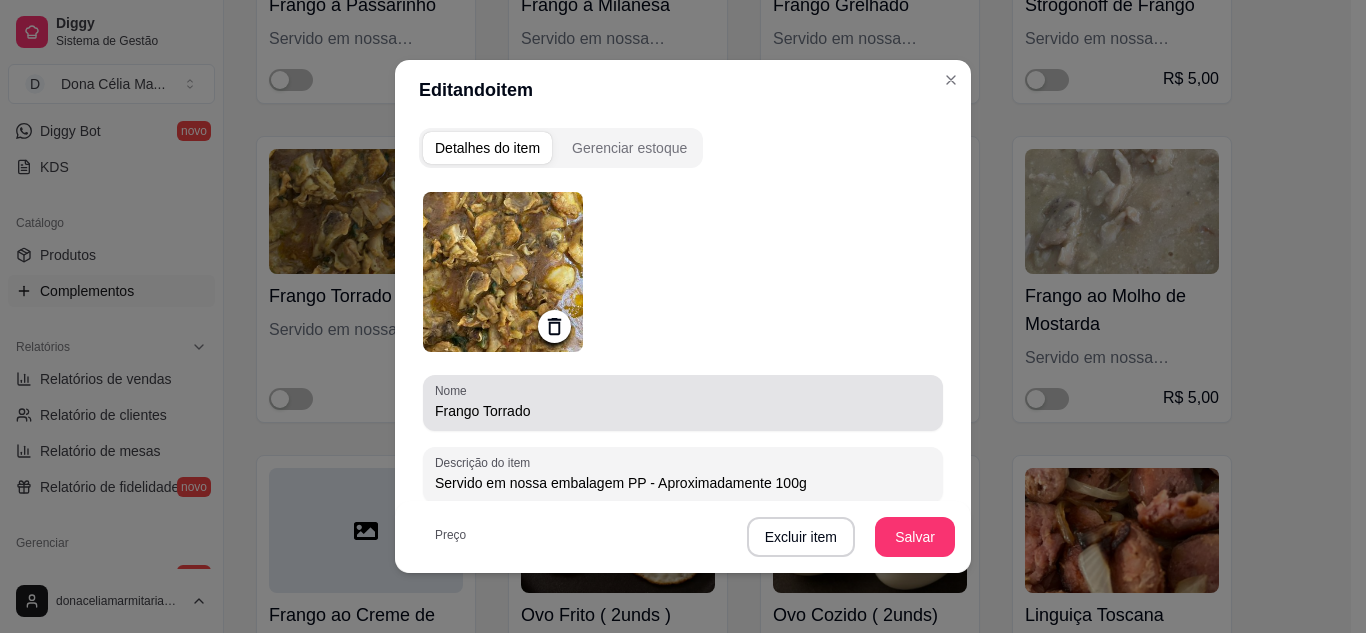 click on "Frango Torrado" at bounding box center (683, 411) 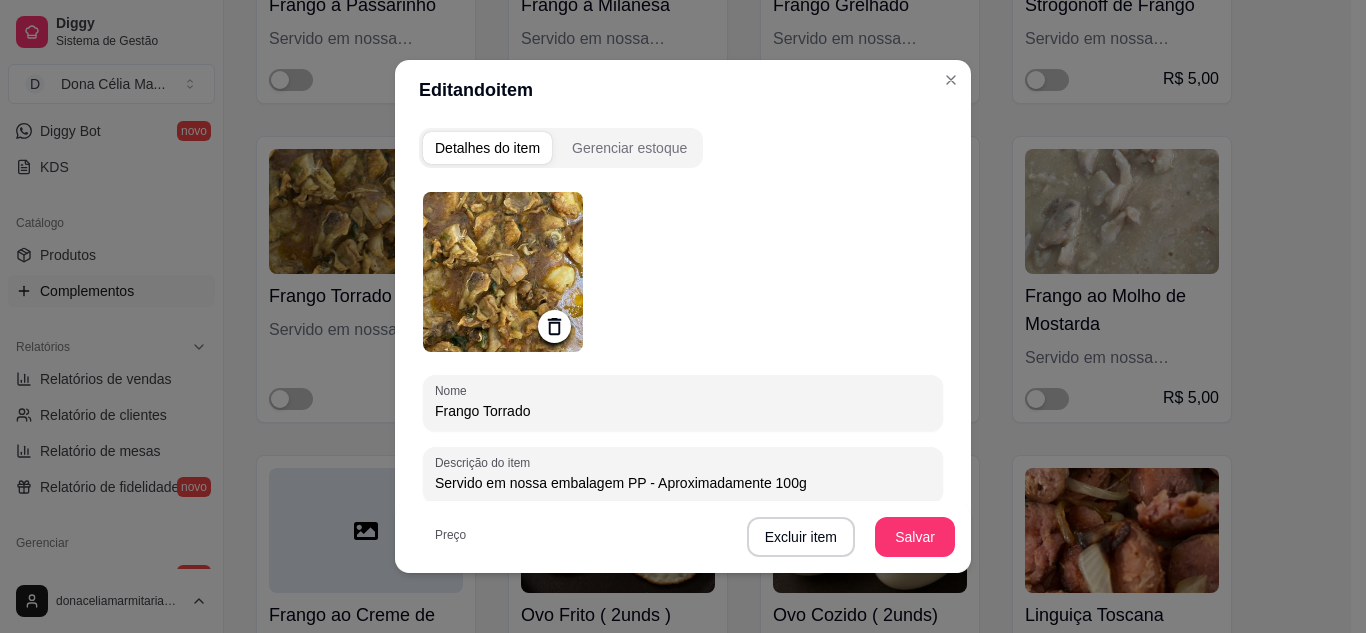 click on "Frango Torrado" at bounding box center [683, 411] 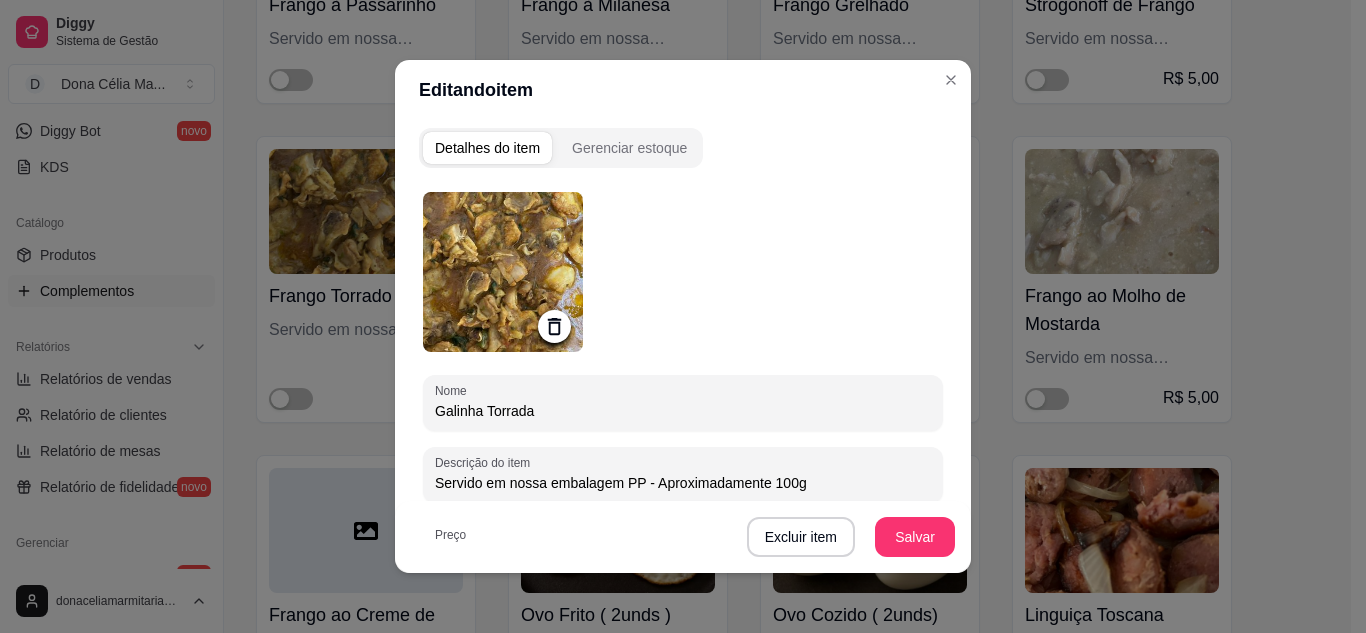 type on "Galinha Torrada" 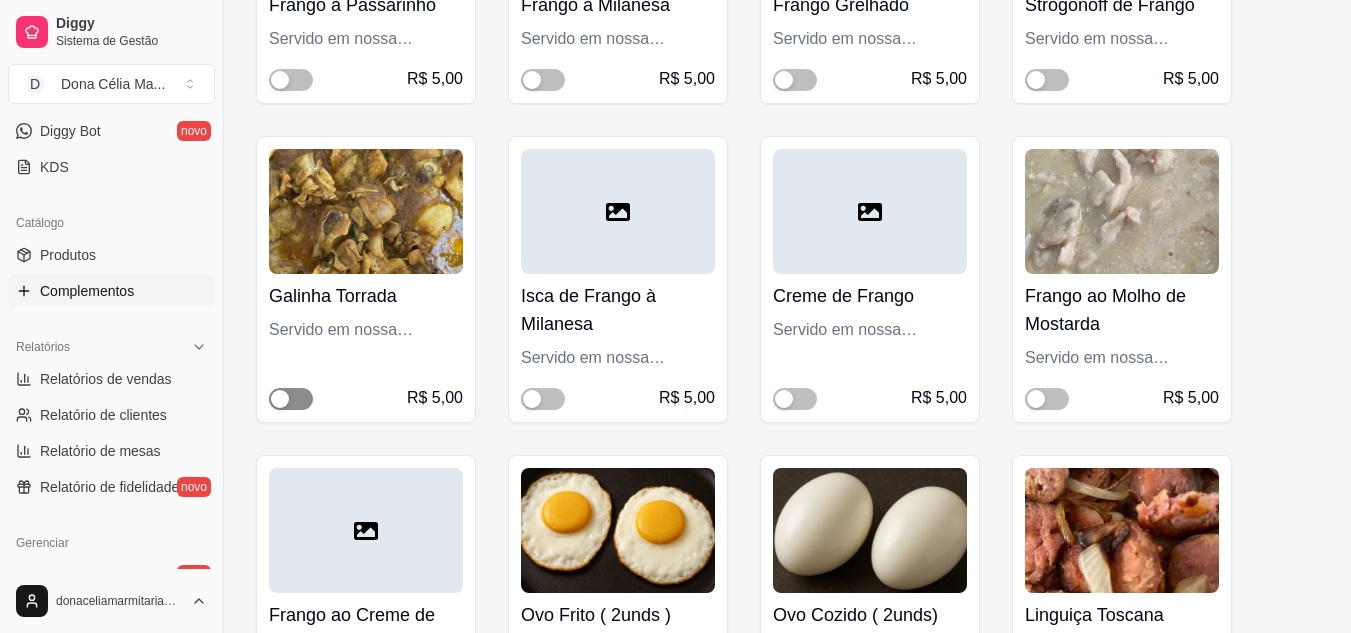 click at bounding box center [291, 399] 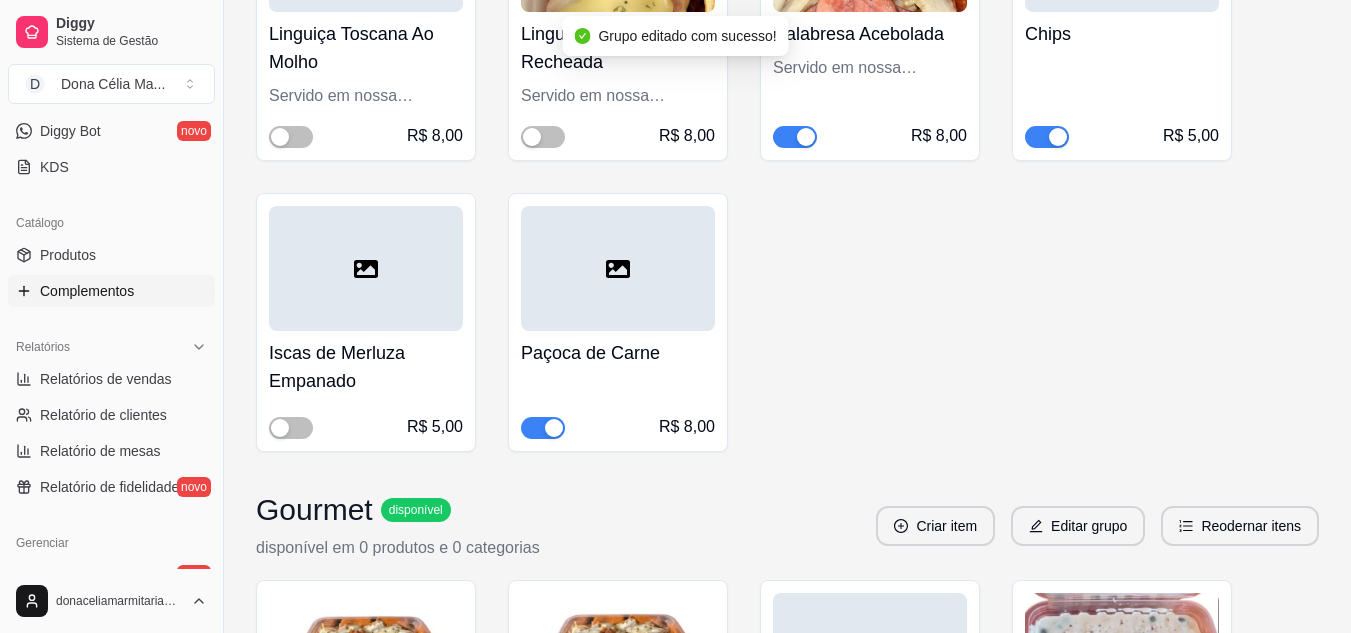 scroll, scrollTop: 11000, scrollLeft: 0, axis: vertical 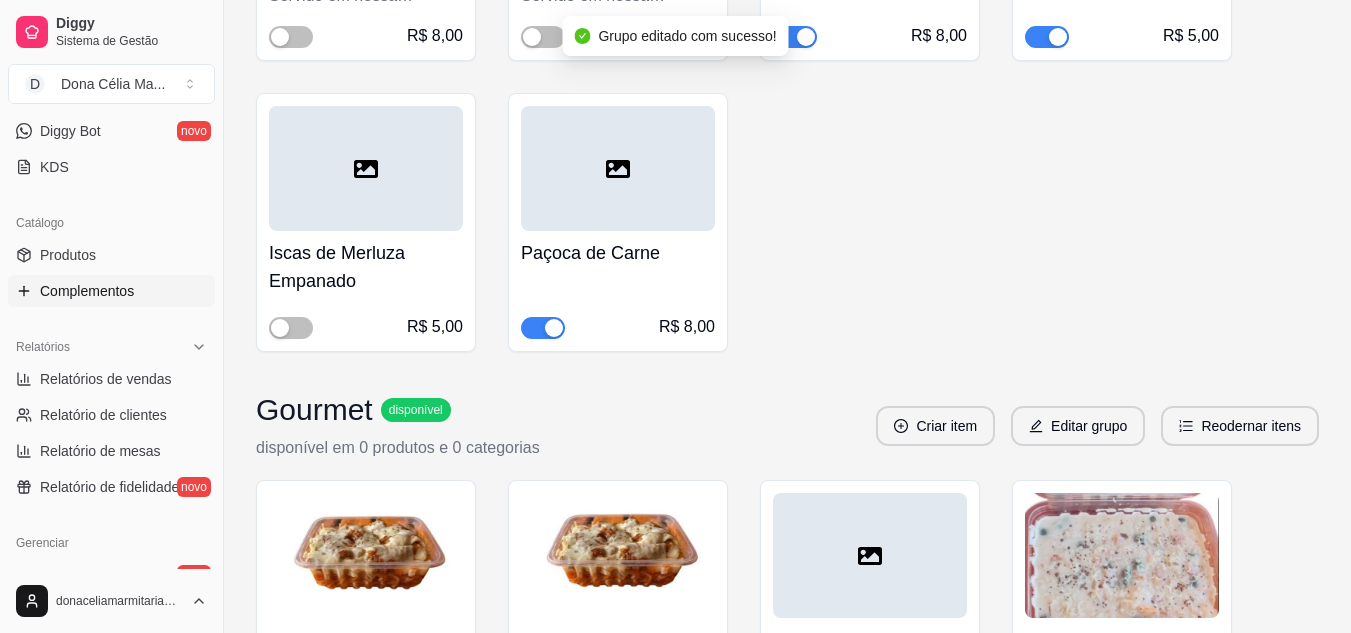 click at bounding box center [554, 328] 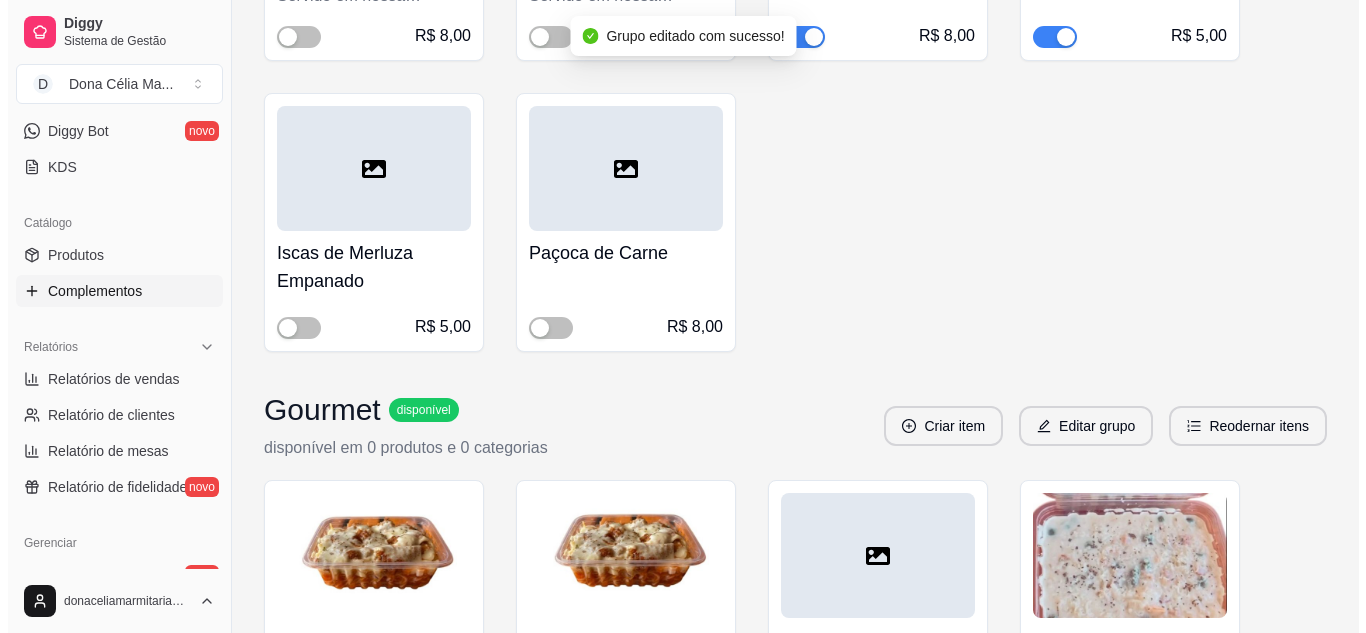 scroll, scrollTop: 11200, scrollLeft: 0, axis: vertical 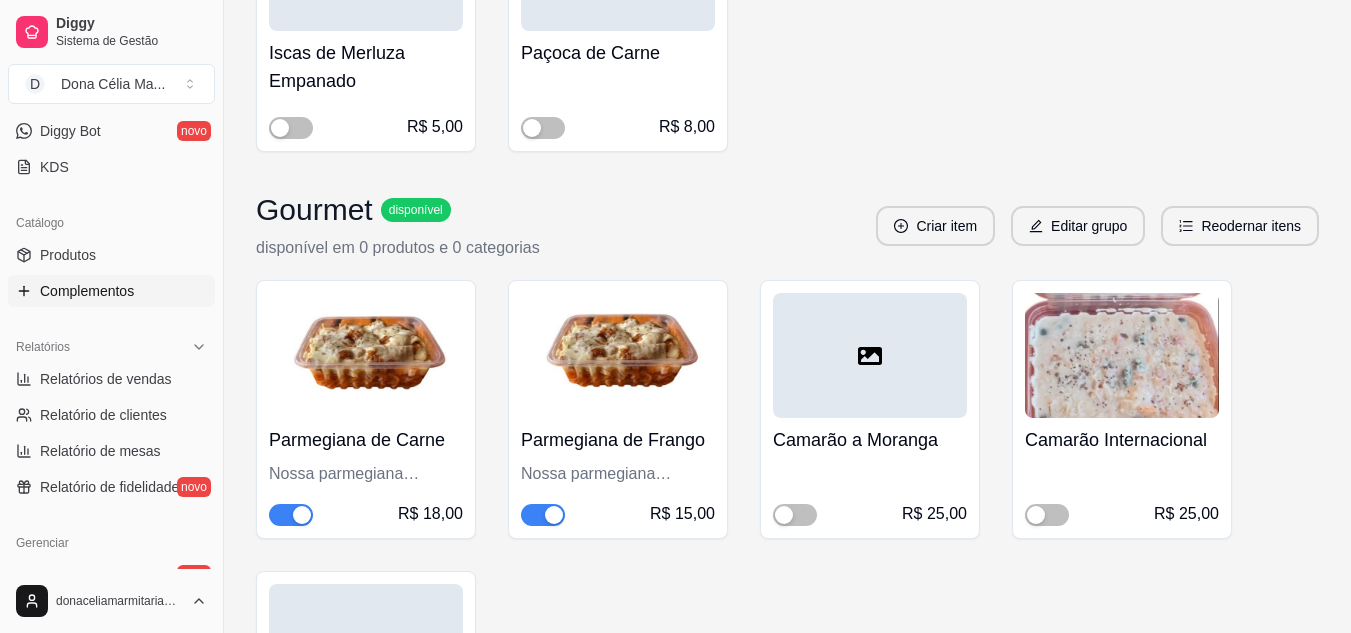 click on "Nossa parmegiana acompanha o macarrão ao molho vermelho, a proteína escolhida com molho de queijo com a batata palha em saquinho separado." at bounding box center (366, 474) 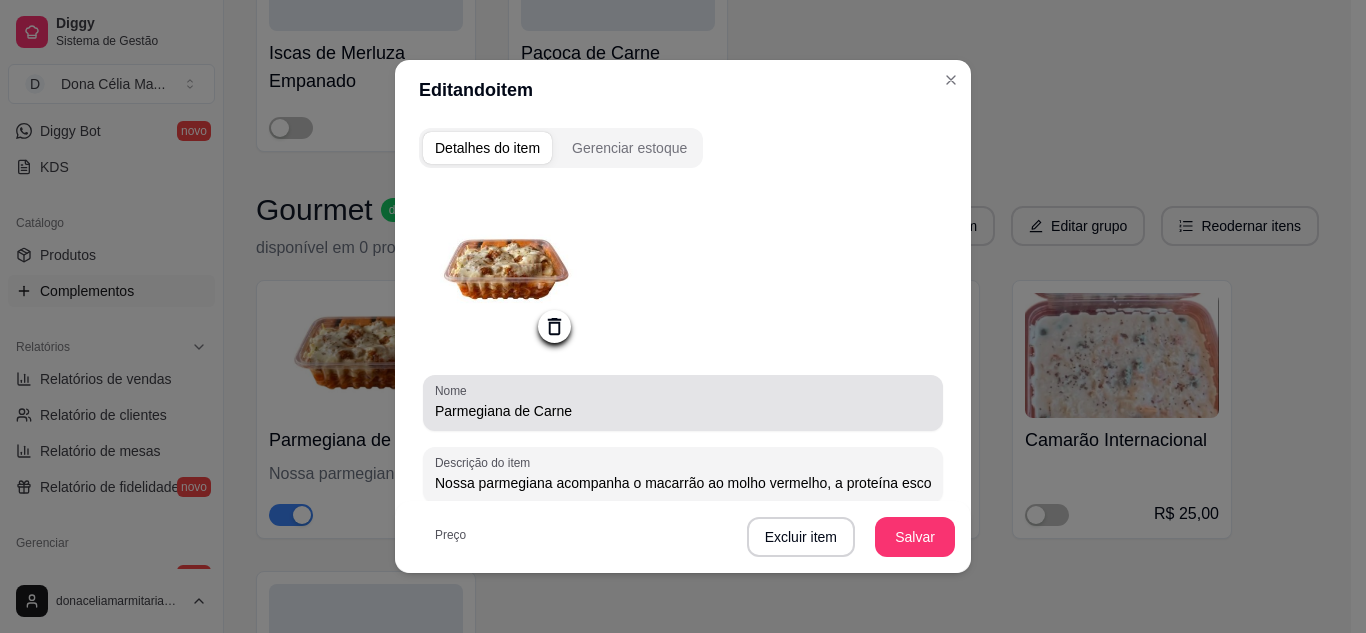 scroll, scrollTop: 100, scrollLeft: 0, axis: vertical 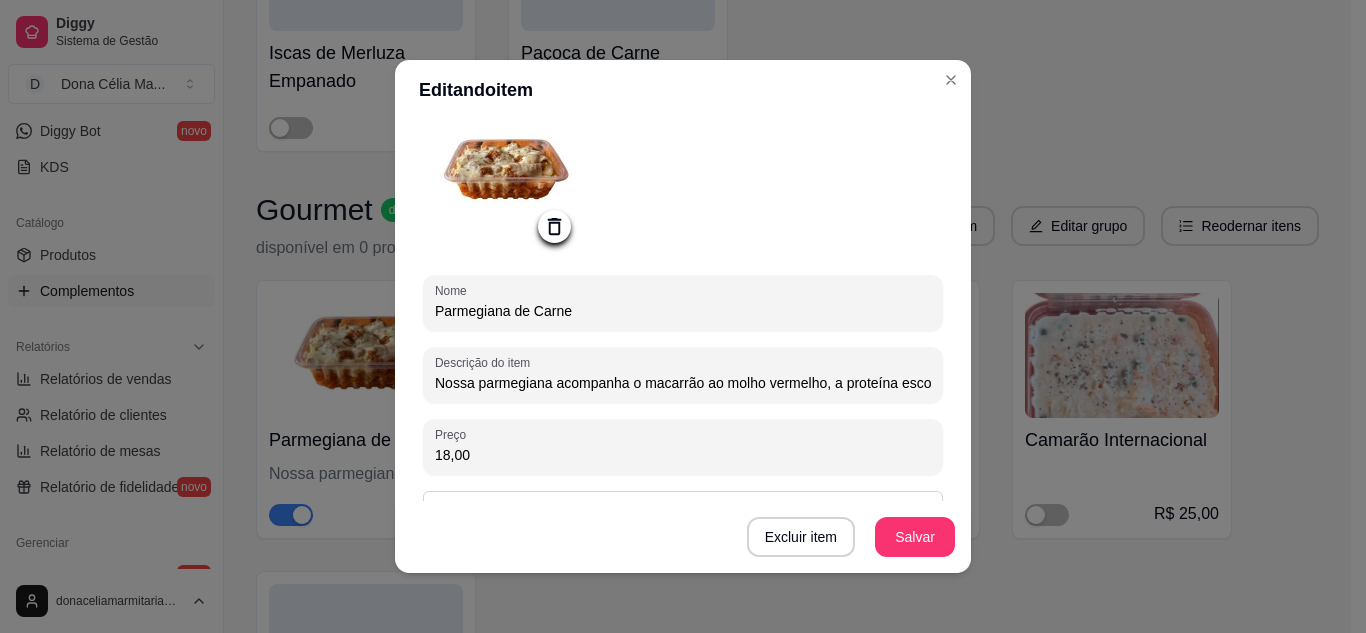 drag, startPoint x: 462, startPoint y: 444, endPoint x: 413, endPoint y: 442, distance: 49.0408 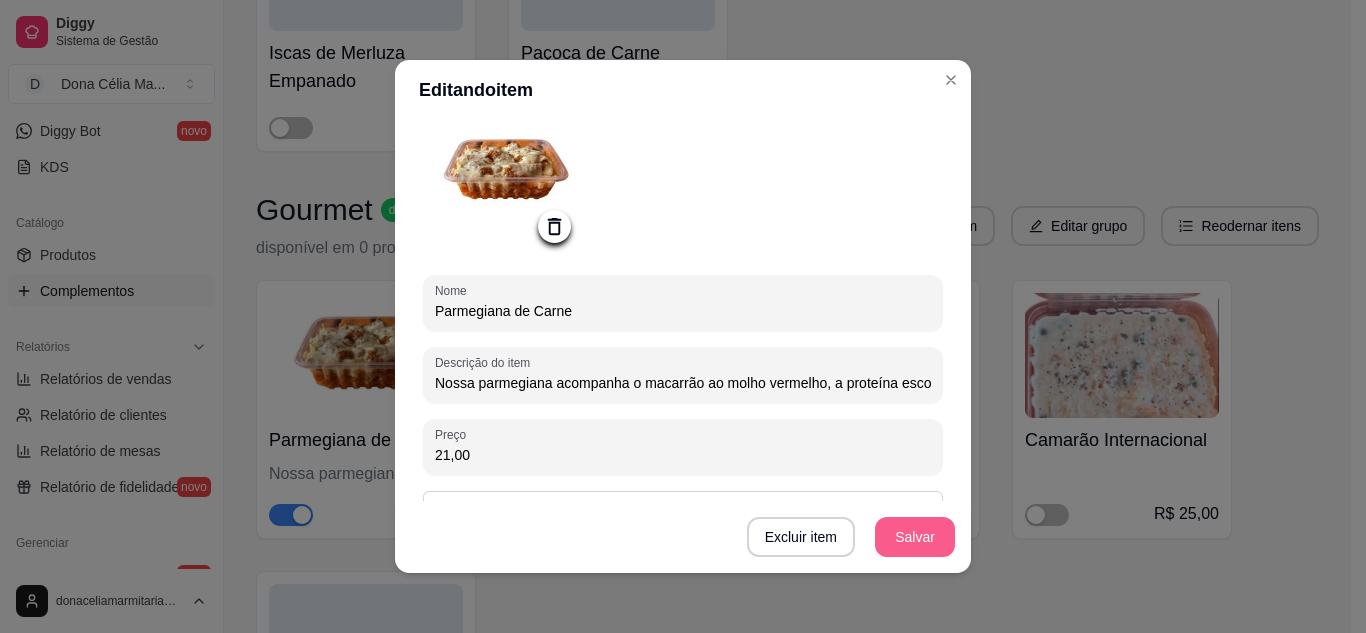 type on "21,00" 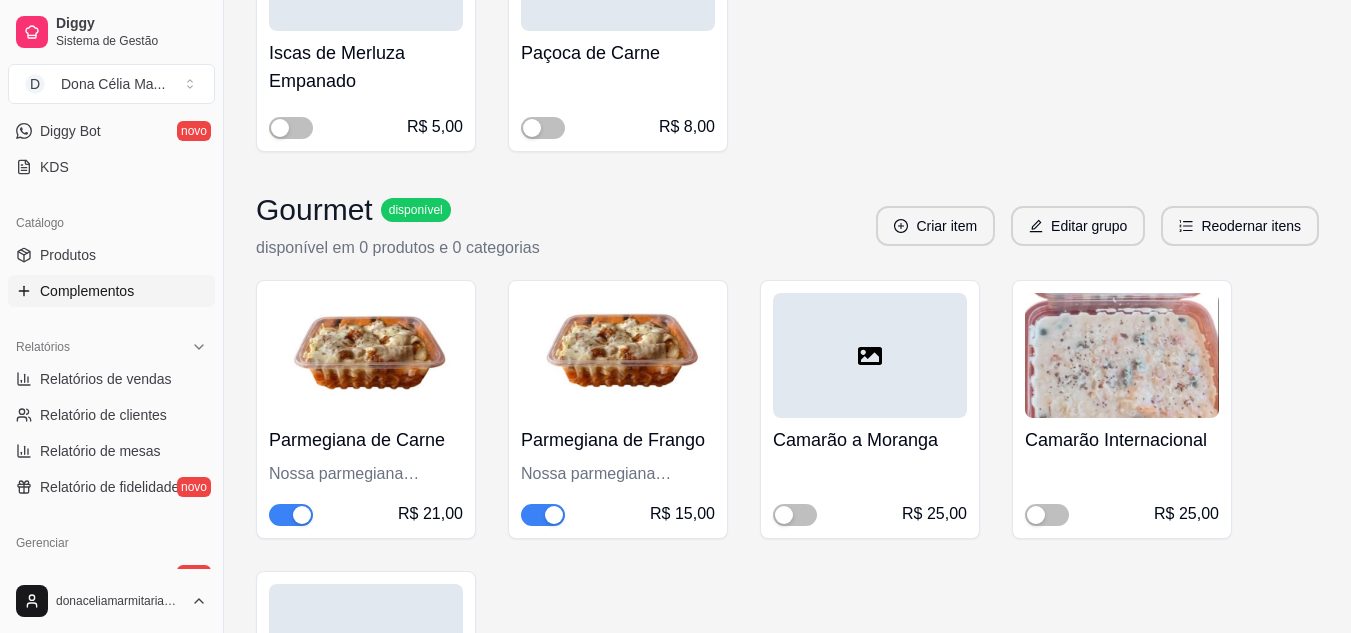 click on "Nossa parmegiana acompanha o macarrão ao molho vermelho, a proteína escolhida com molho de queijo com a batata palha em saquinho separado." at bounding box center [618, 474] 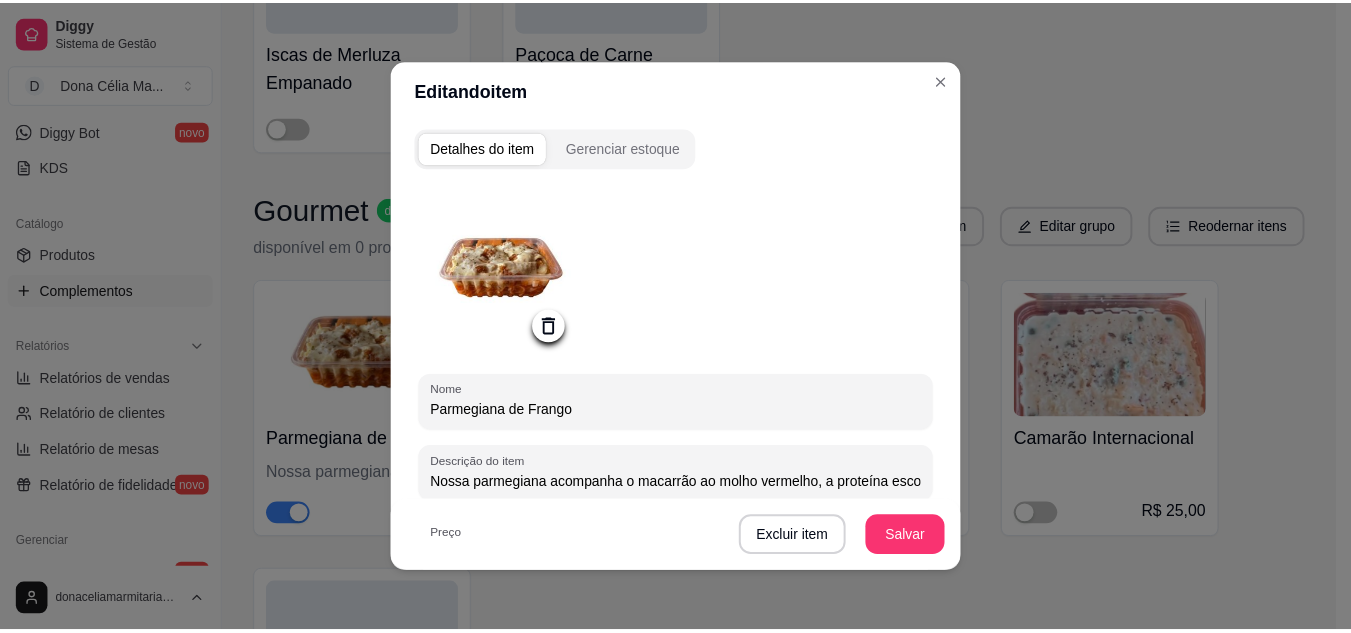 scroll, scrollTop: 200, scrollLeft: 0, axis: vertical 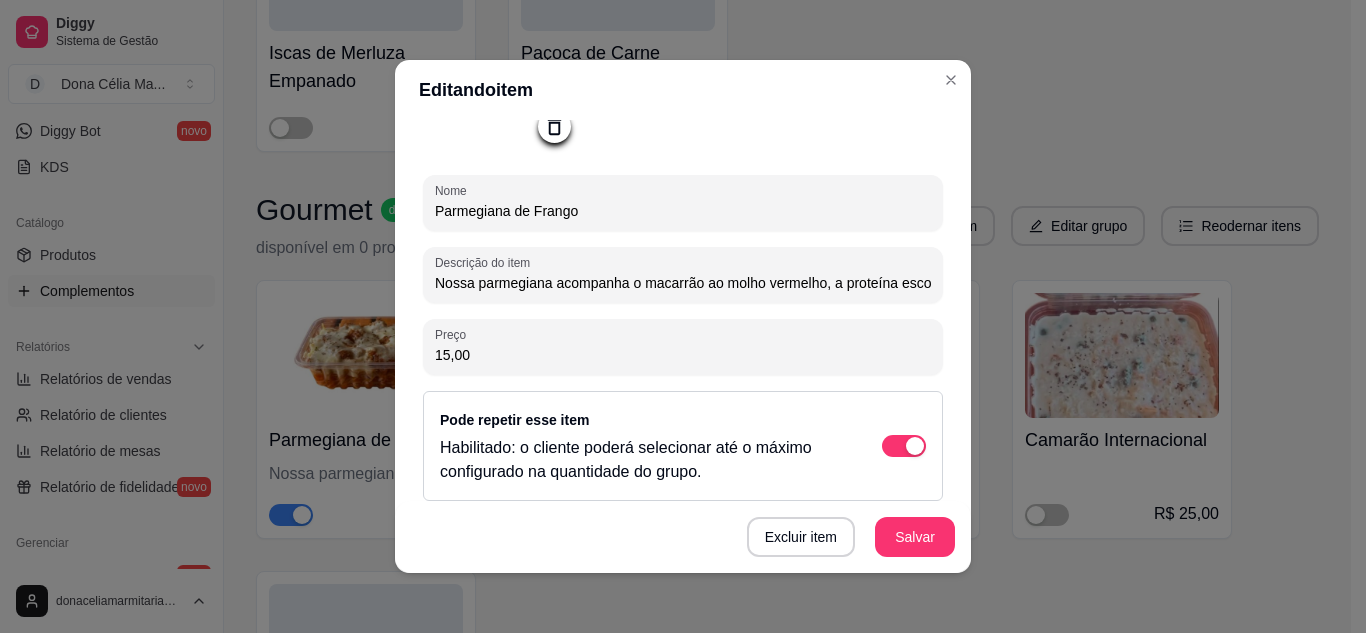 click on "Preço 15,00" at bounding box center [683, 347] 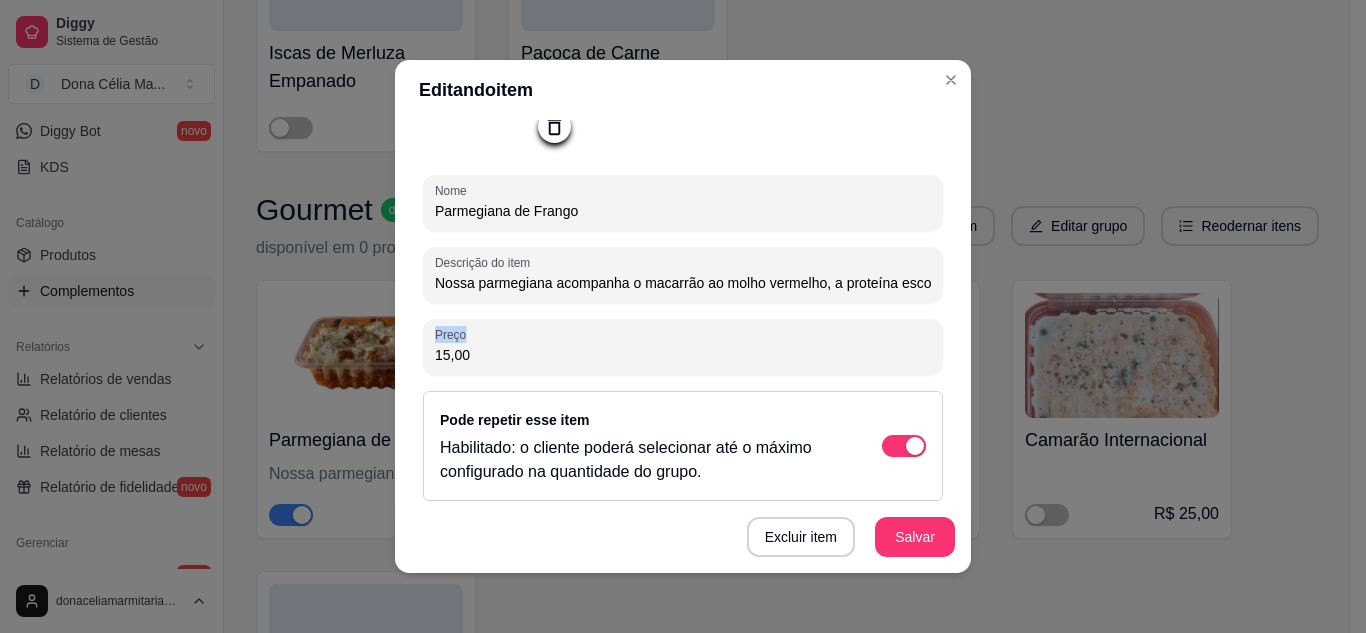 click on "Preço 15,00" at bounding box center [683, 347] 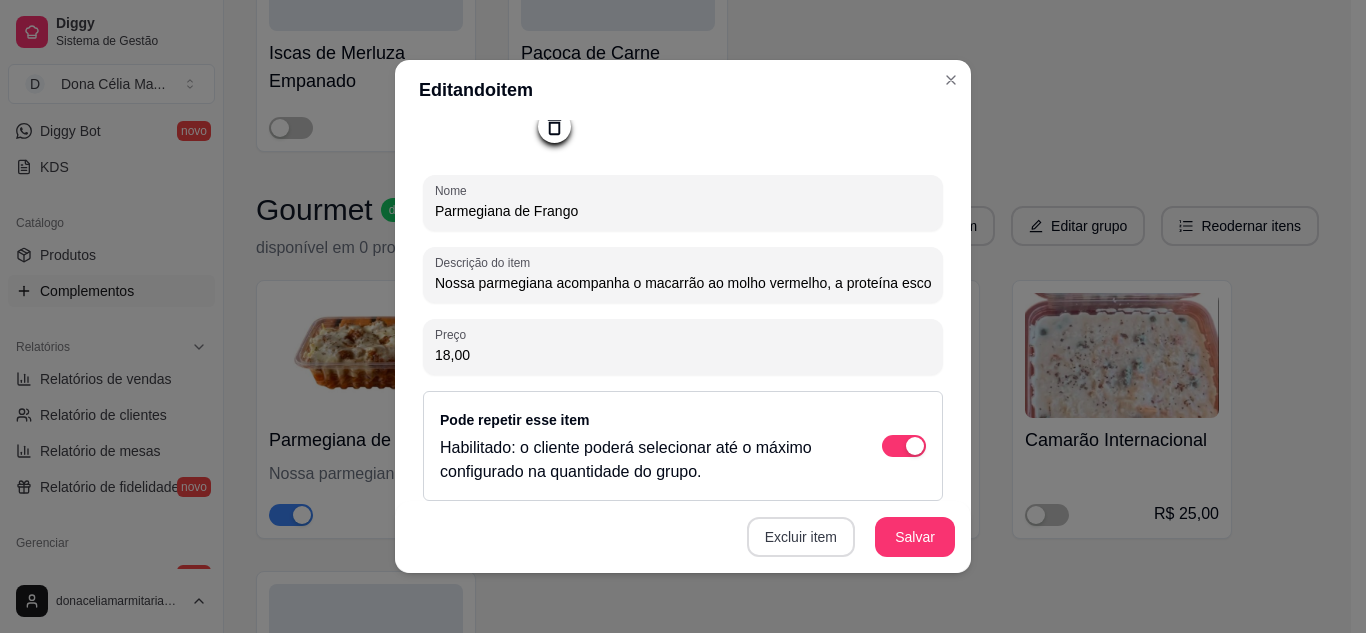 type on "18,00" 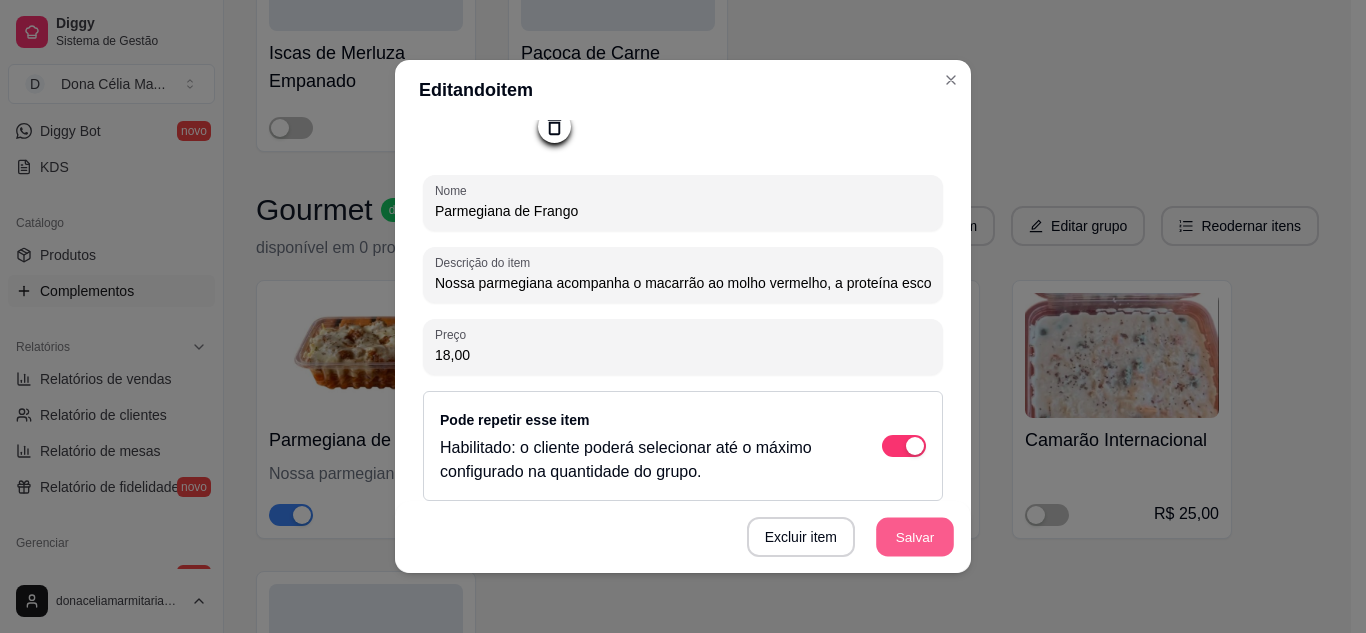 click on "Salvar" at bounding box center [915, 537] 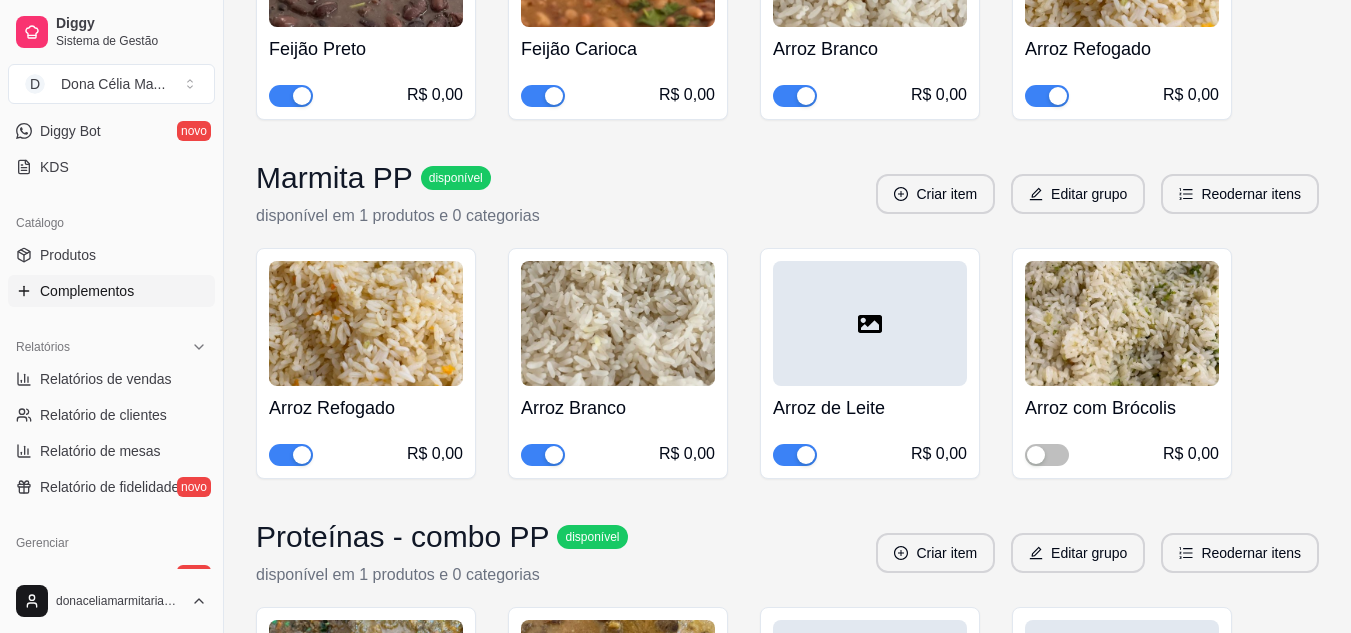 scroll, scrollTop: 12700, scrollLeft: 0, axis: vertical 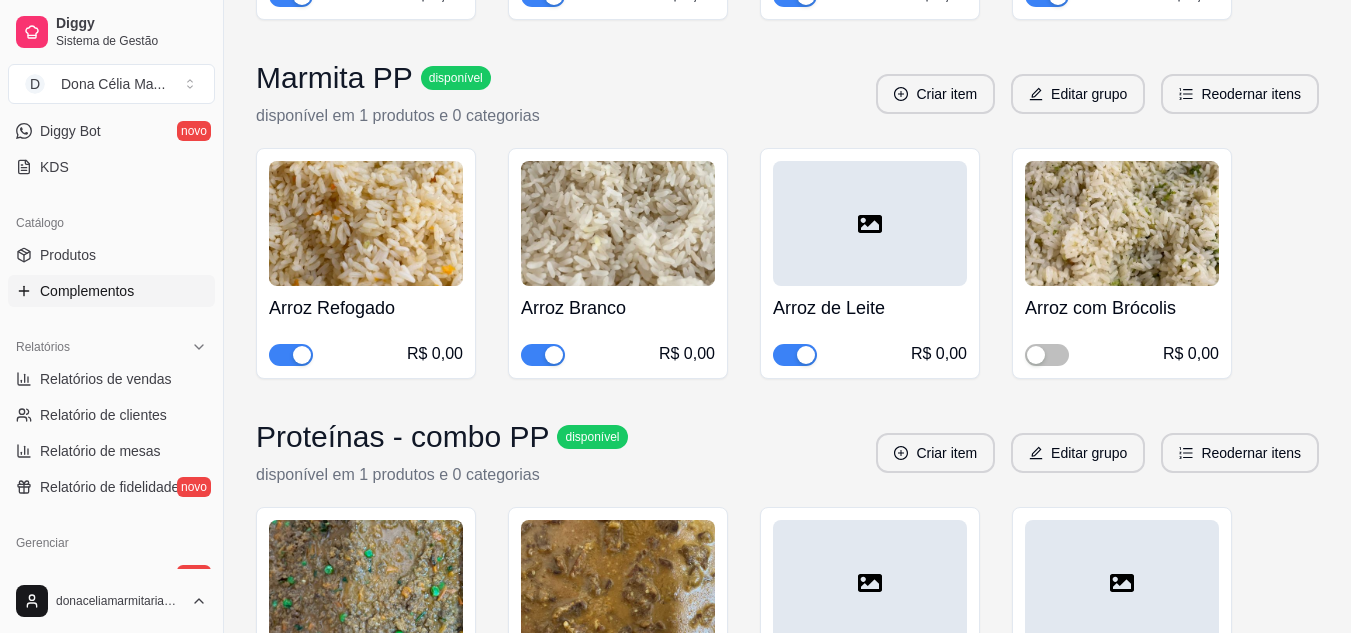 click at bounding box center (795, 355) 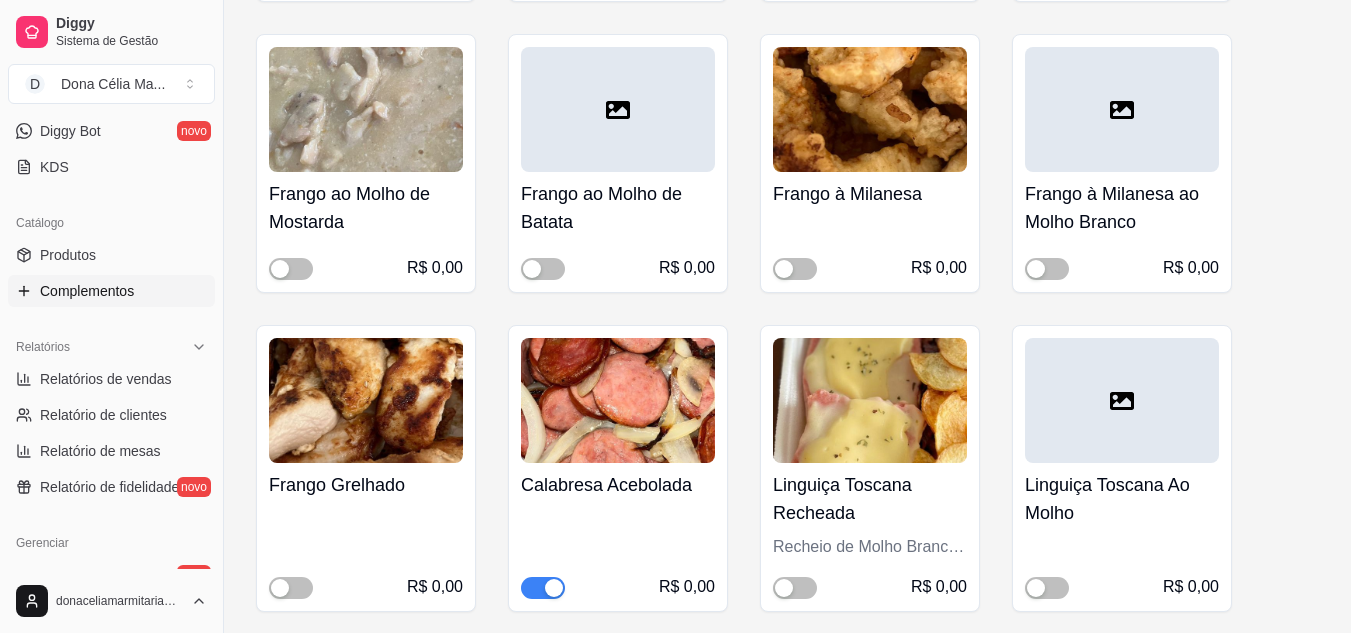 scroll, scrollTop: 14800, scrollLeft: 0, axis: vertical 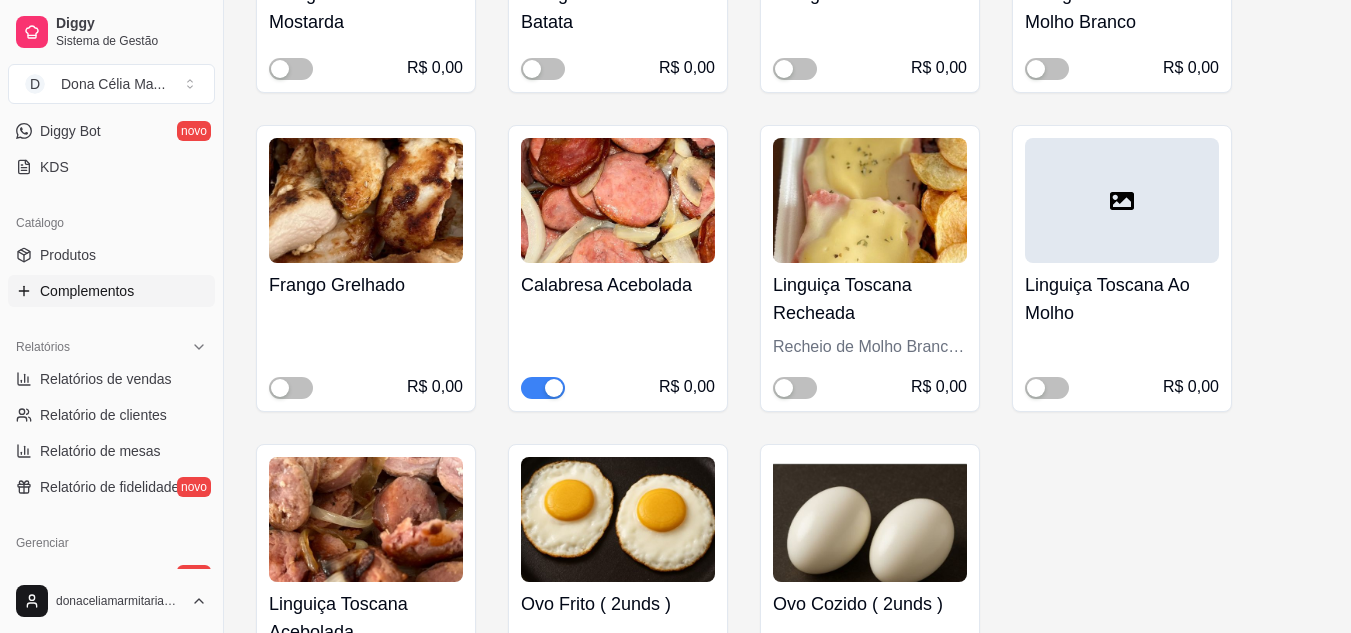 click at bounding box center (554, 388) 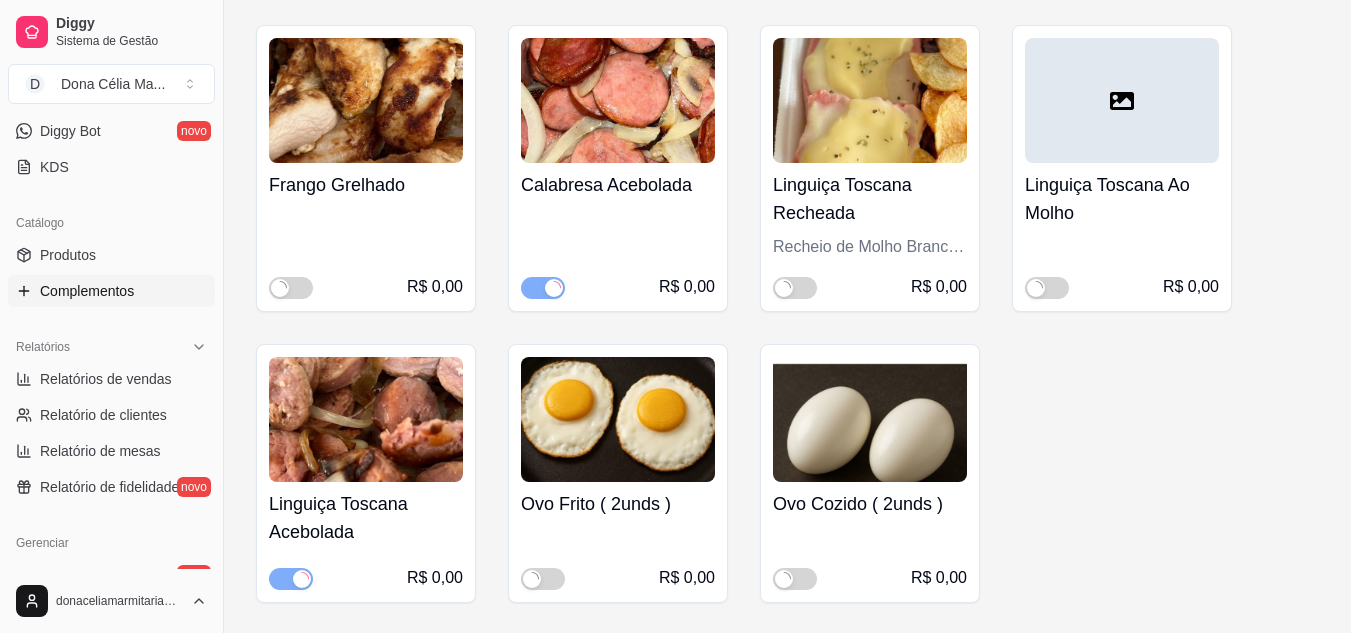 scroll, scrollTop: 15000, scrollLeft: 0, axis: vertical 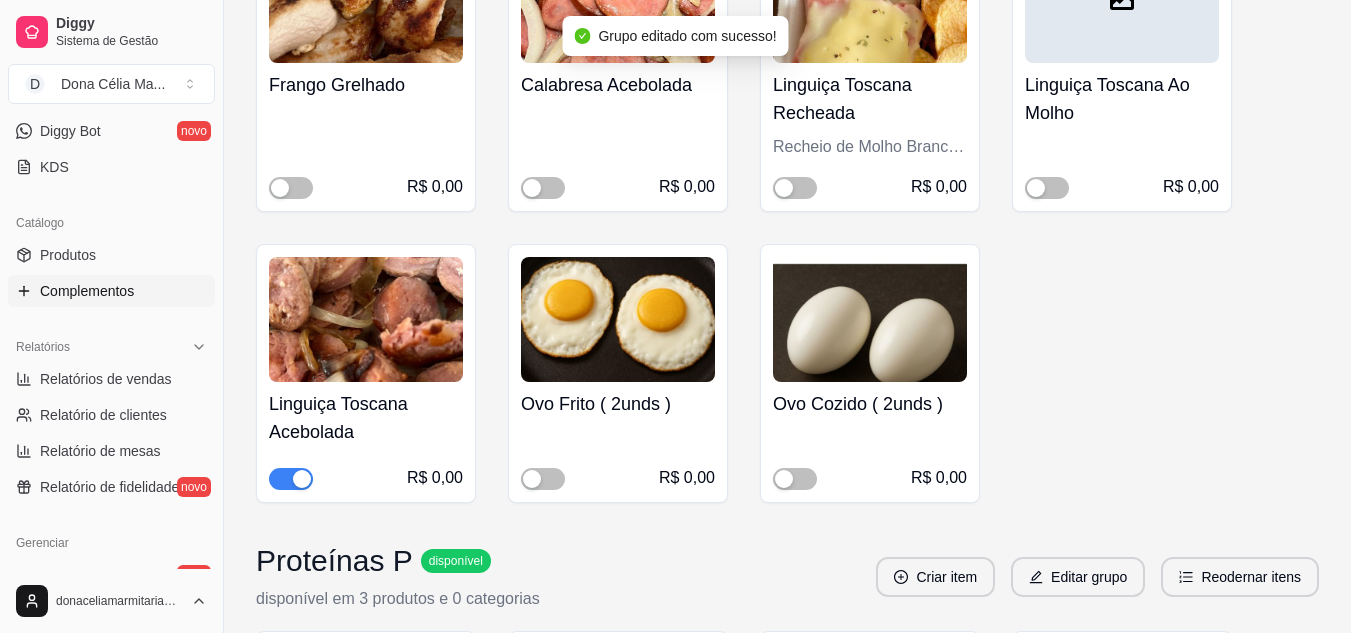 click at bounding box center (291, 479) 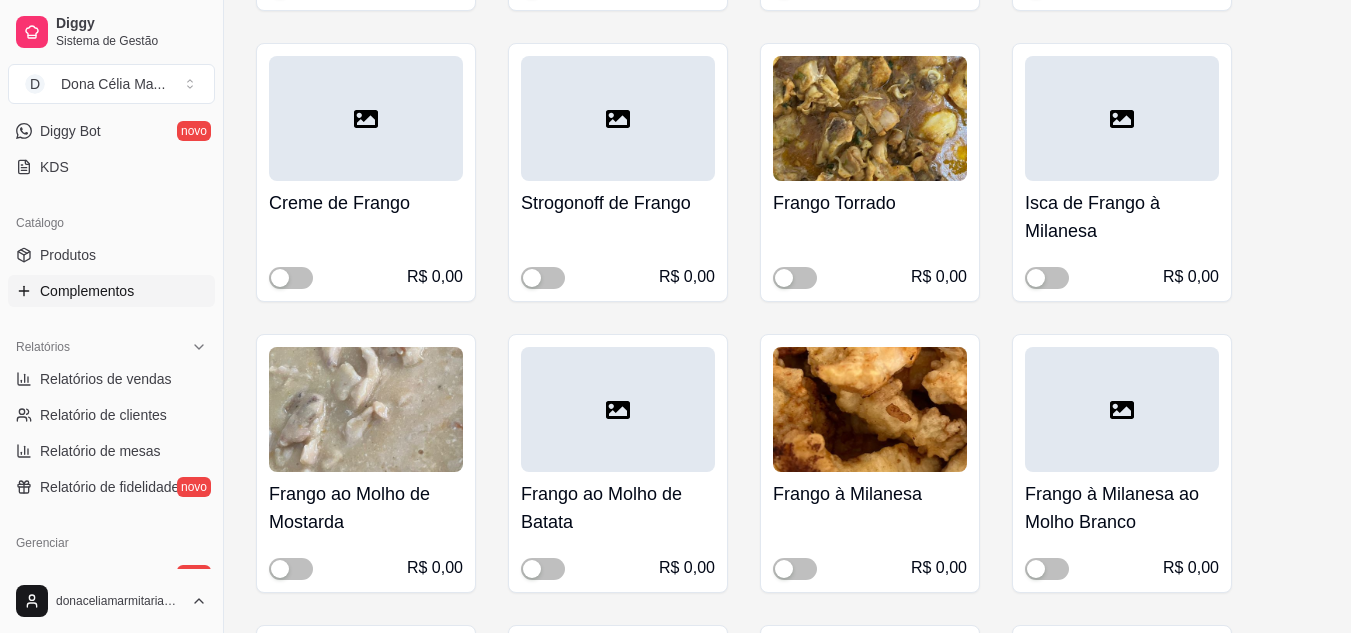 scroll, scrollTop: 14200, scrollLeft: 0, axis: vertical 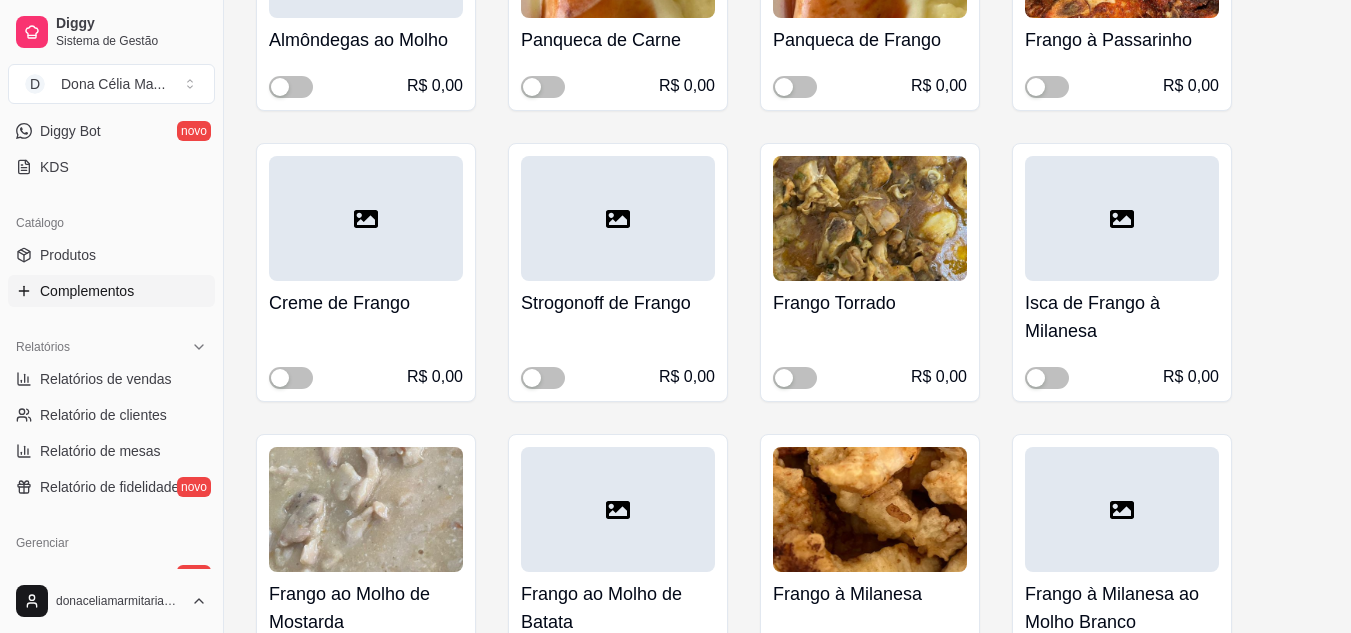 click on "Frango Torrado" at bounding box center [870, 303] 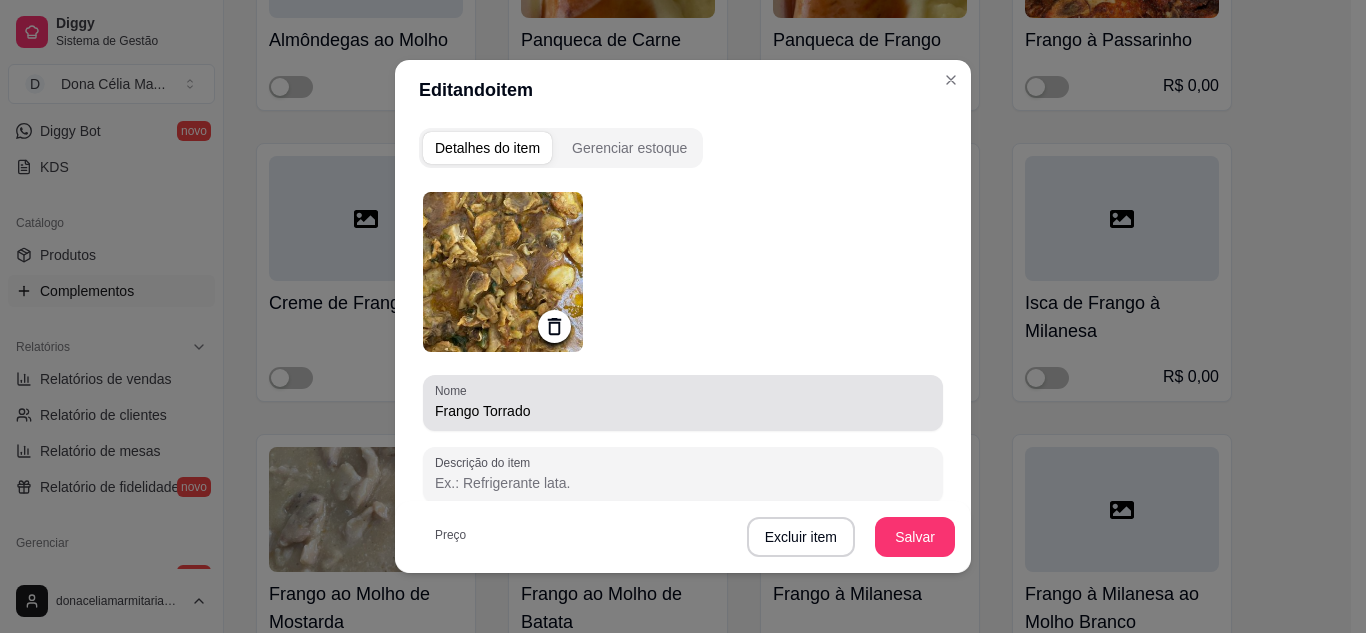 click on "Frango Torrado" at bounding box center (683, 411) 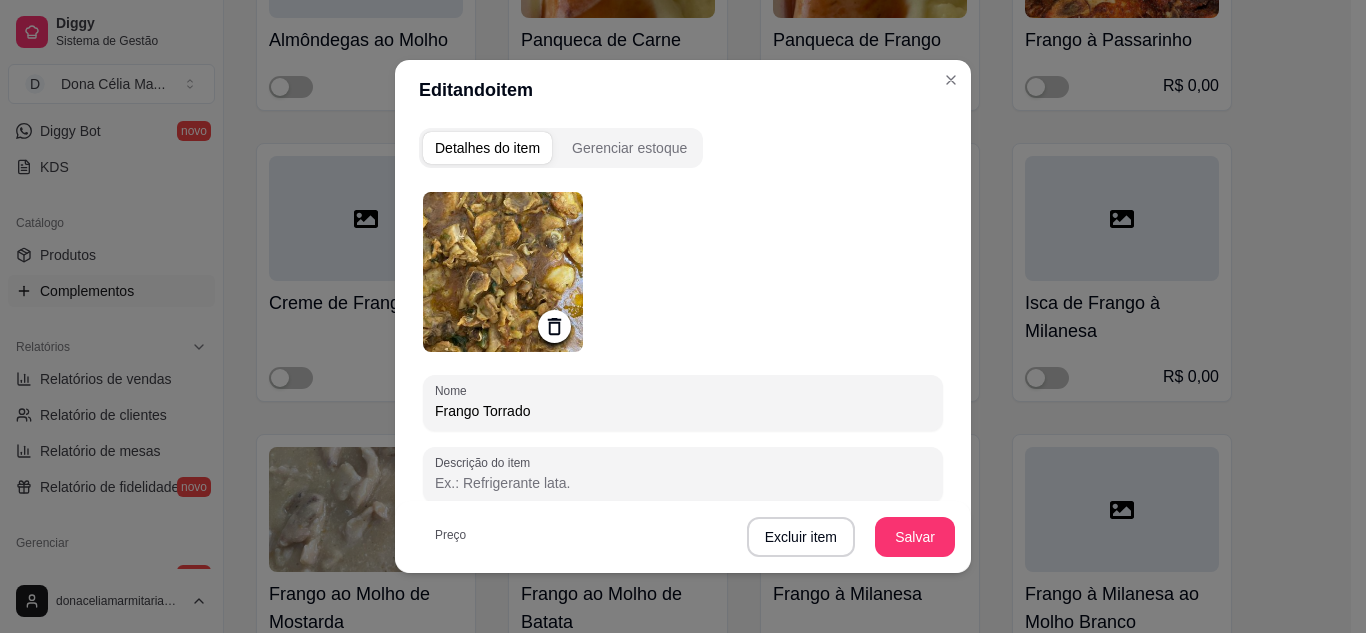 click on "Frango Torrado" at bounding box center (683, 411) 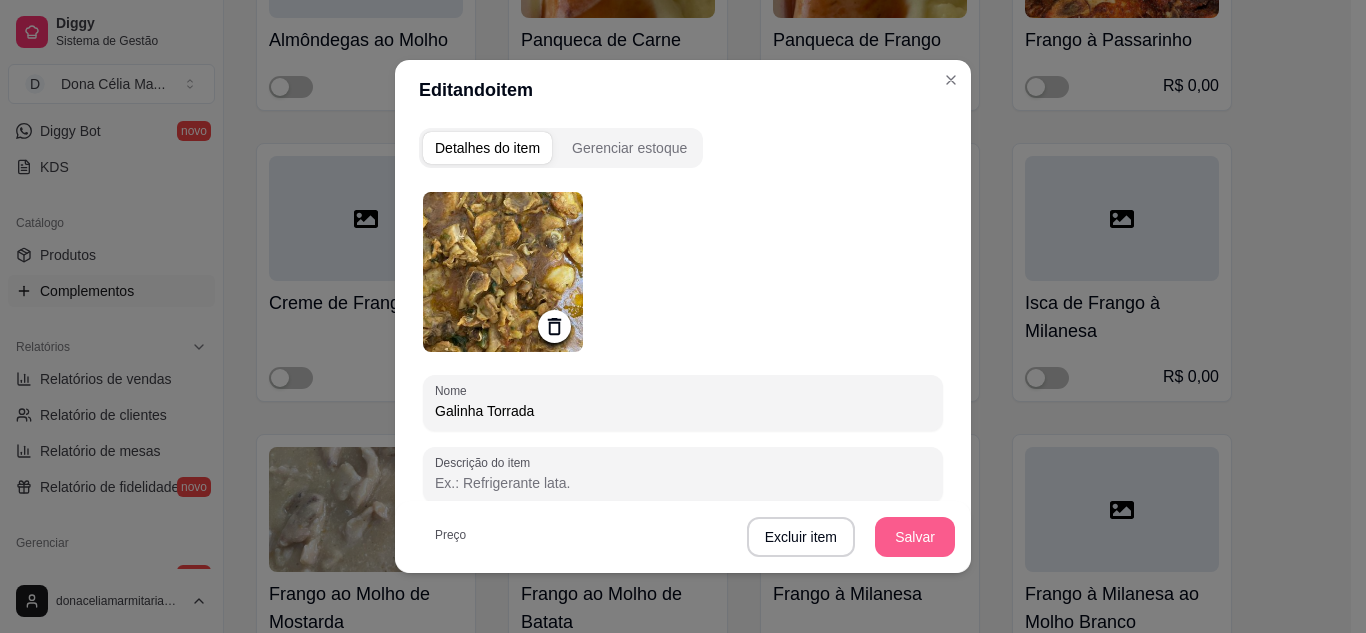 type on "Galinha Torrada" 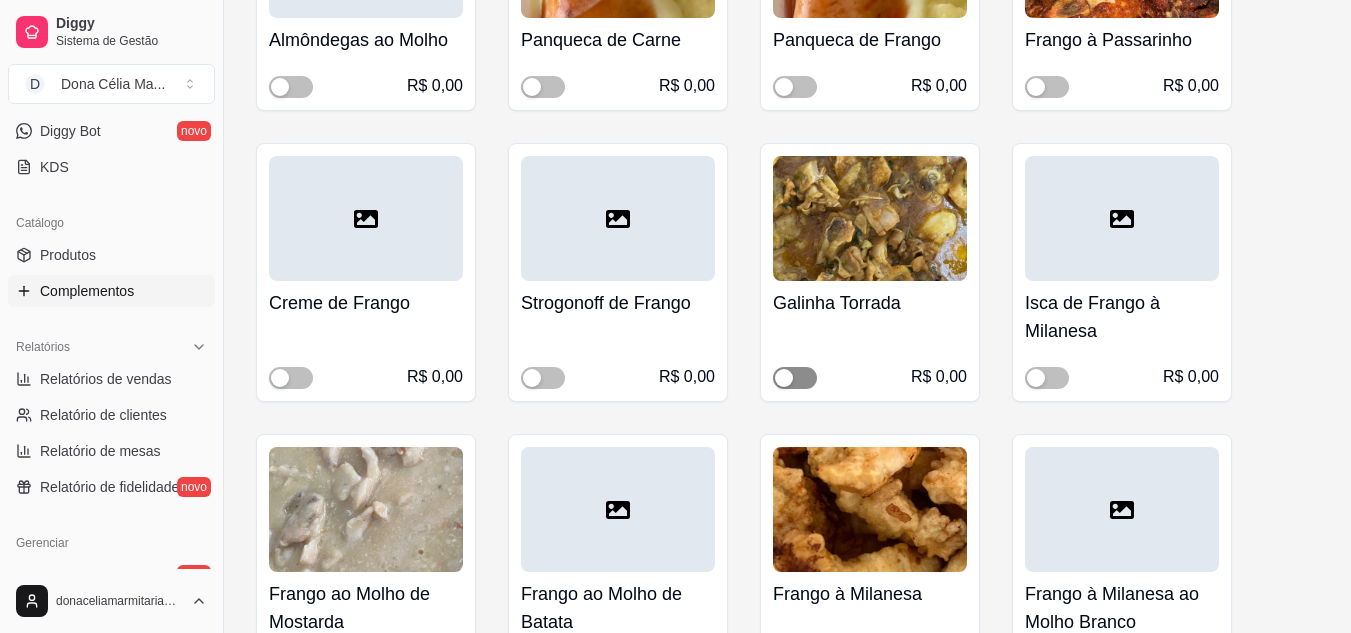 click at bounding box center (784, 378) 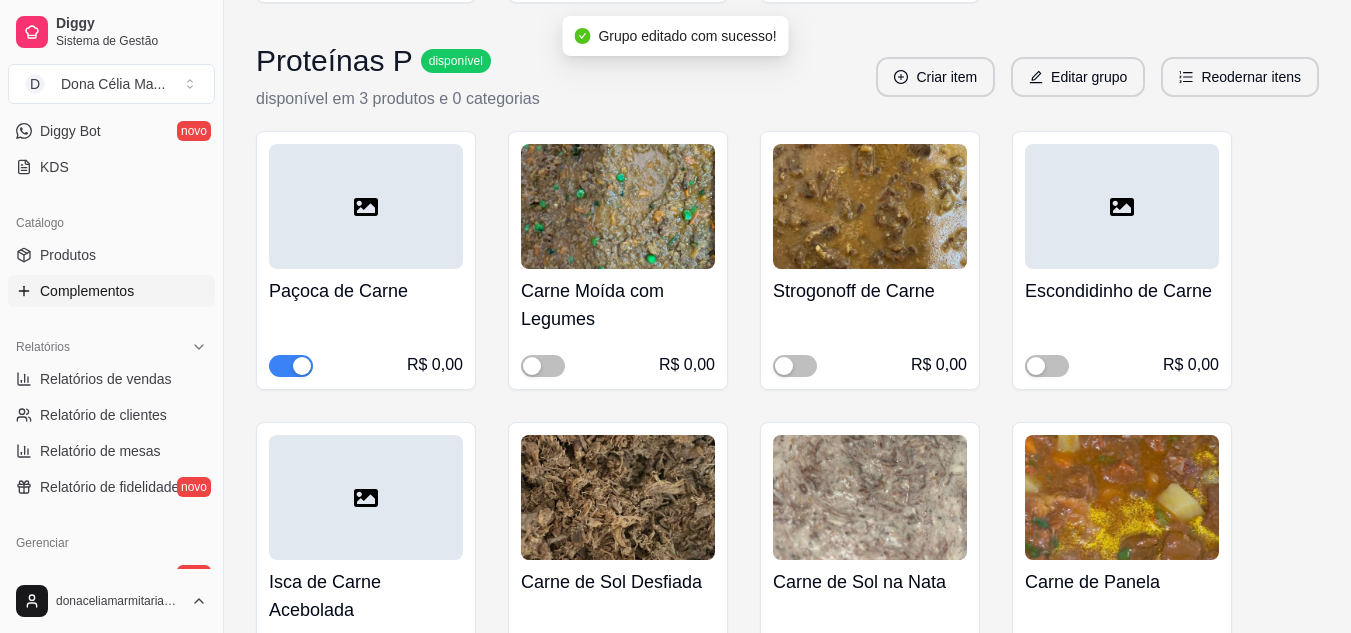 scroll, scrollTop: 15700, scrollLeft: 0, axis: vertical 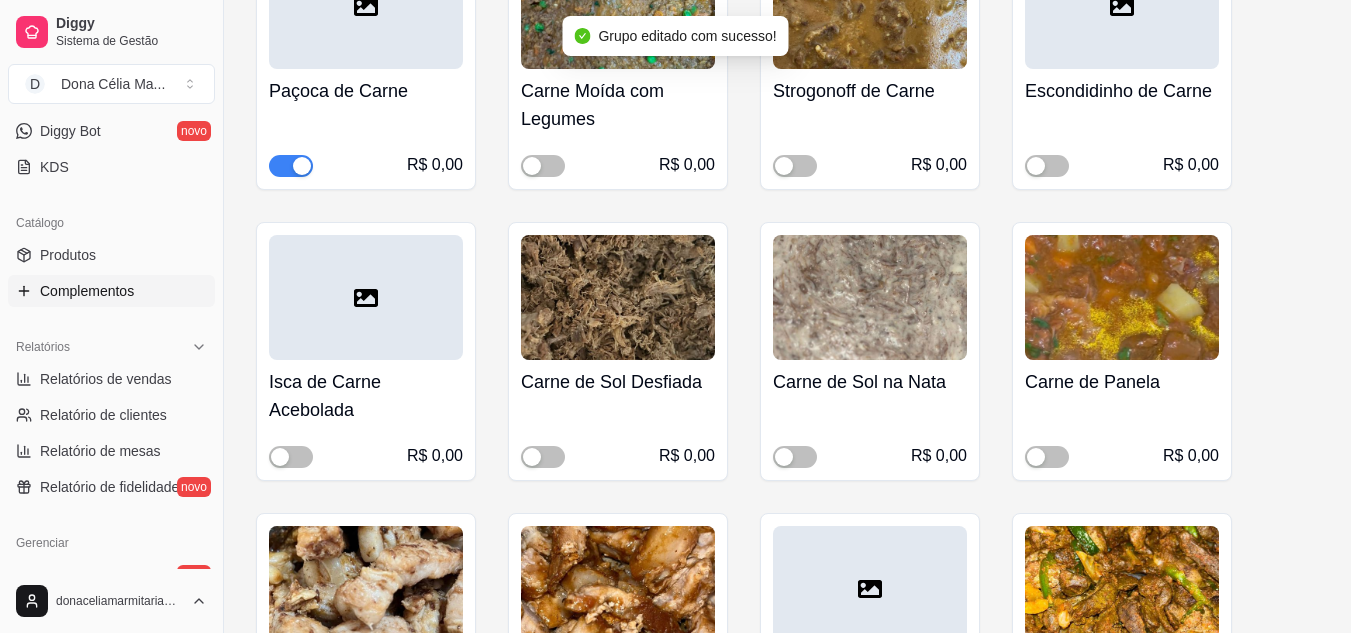 click at bounding box center [291, 166] 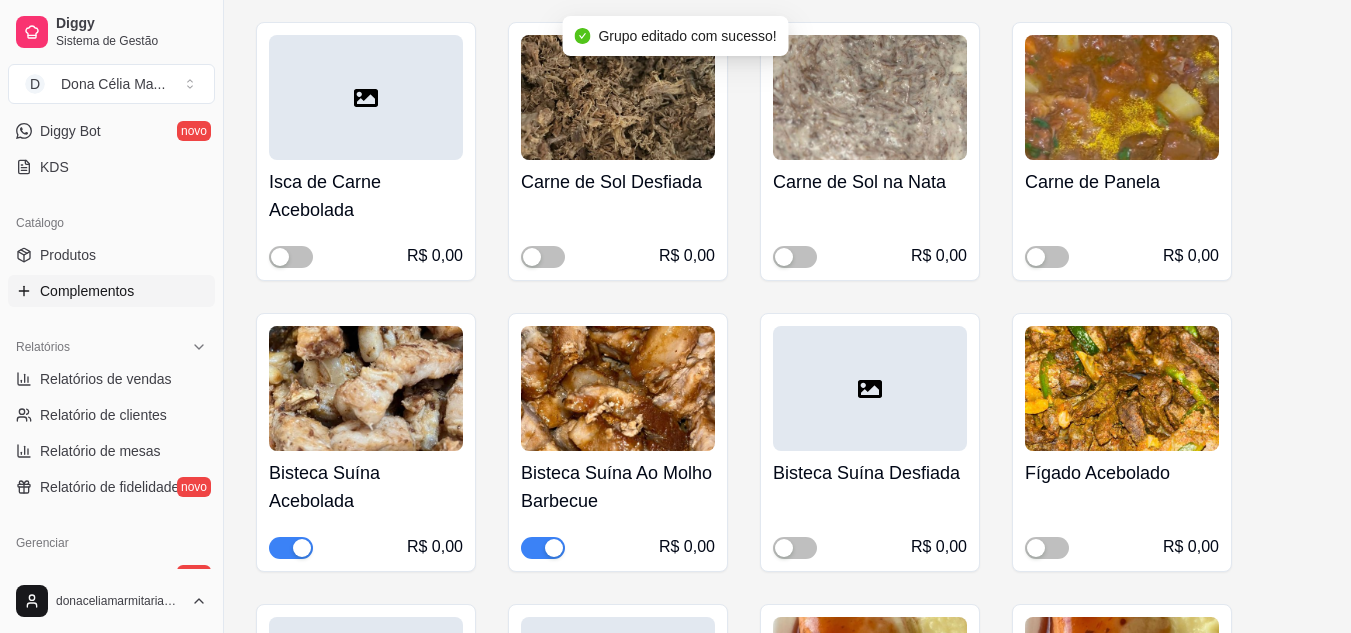 scroll, scrollTop: 16000, scrollLeft: 0, axis: vertical 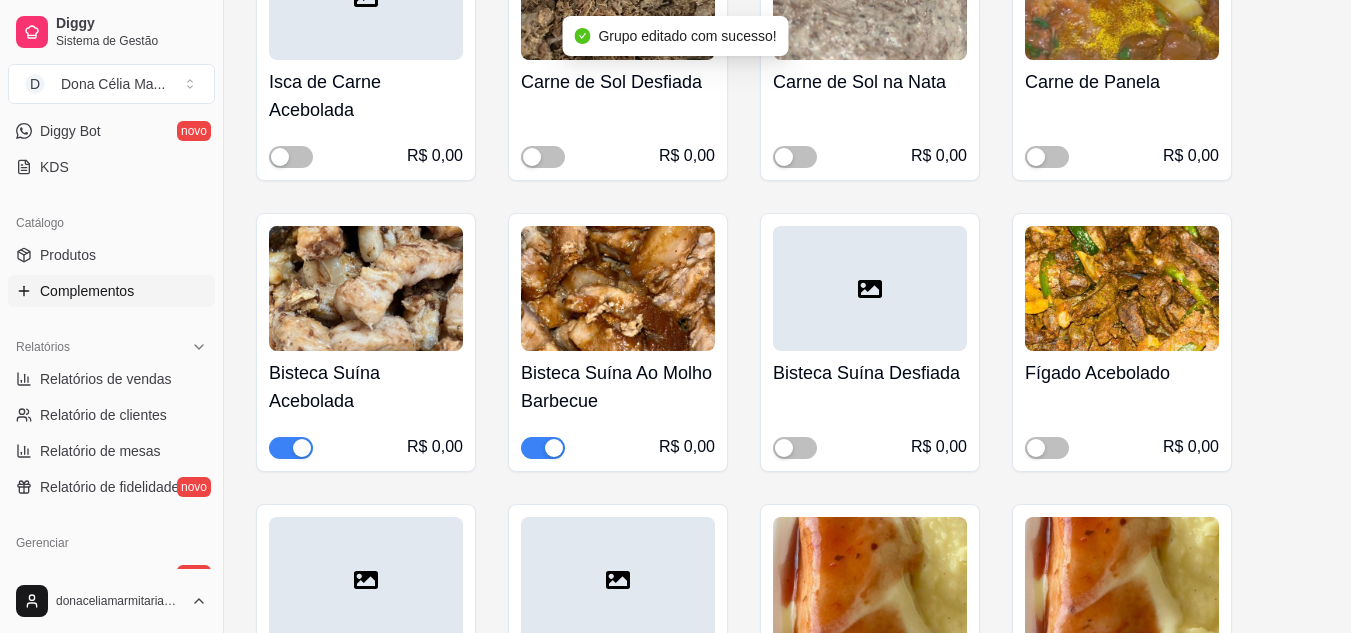 drag, startPoint x: 291, startPoint y: 499, endPoint x: 349, endPoint y: 500, distance: 58.00862 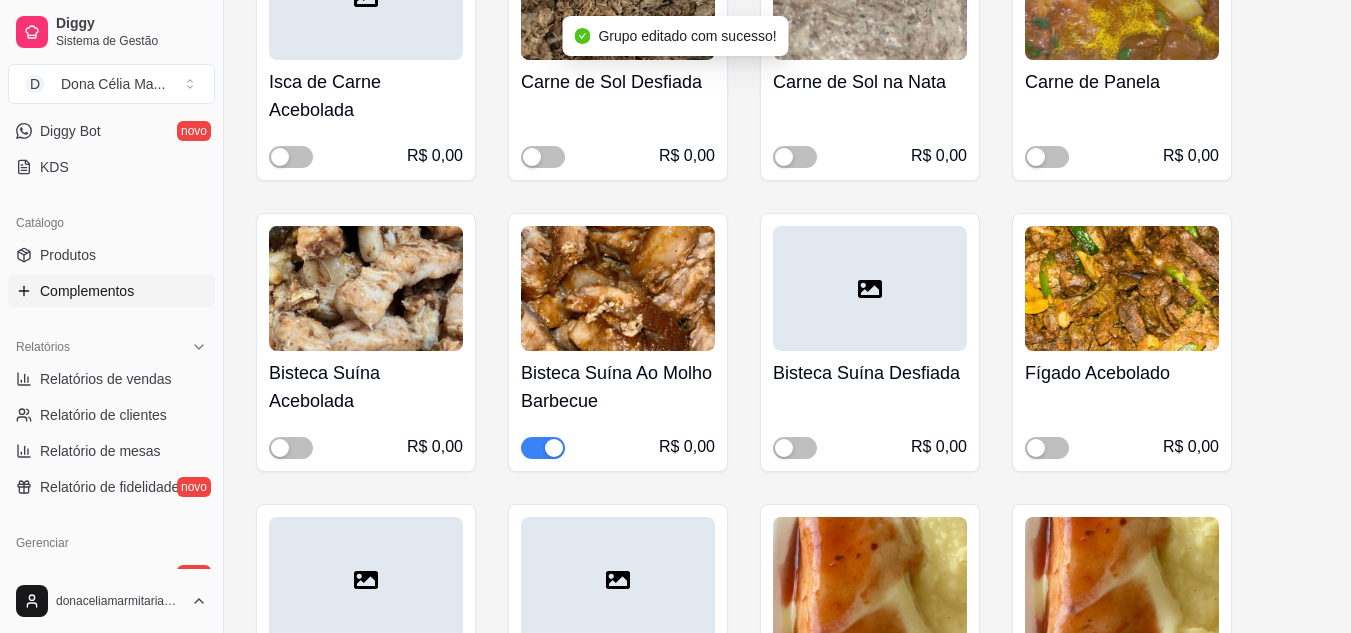 click at bounding box center (543, 448) 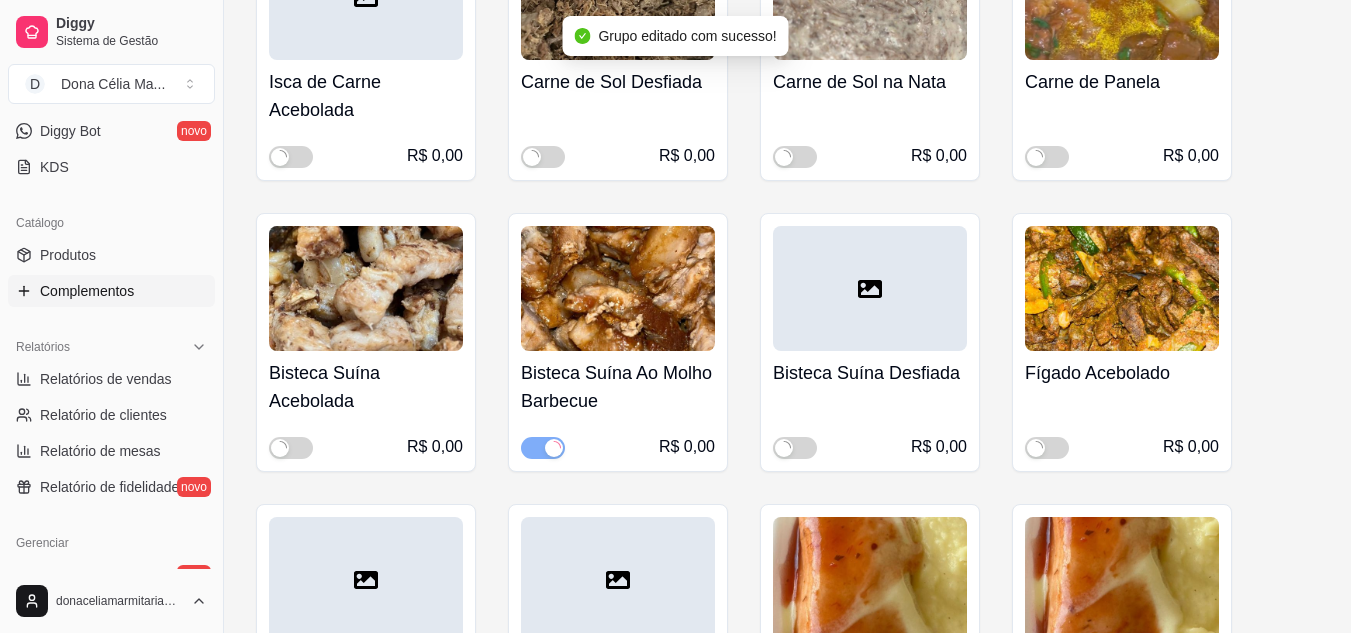 scroll, scrollTop: 16200, scrollLeft: 0, axis: vertical 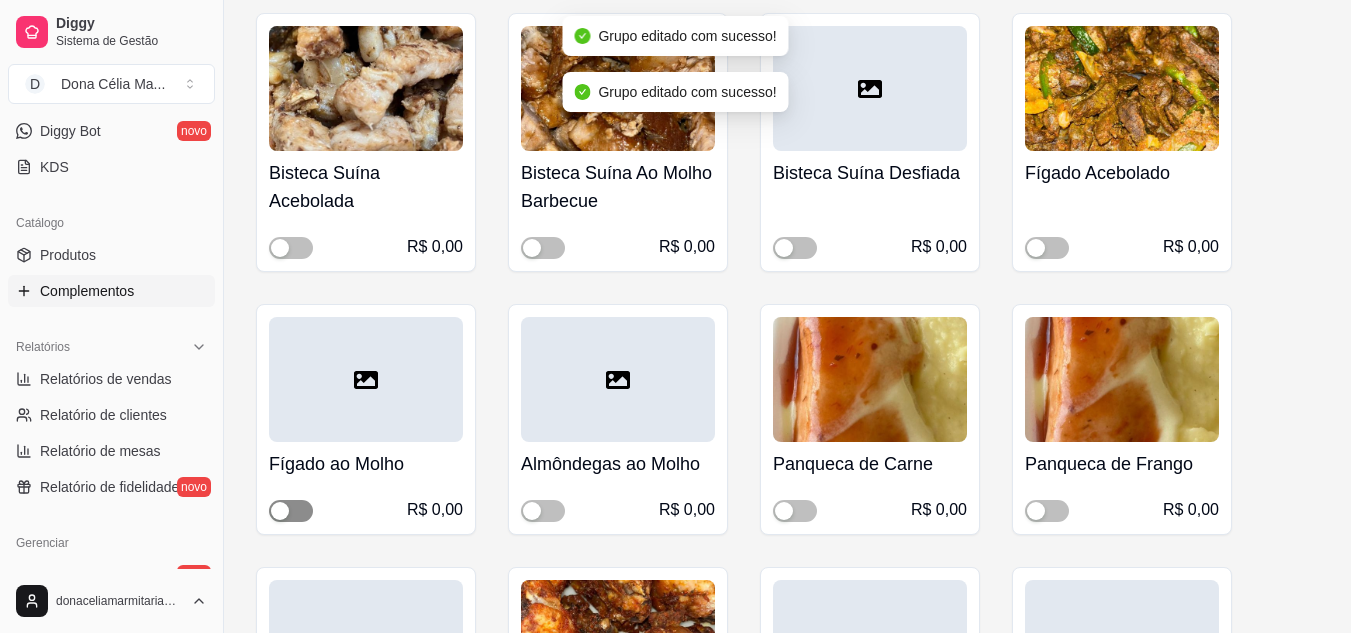 click at bounding box center [280, 511] 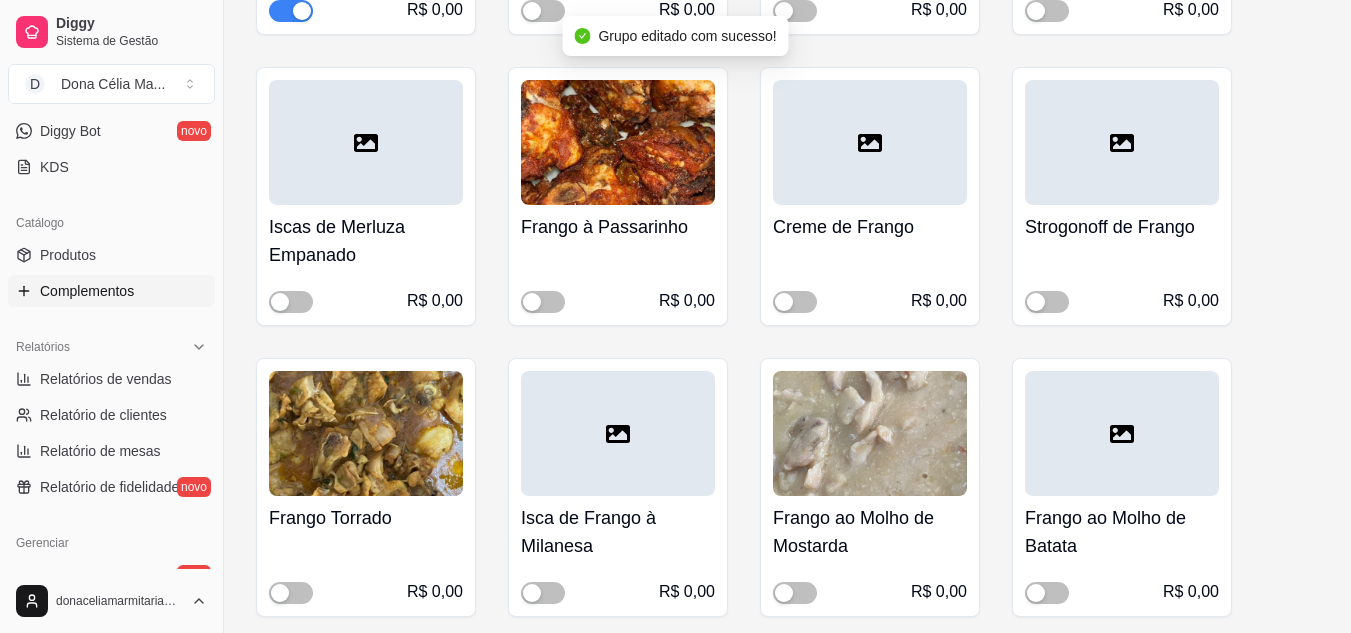 scroll, scrollTop: 16800, scrollLeft: 0, axis: vertical 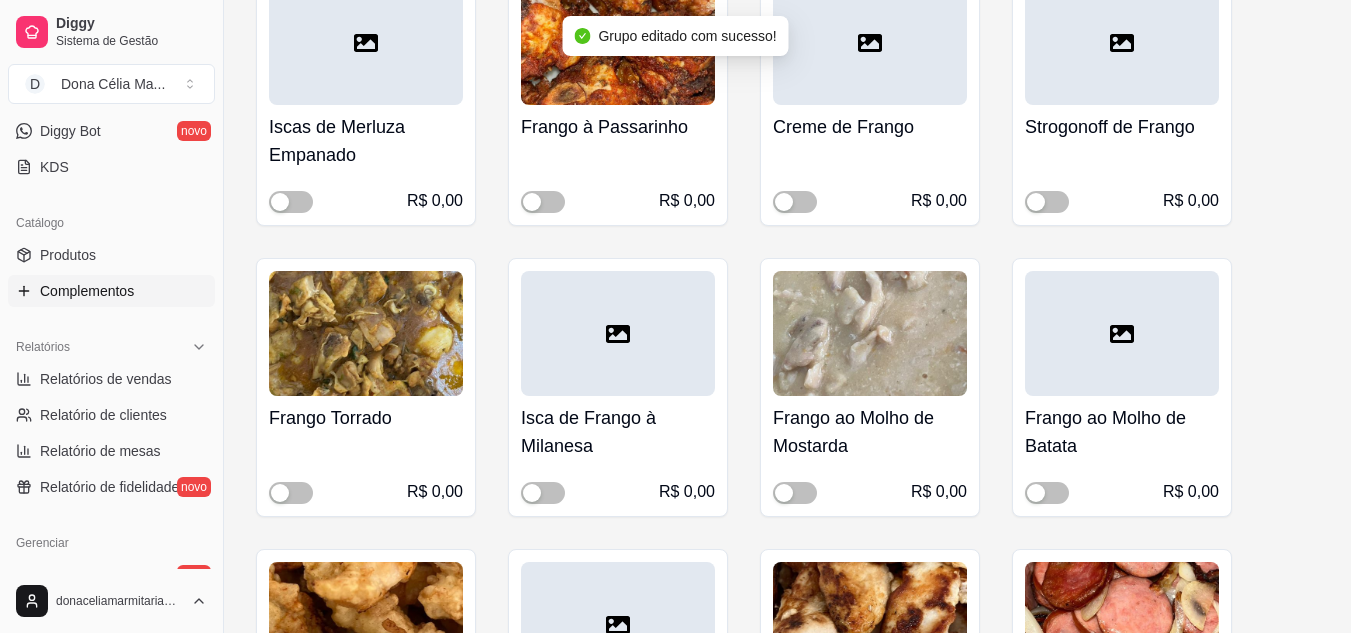 click on "Frango Torrado" at bounding box center (366, 418) 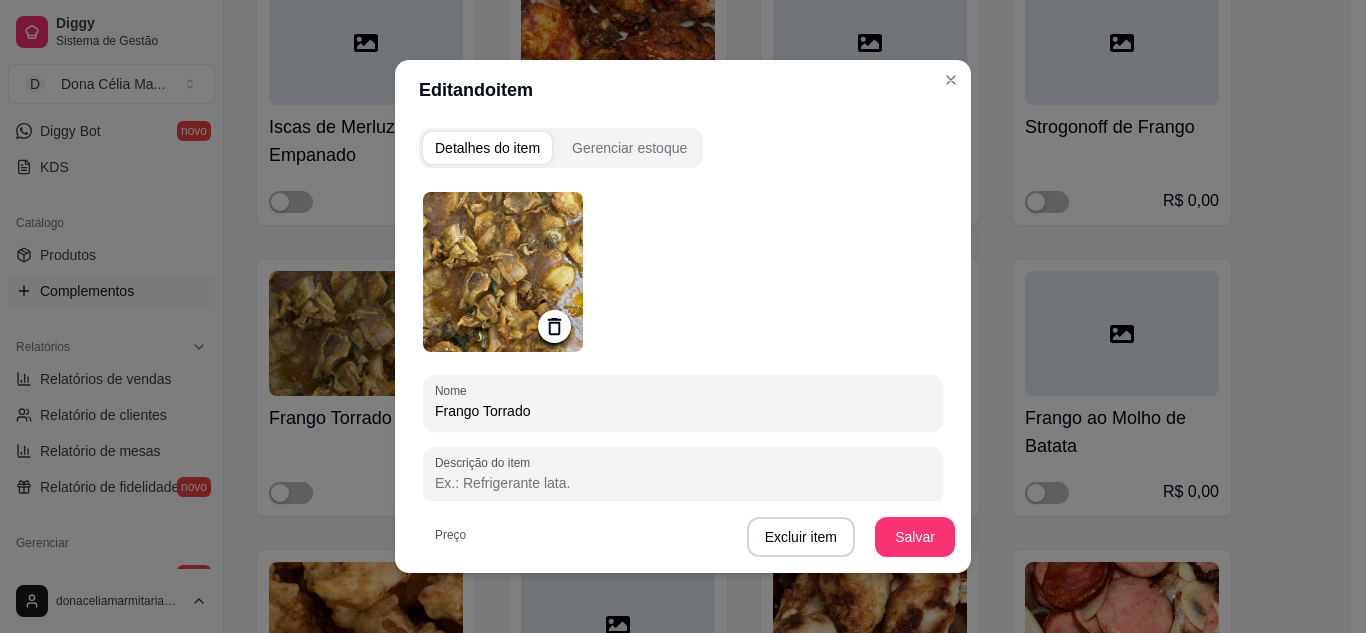 click on "Frango Torrado" at bounding box center (683, 411) 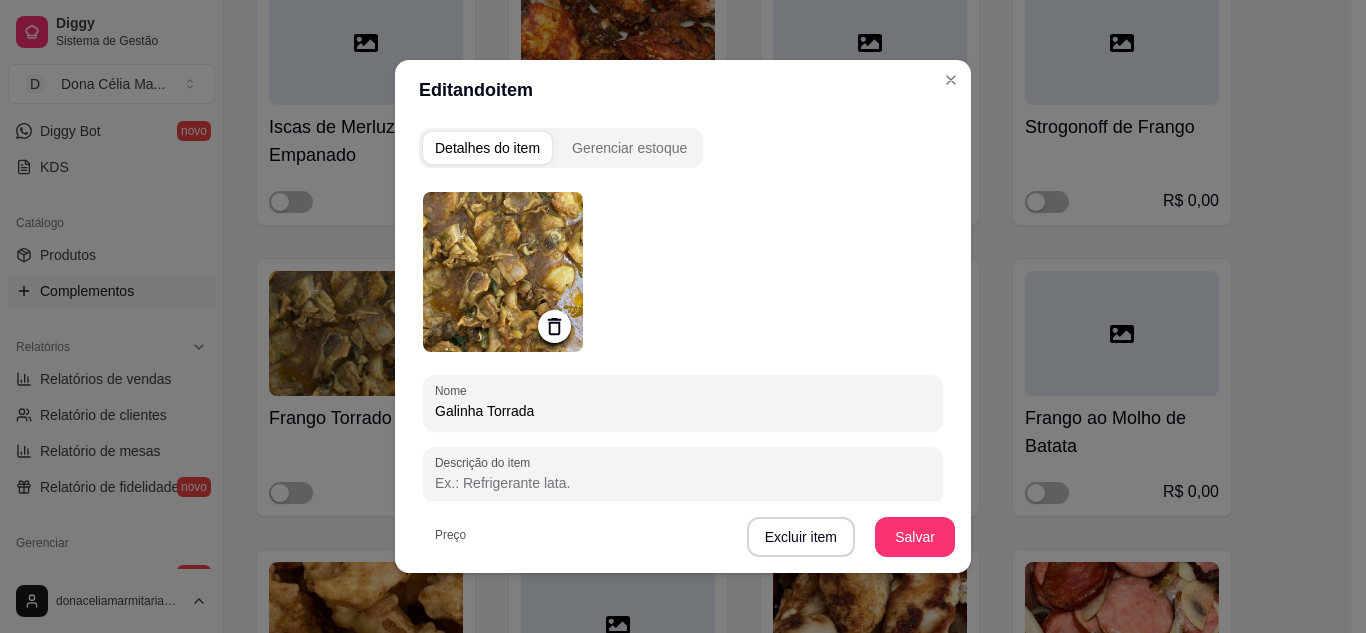 type on "Galinha Torrada" 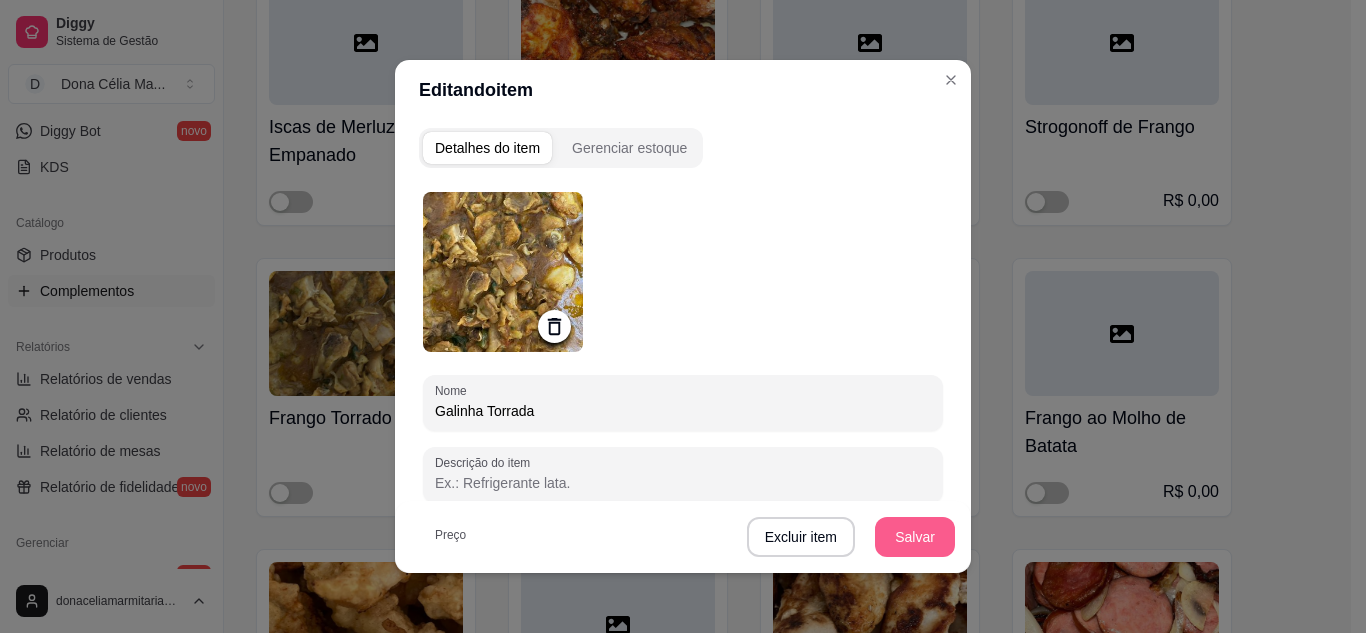 click on "Salvar" at bounding box center [915, 537] 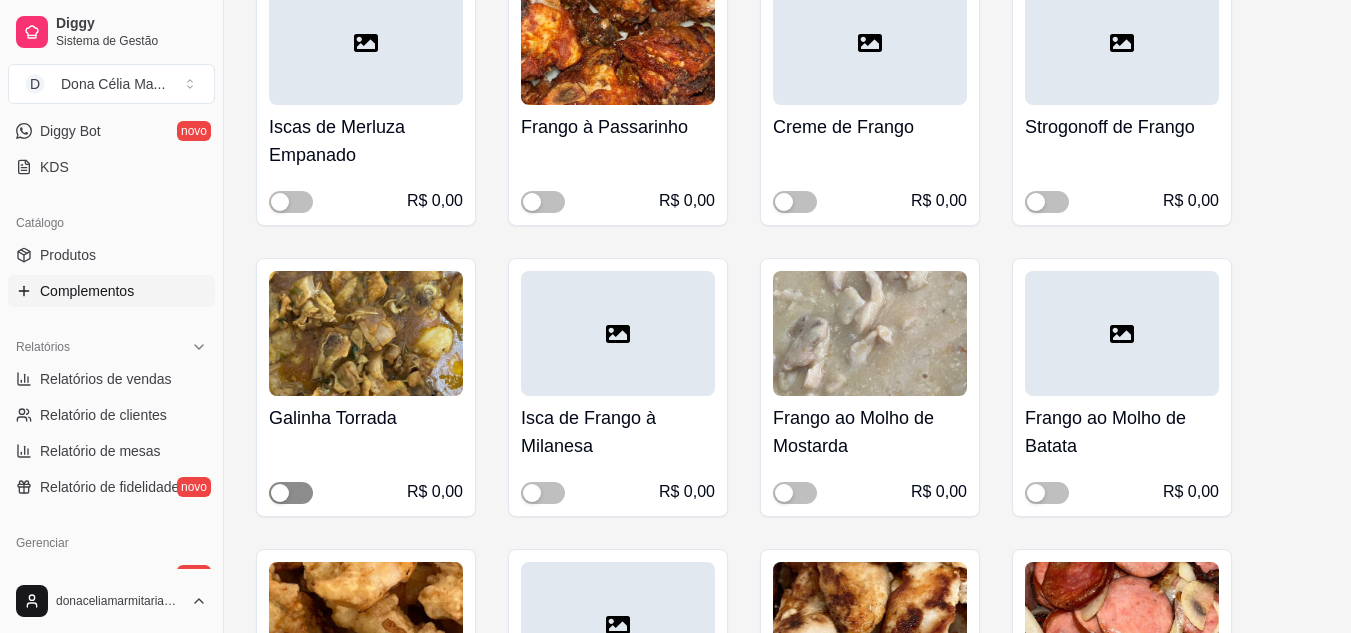 drag, startPoint x: 295, startPoint y: 544, endPoint x: 306, endPoint y: 542, distance: 11.18034 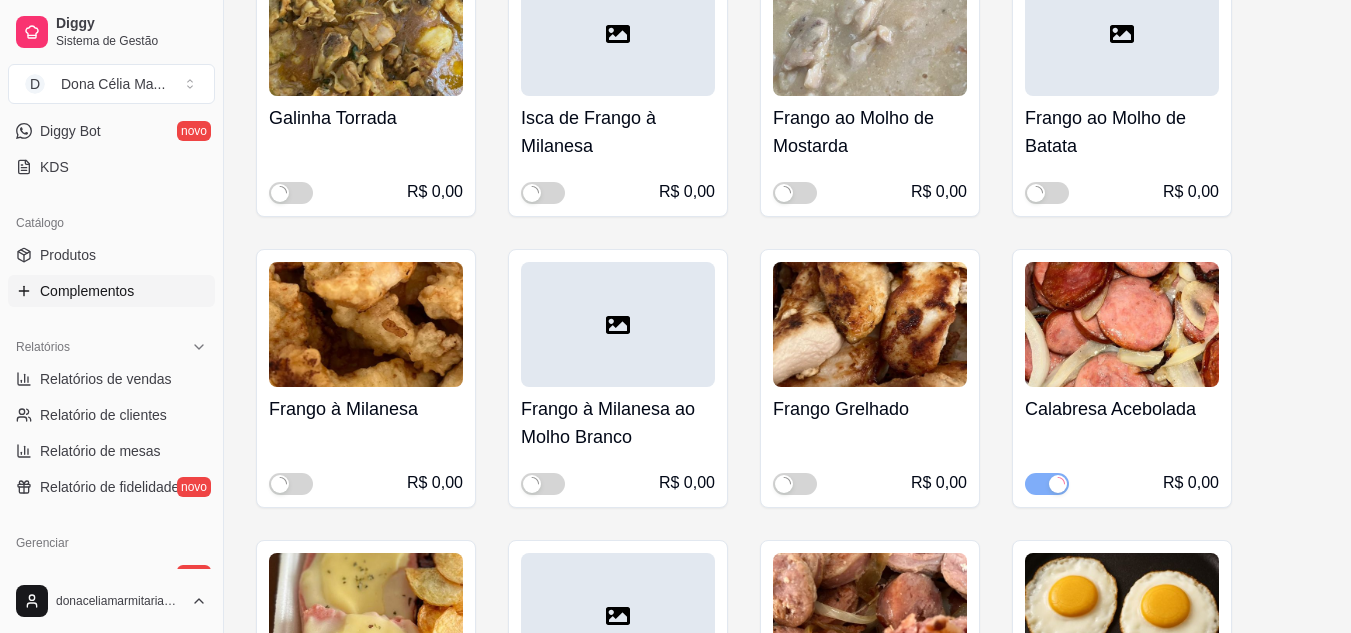 scroll, scrollTop: 17200, scrollLeft: 0, axis: vertical 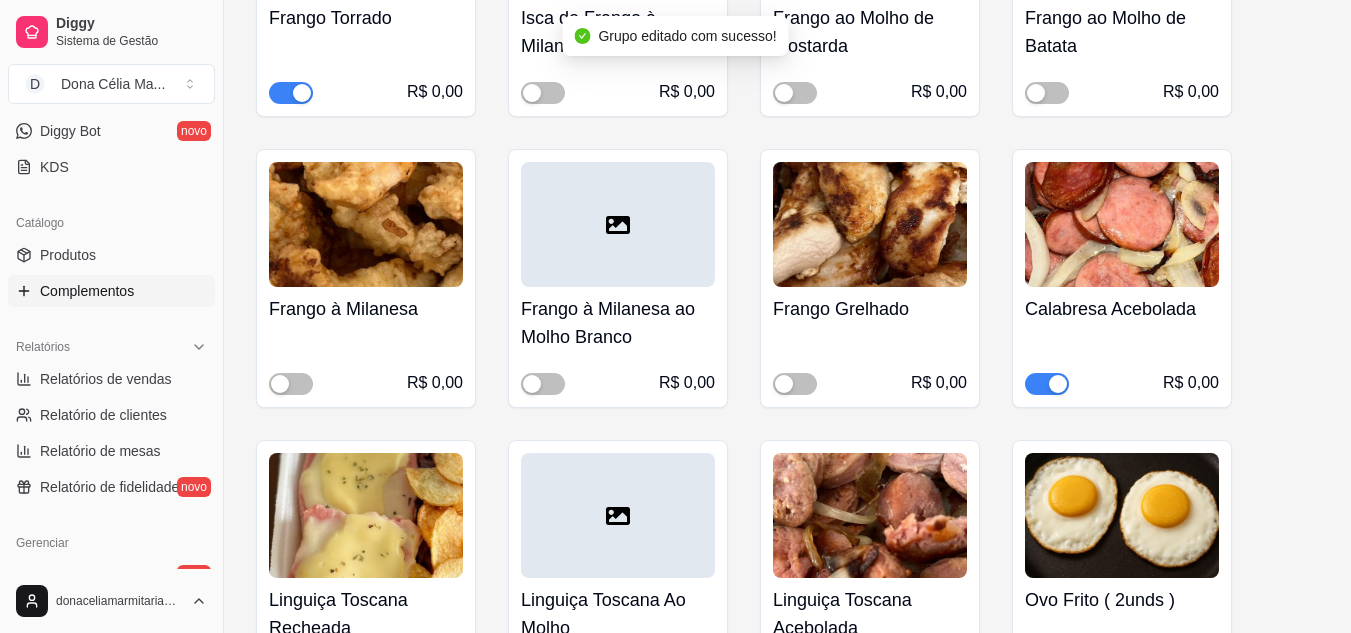 click at bounding box center [280, 384] 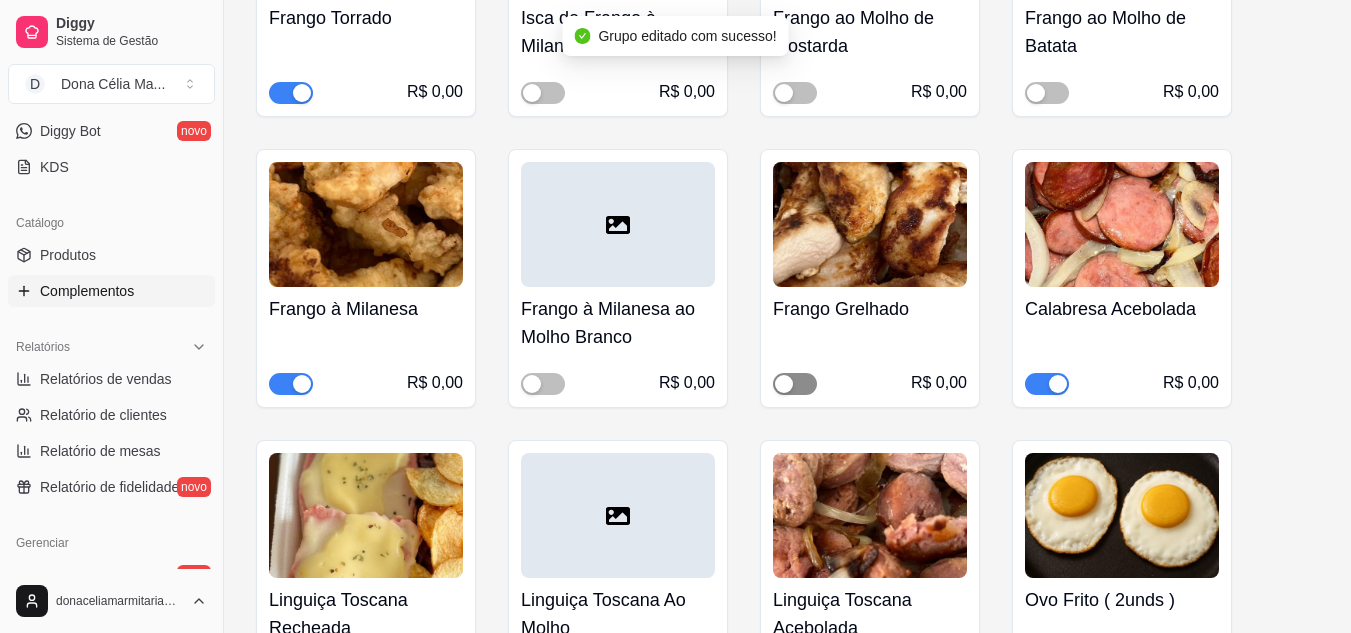click at bounding box center (784, 384) 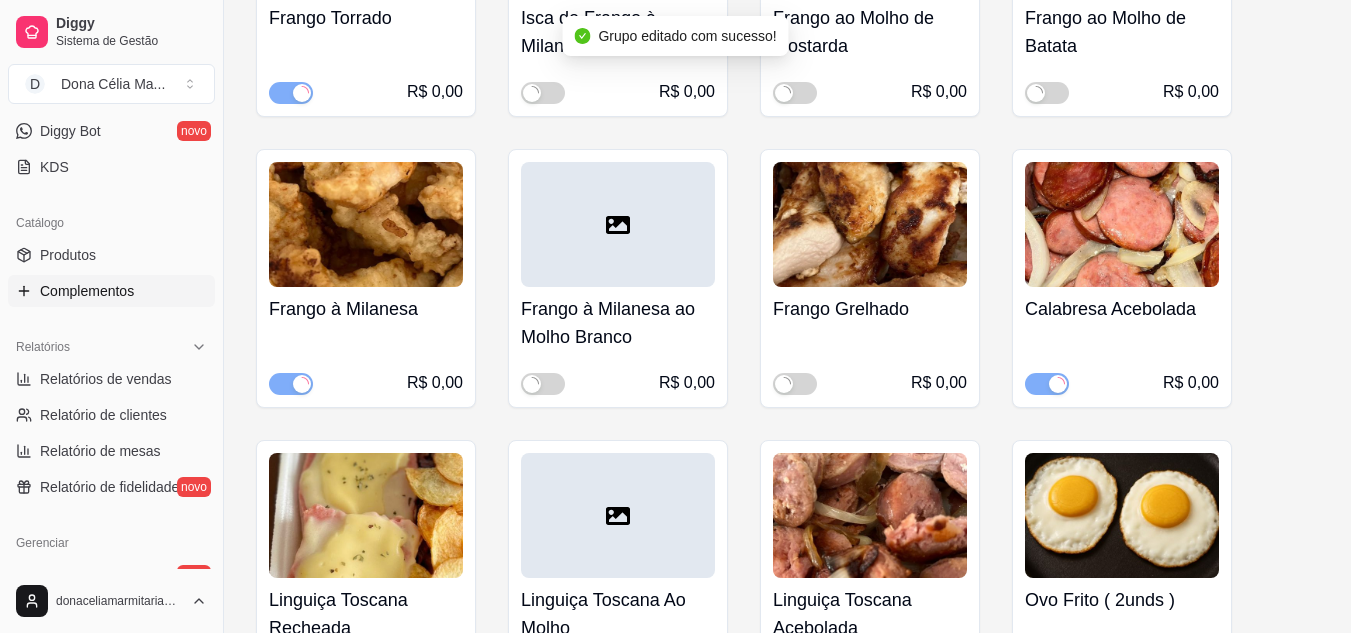 scroll, scrollTop: 17500, scrollLeft: 0, axis: vertical 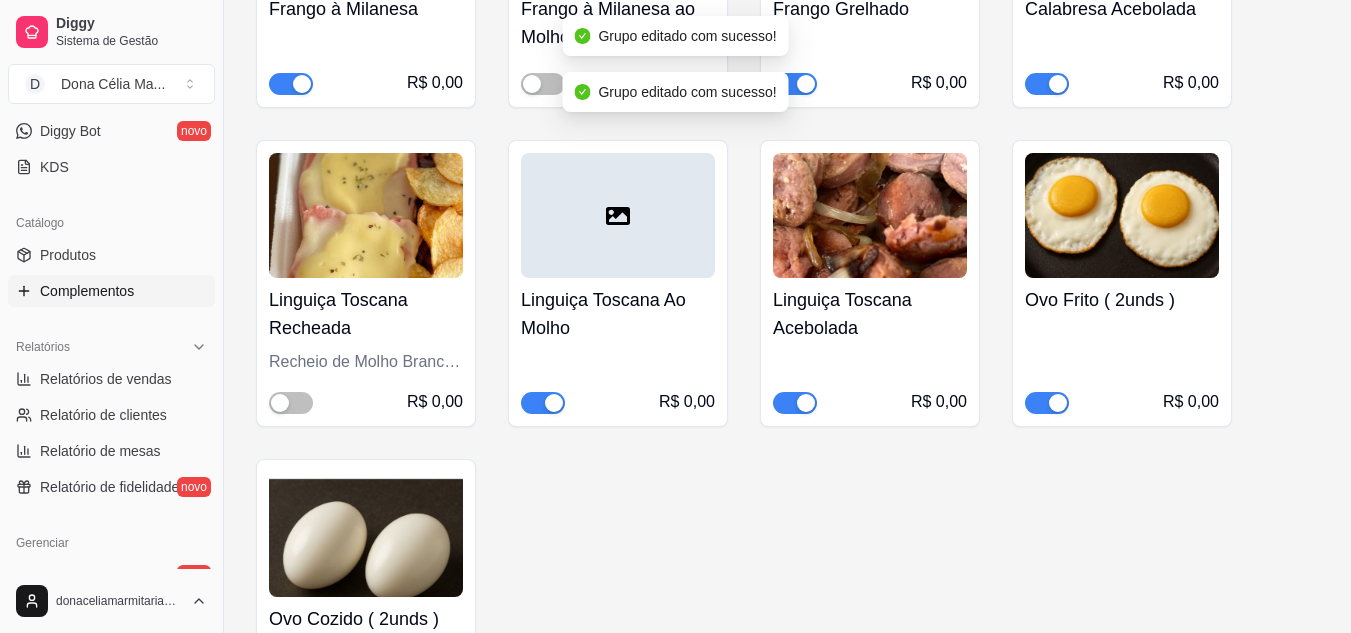 click at bounding box center (543, 403) 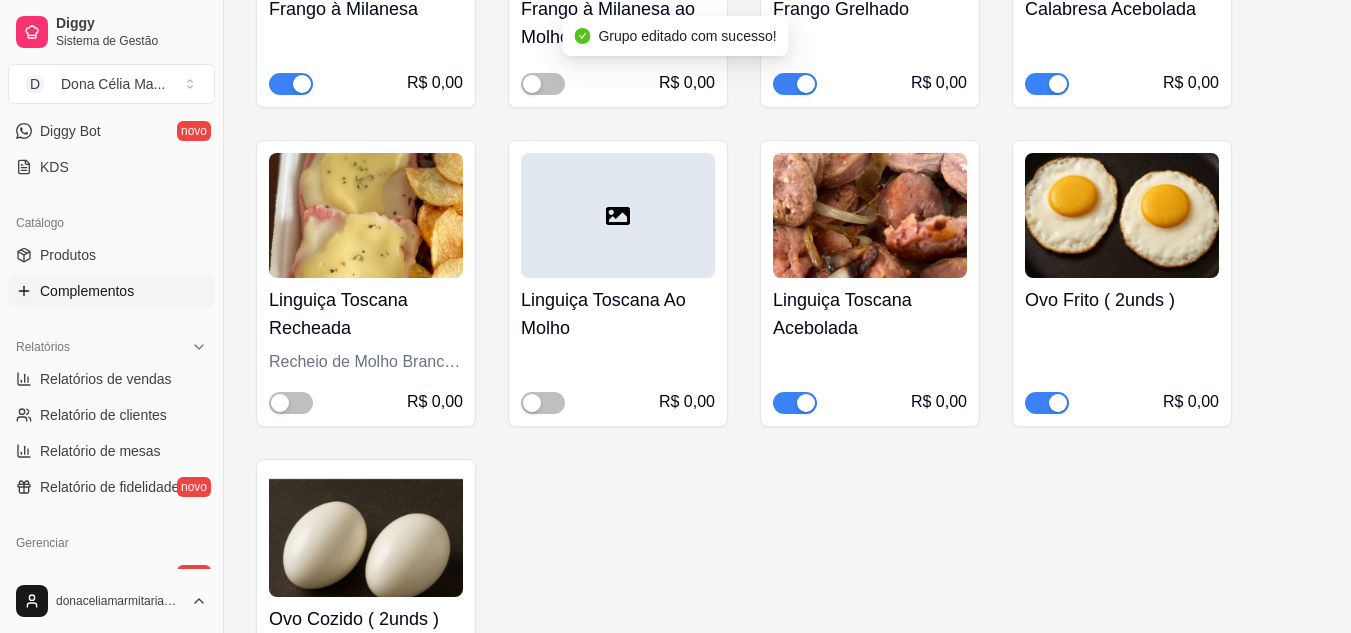 click at bounding box center (806, 403) 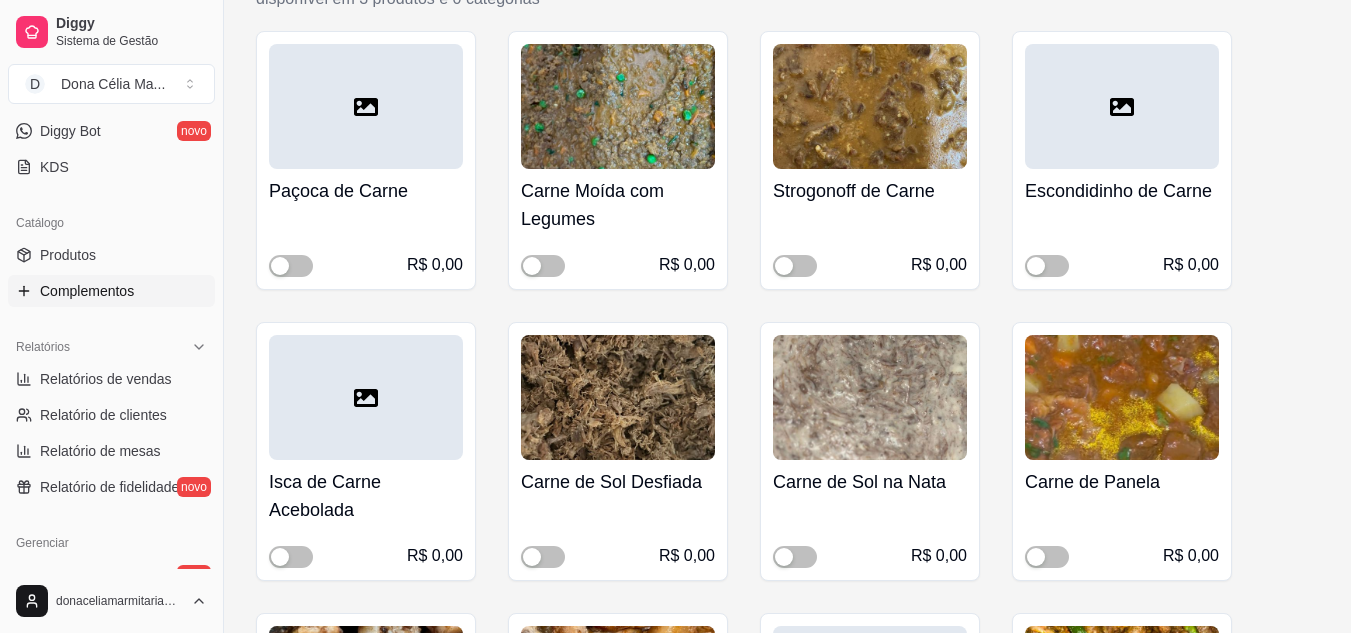 scroll, scrollTop: 15500, scrollLeft: 0, axis: vertical 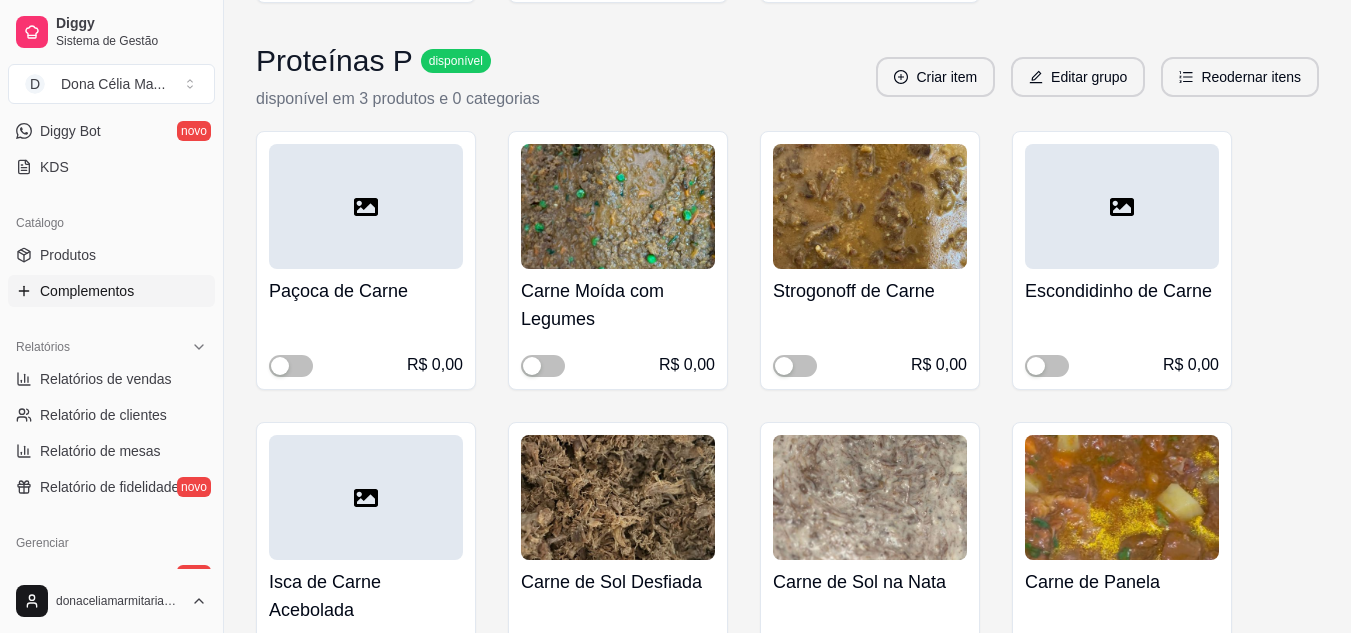 click on "Proteínas P disponível disponível em 3 produtos e 0 categorias Criar item Editar grupo Reodernar itens" at bounding box center (787, 77) 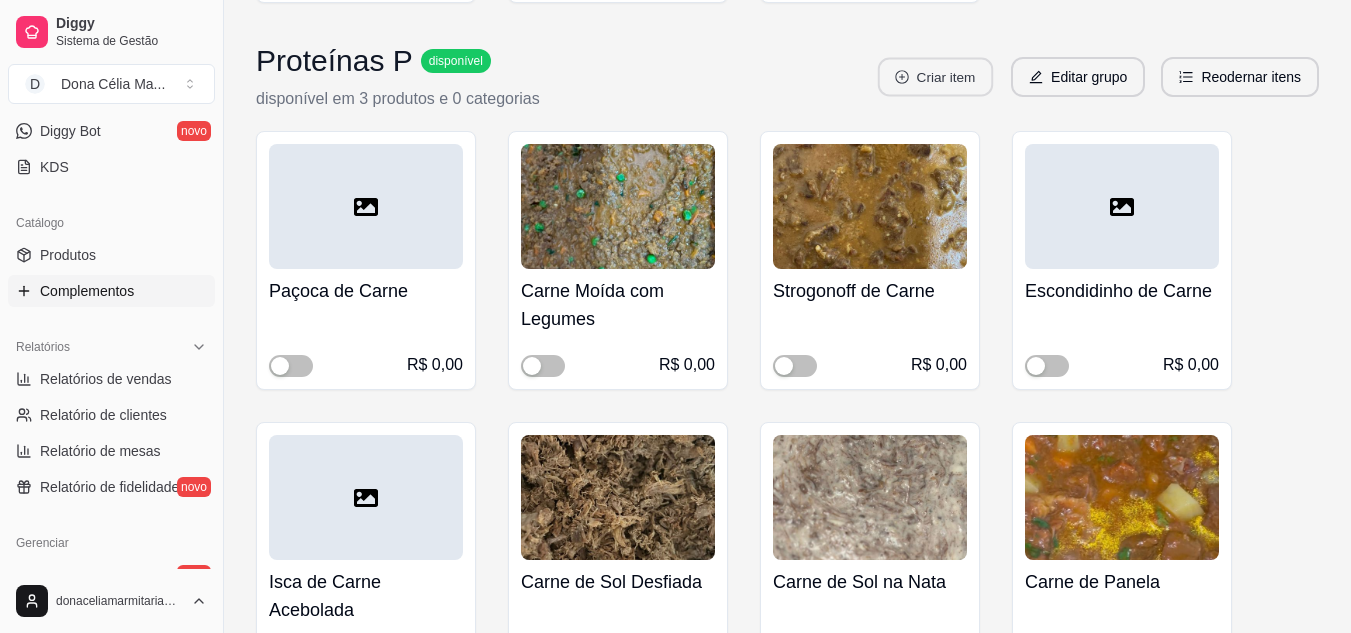 click on "Criar item" at bounding box center (935, 77) 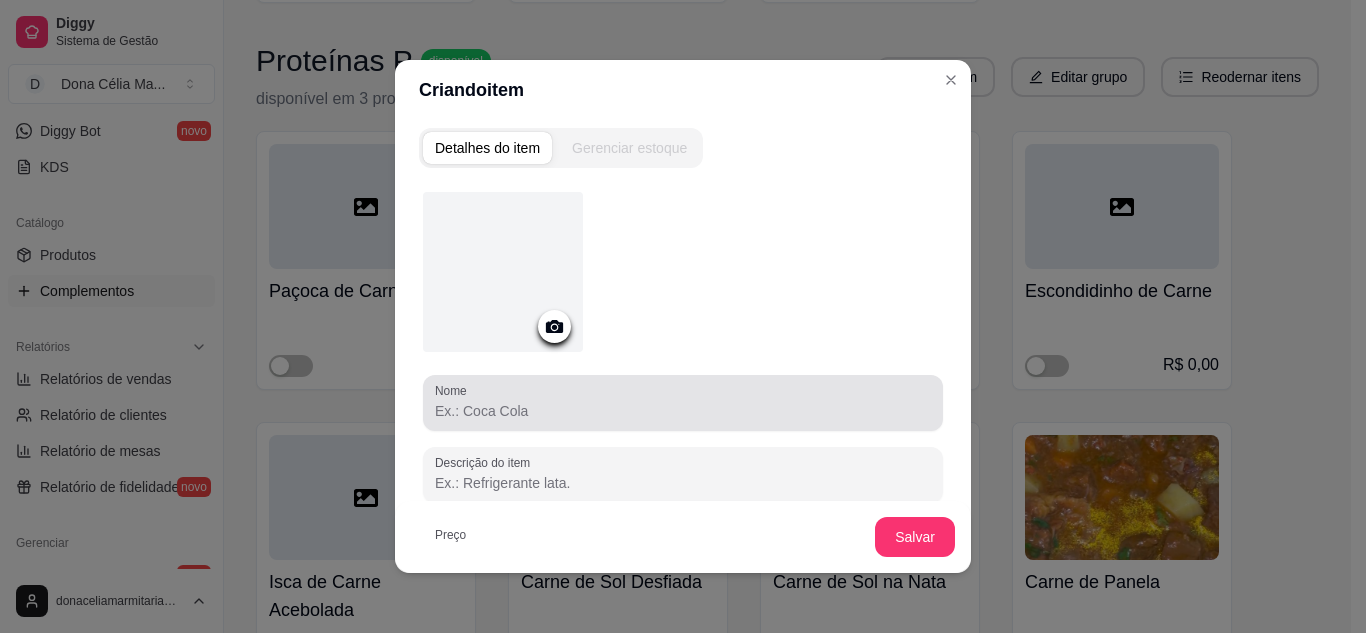 click on "Nome" at bounding box center (683, 403) 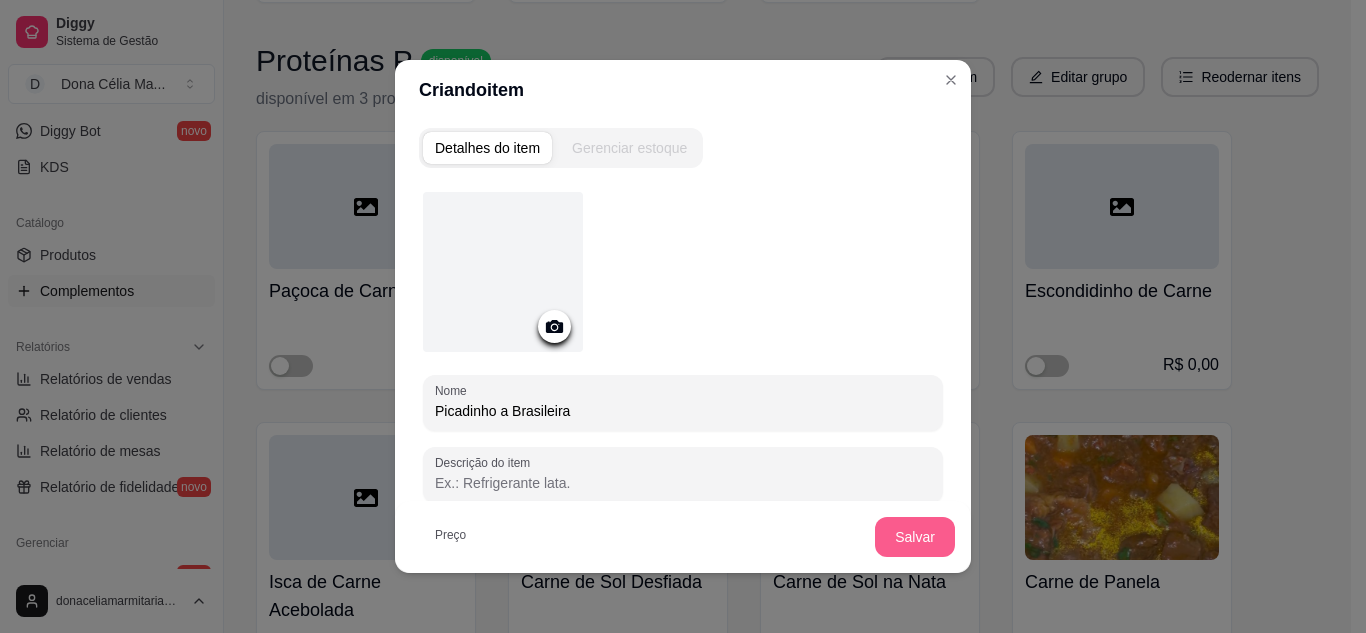 type on "Picadinho a Brasileira" 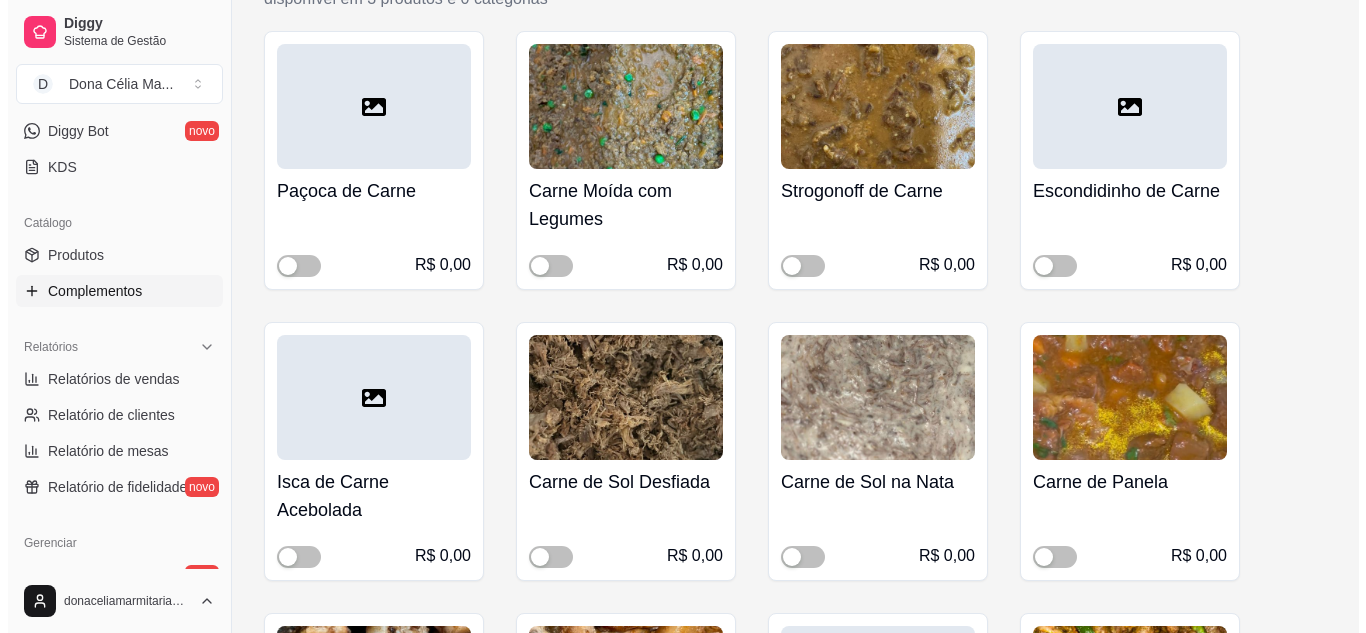 scroll, scrollTop: 15400, scrollLeft: 0, axis: vertical 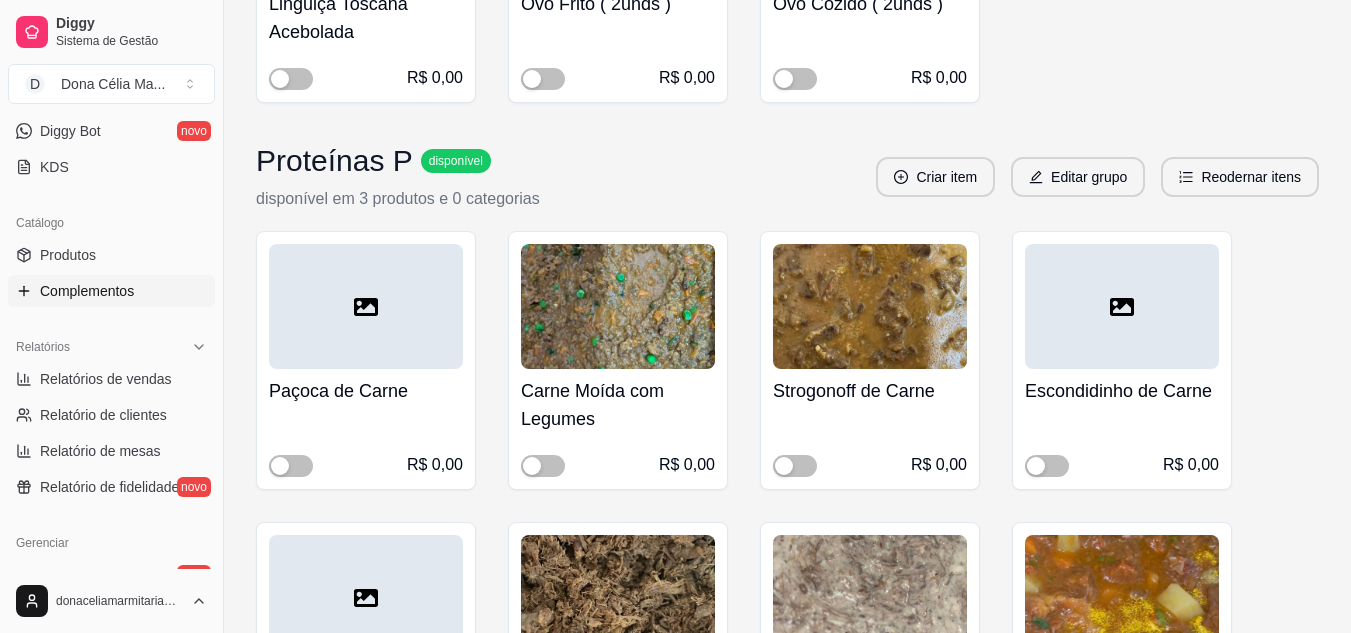 click on "Reodernar itens" at bounding box center (1240, 177) 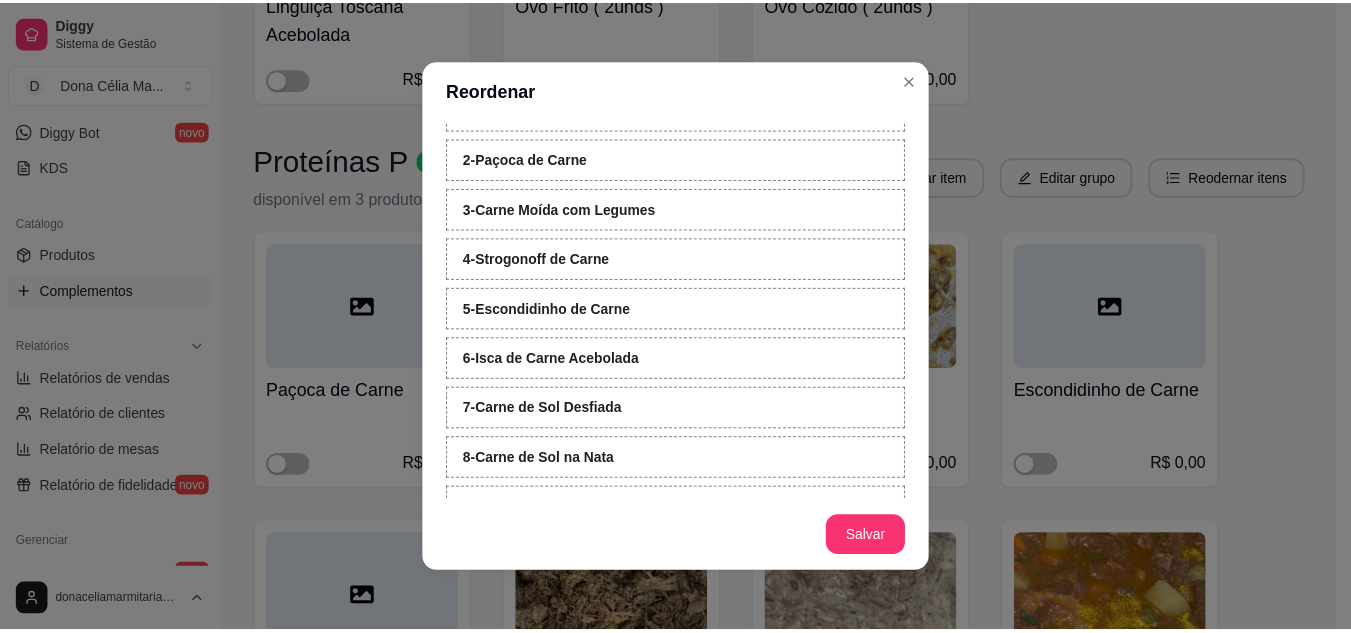 scroll, scrollTop: 0, scrollLeft: 0, axis: both 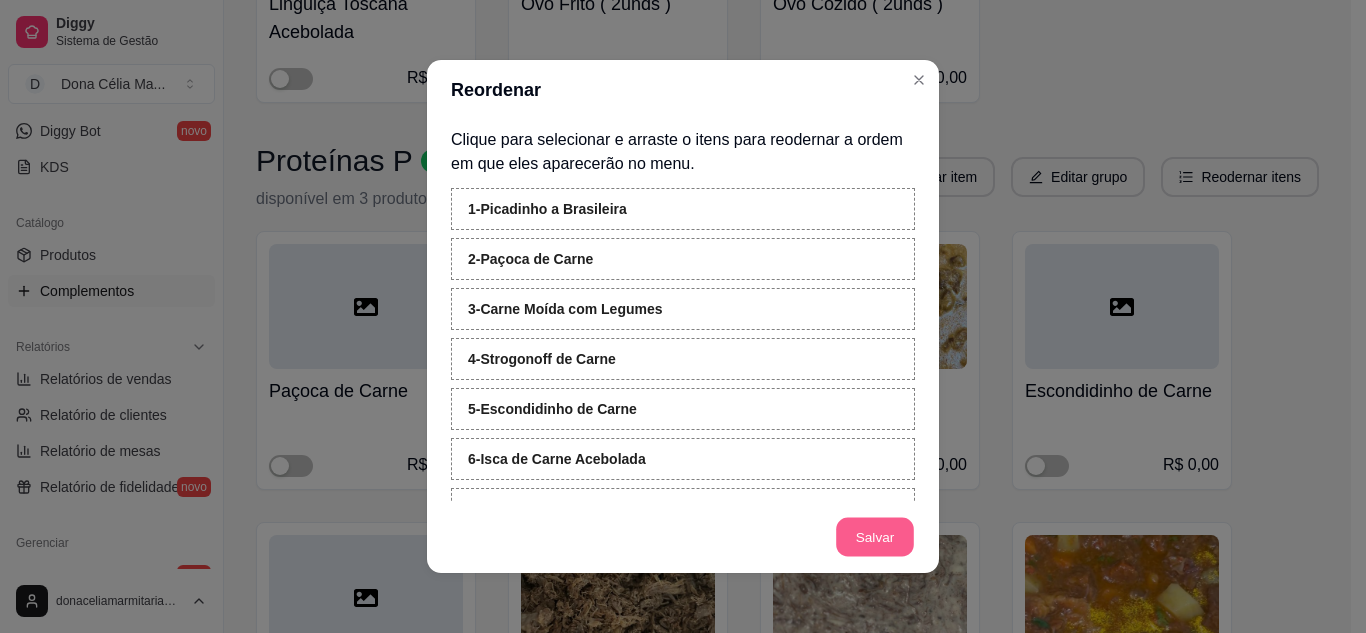 click on "Salvar" at bounding box center [875, 537] 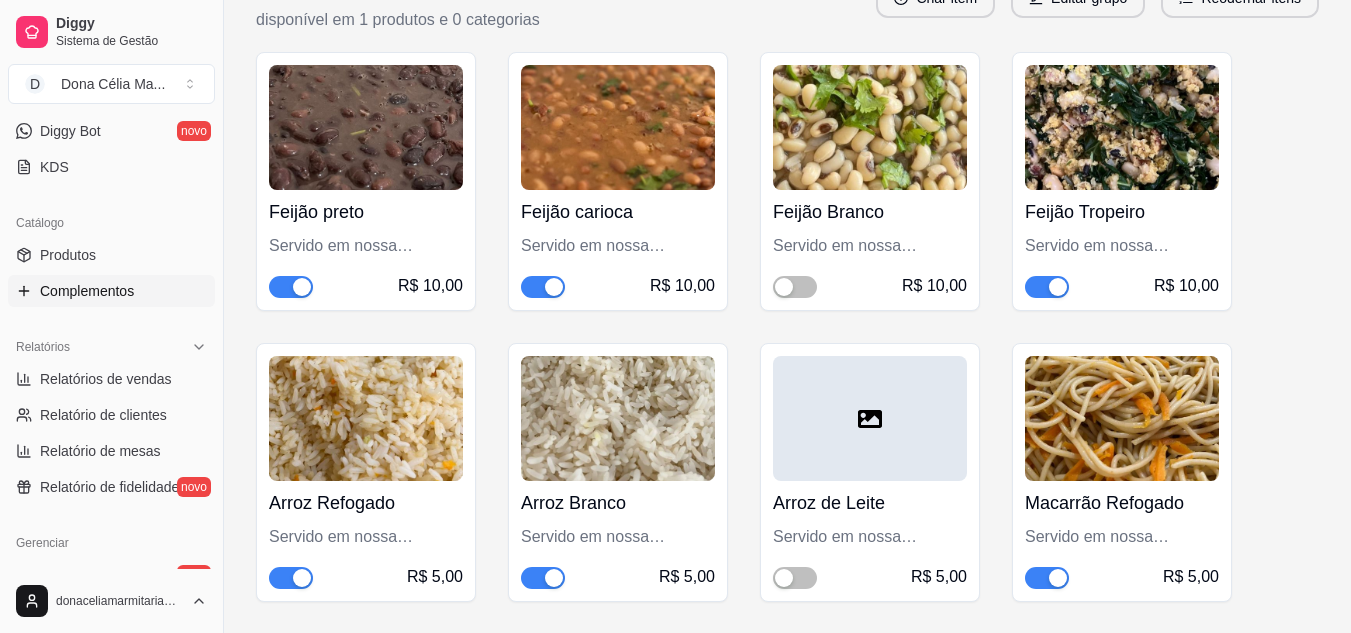 scroll, scrollTop: 7500, scrollLeft: 0, axis: vertical 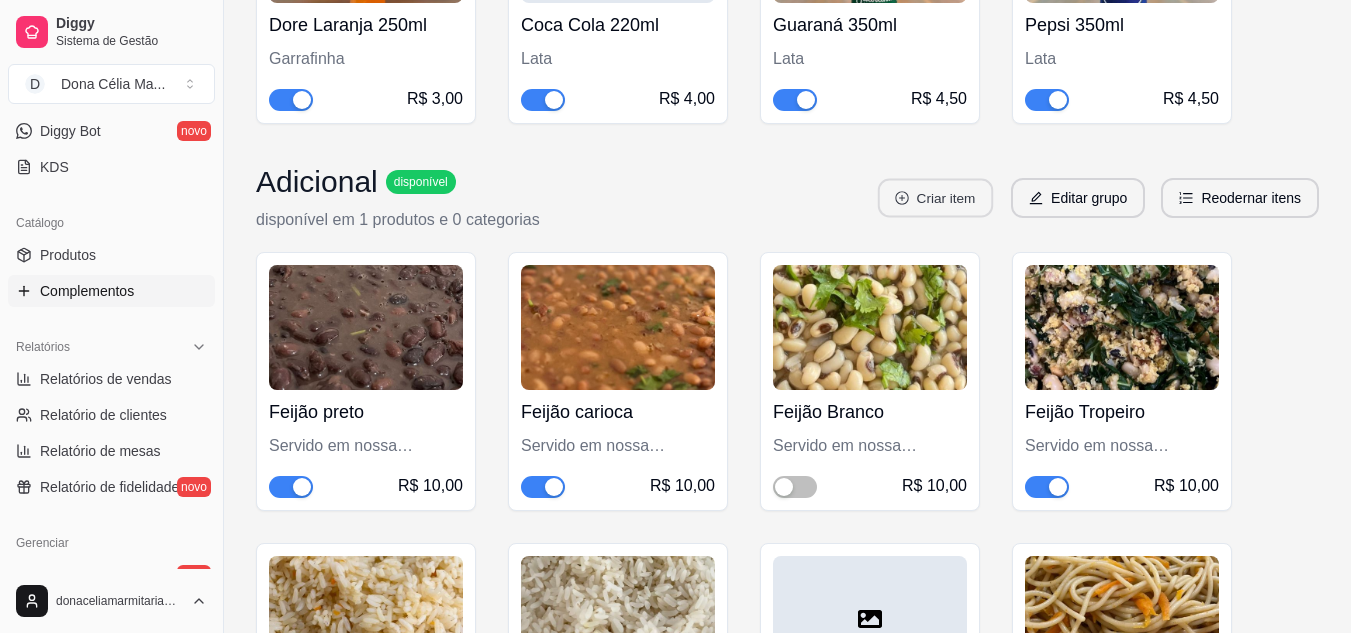 click on "Criar item" at bounding box center (935, 198) 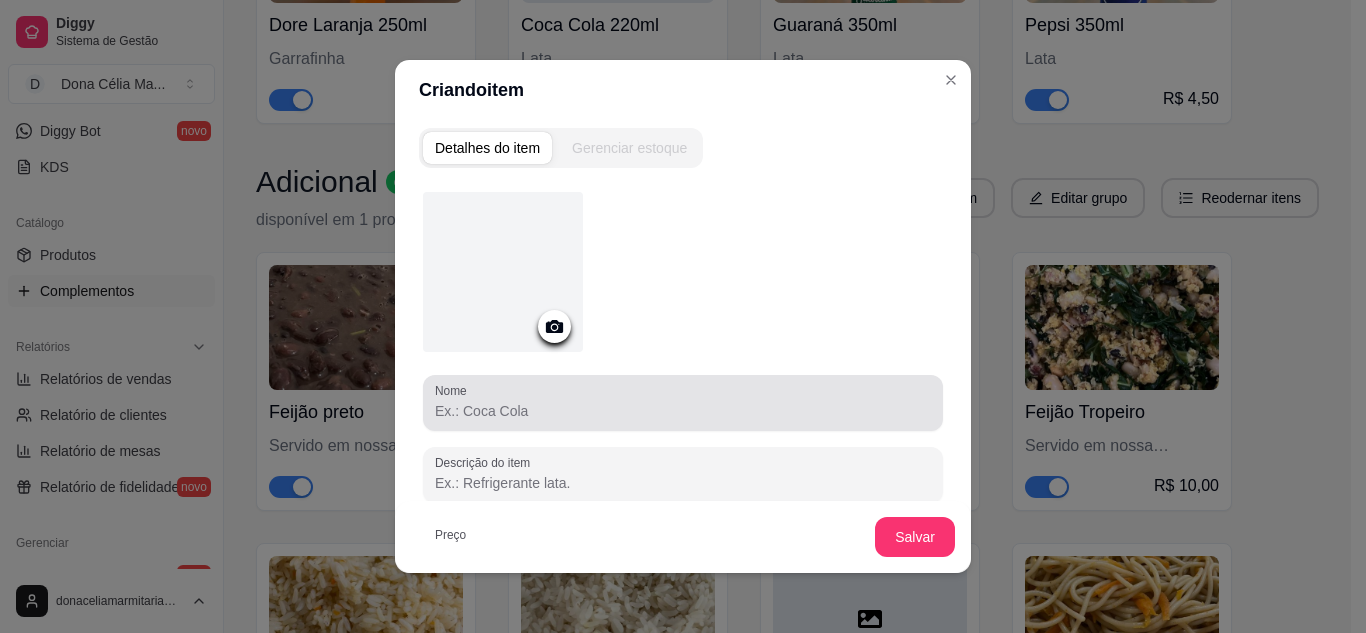 click at bounding box center [683, 403] 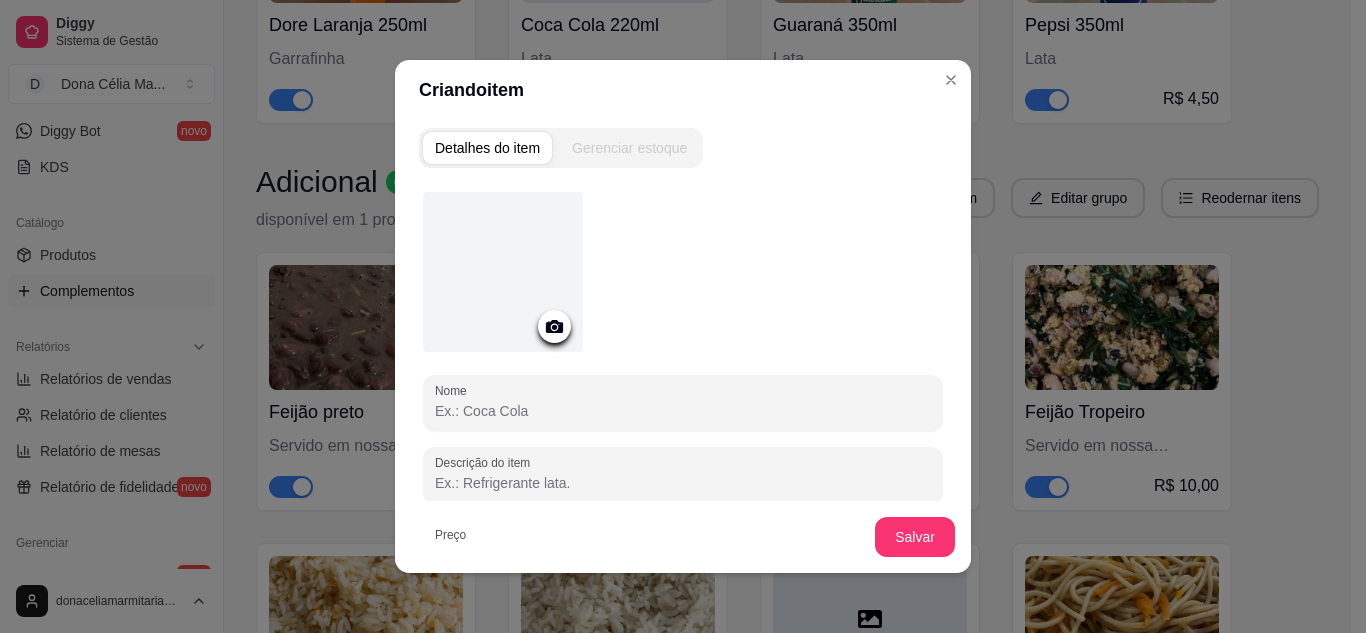 paste on "Picadinho a Brasileira" 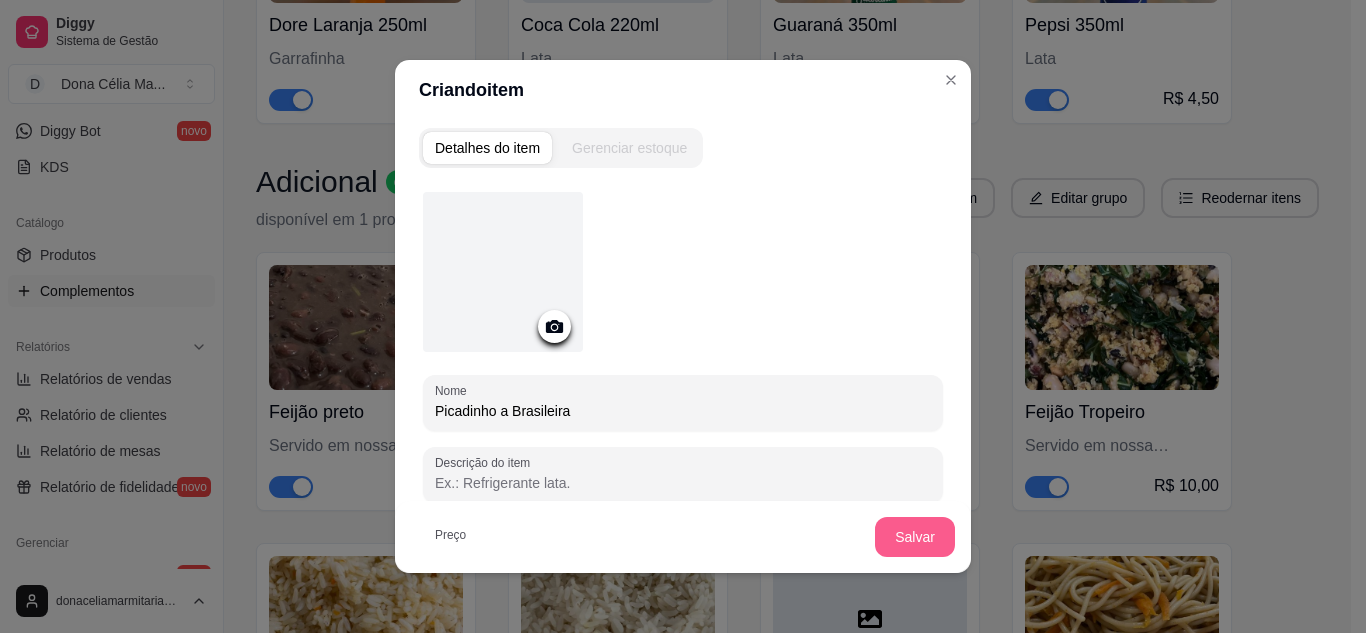 type on "Picadinho a Brasileira" 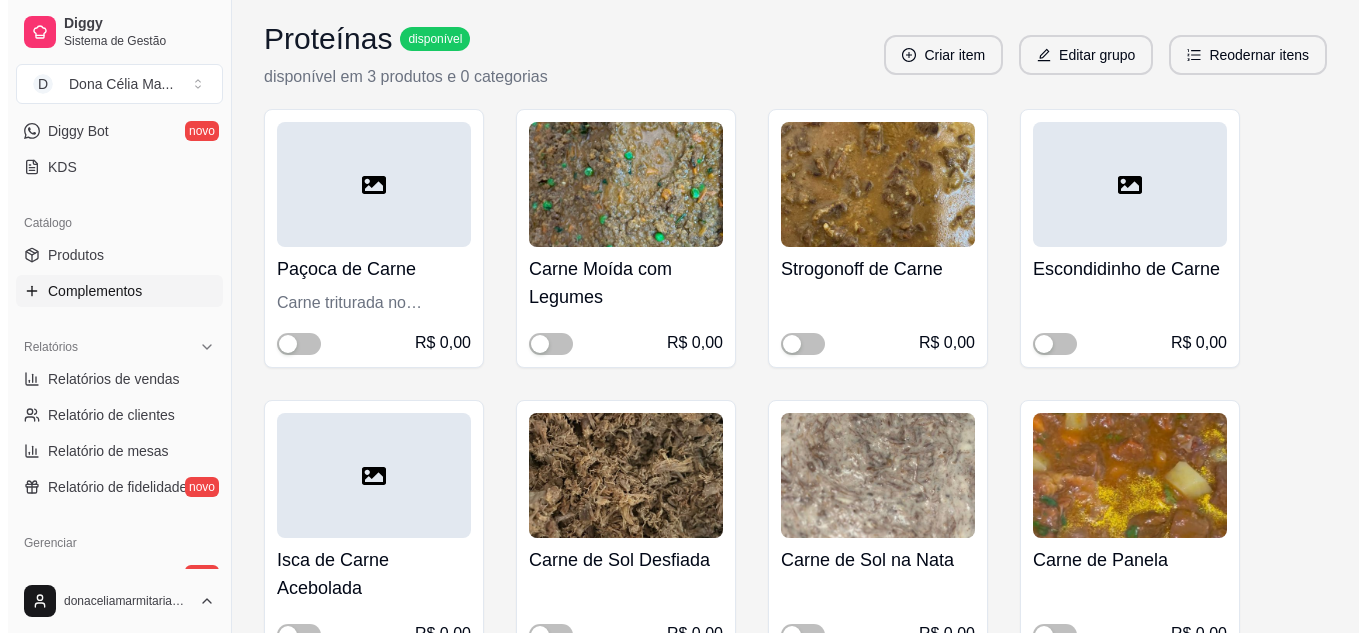 scroll, scrollTop: 2100, scrollLeft: 0, axis: vertical 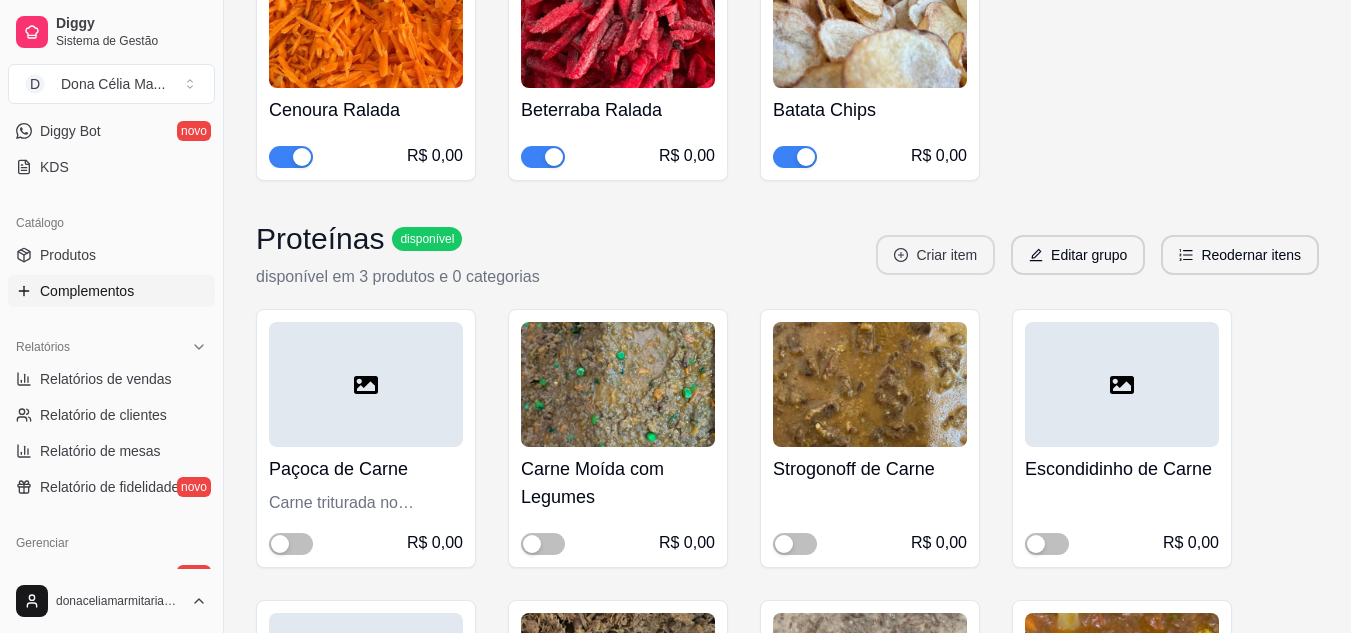 click on "Criar item" at bounding box center (935, 255) 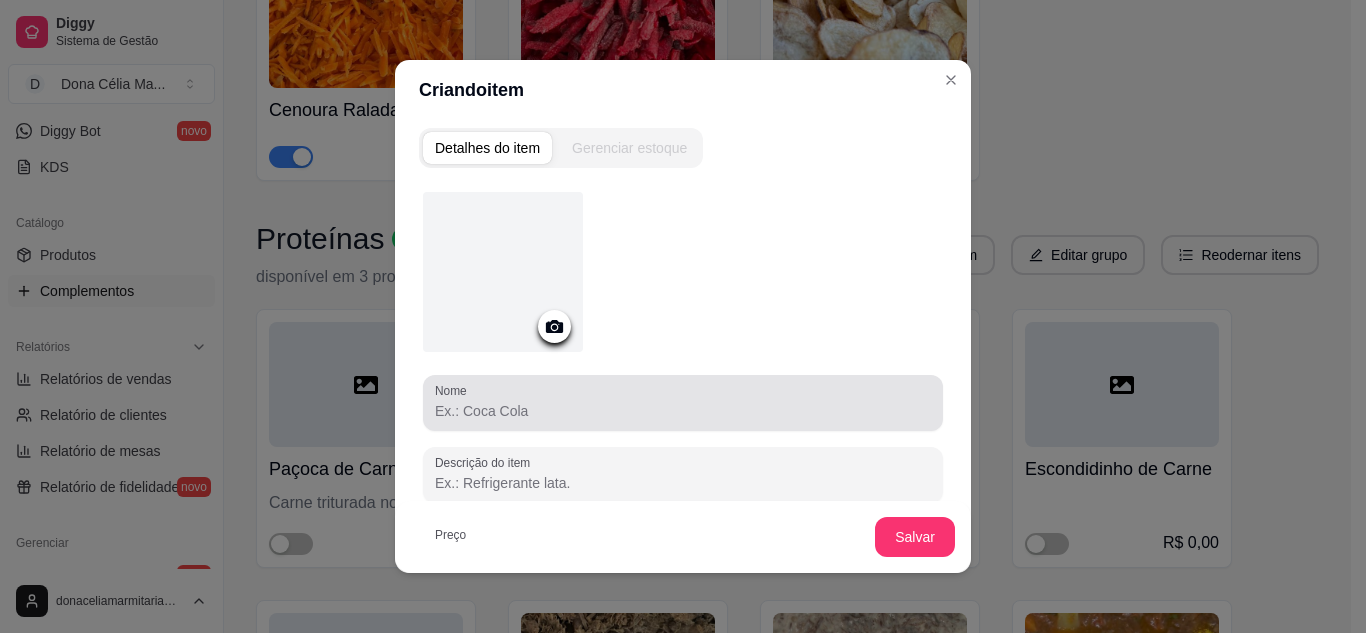 click on "Nome" at bounding box center (683, 403) 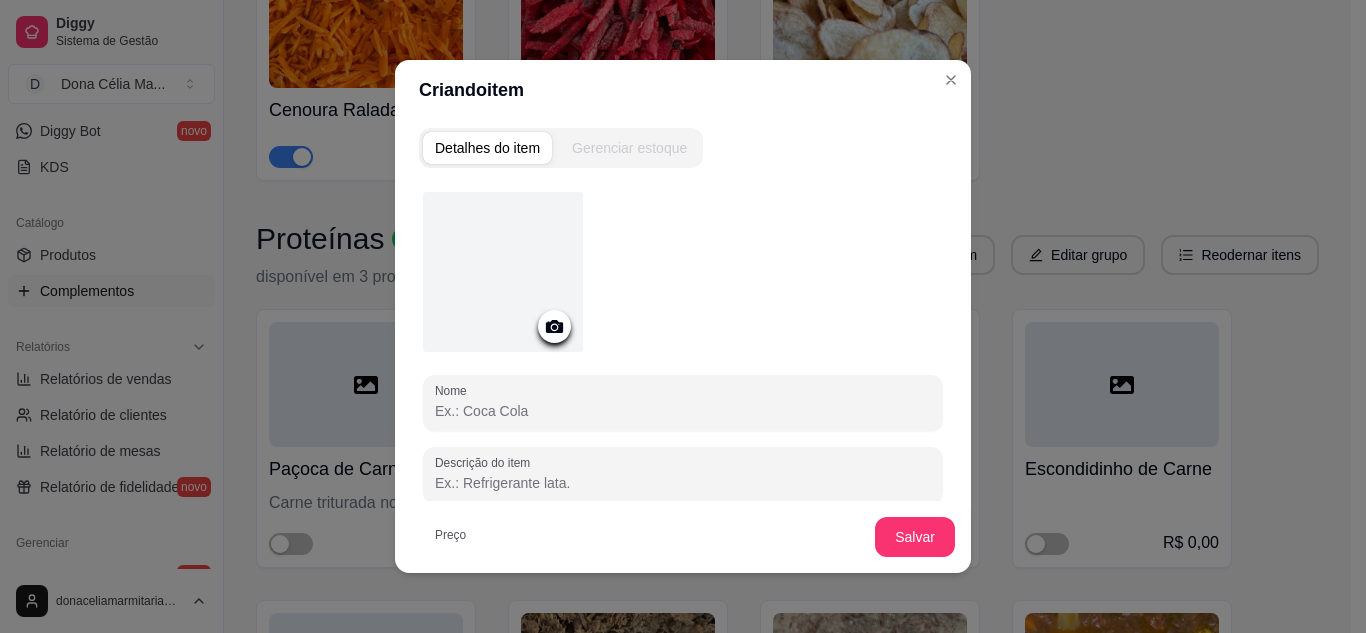 paste on "Picadinho a Brasileira" 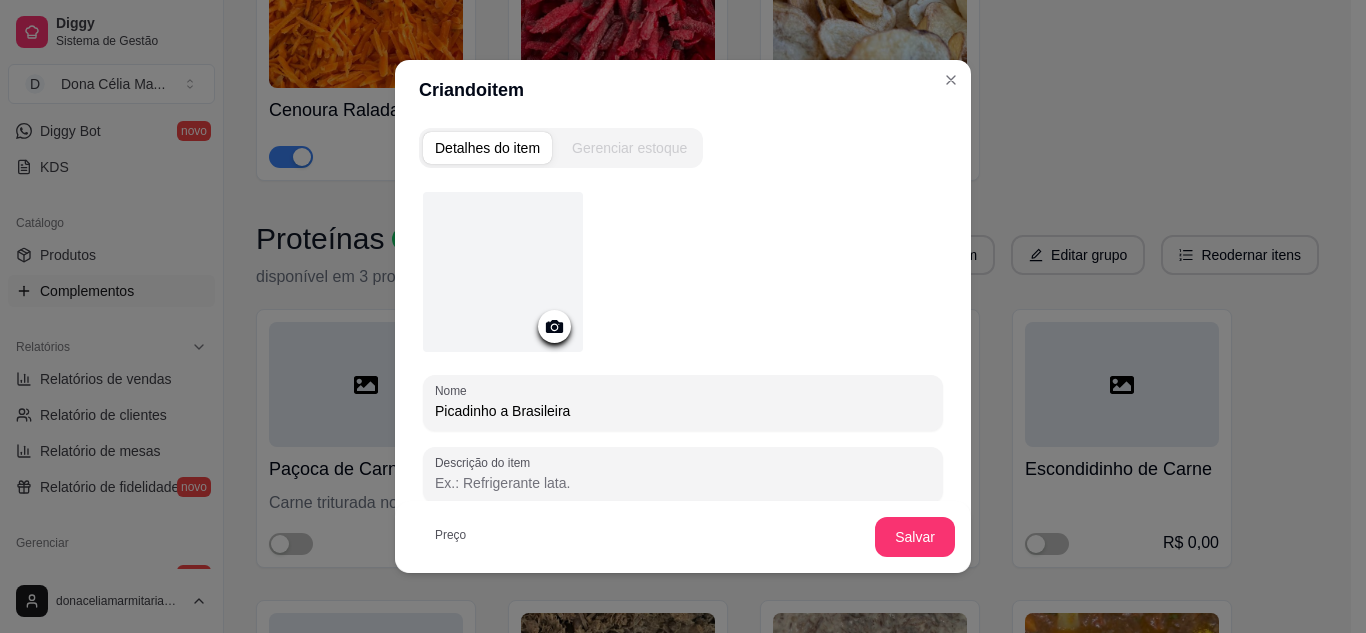 type on "Picadinho a Brasileira" 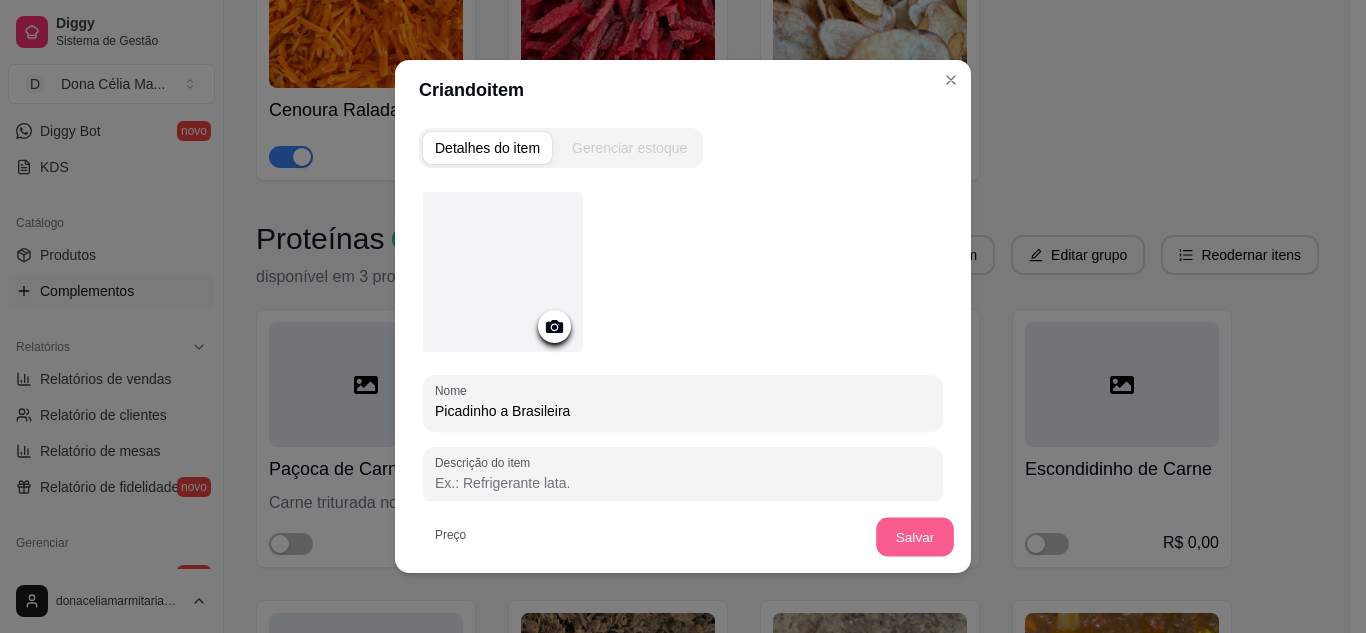 click on "Salvar" at bounding box center [915, 537] 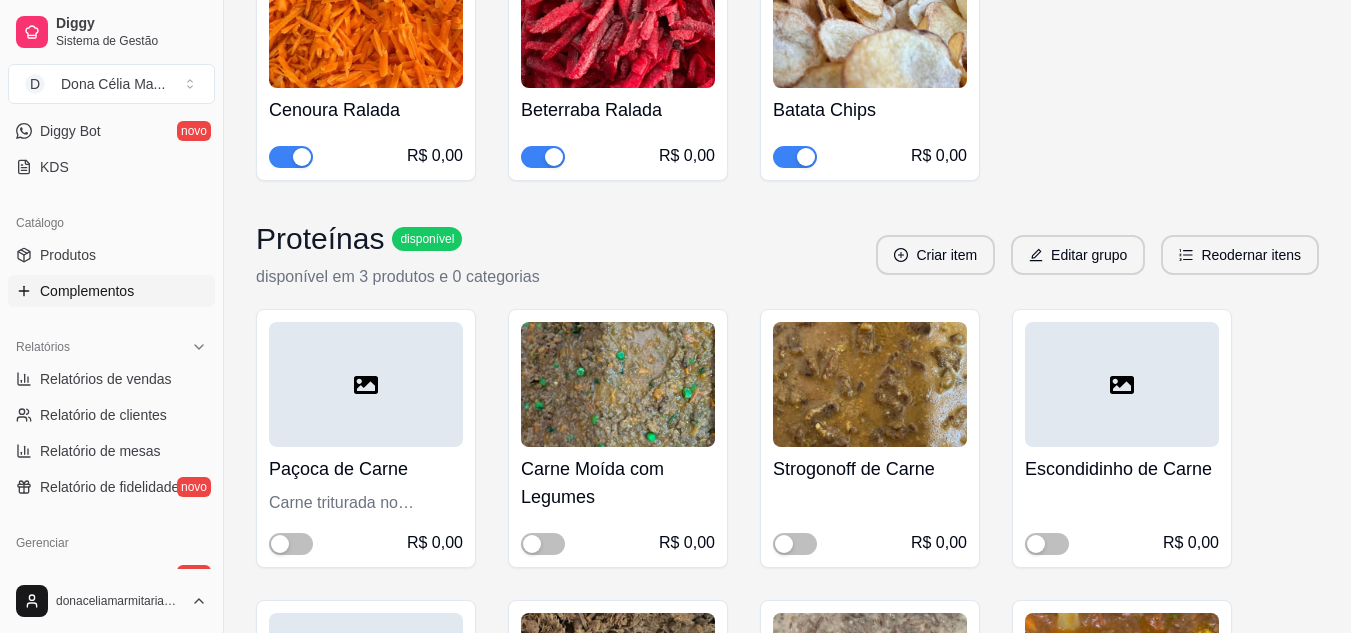 click on "Reodernar itens" at bounding box center [1240, 255] 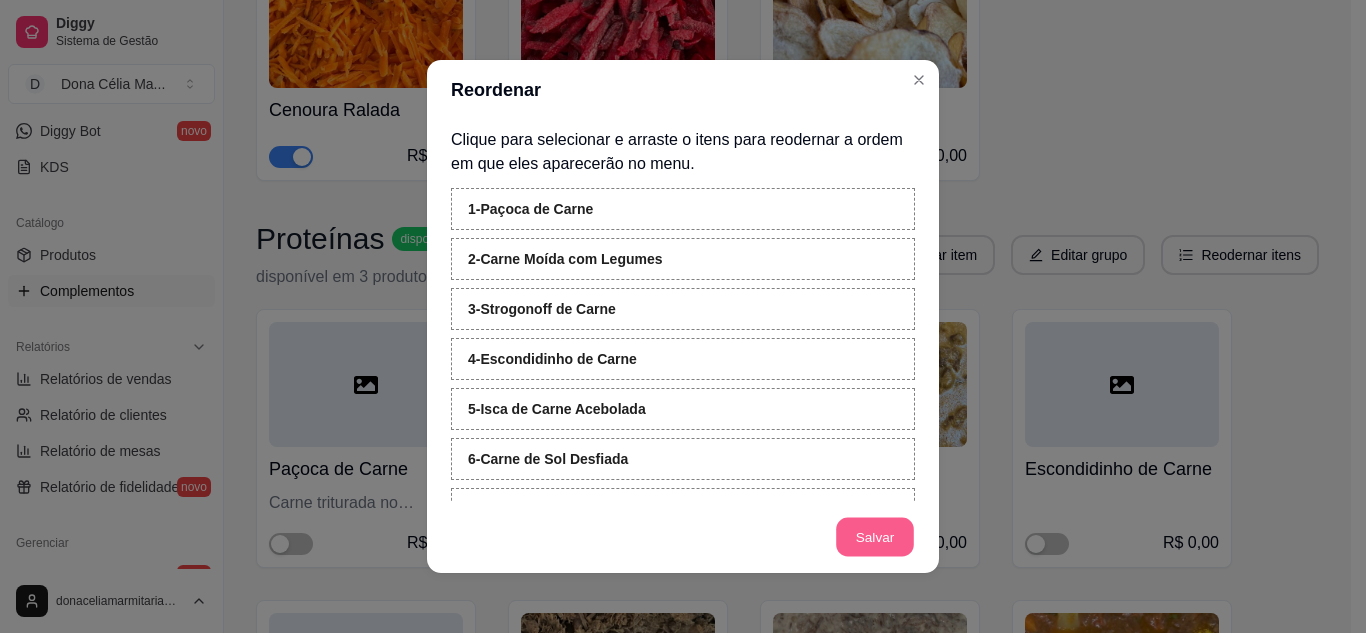 click on "Salvar" at bounding box center (875, 537) 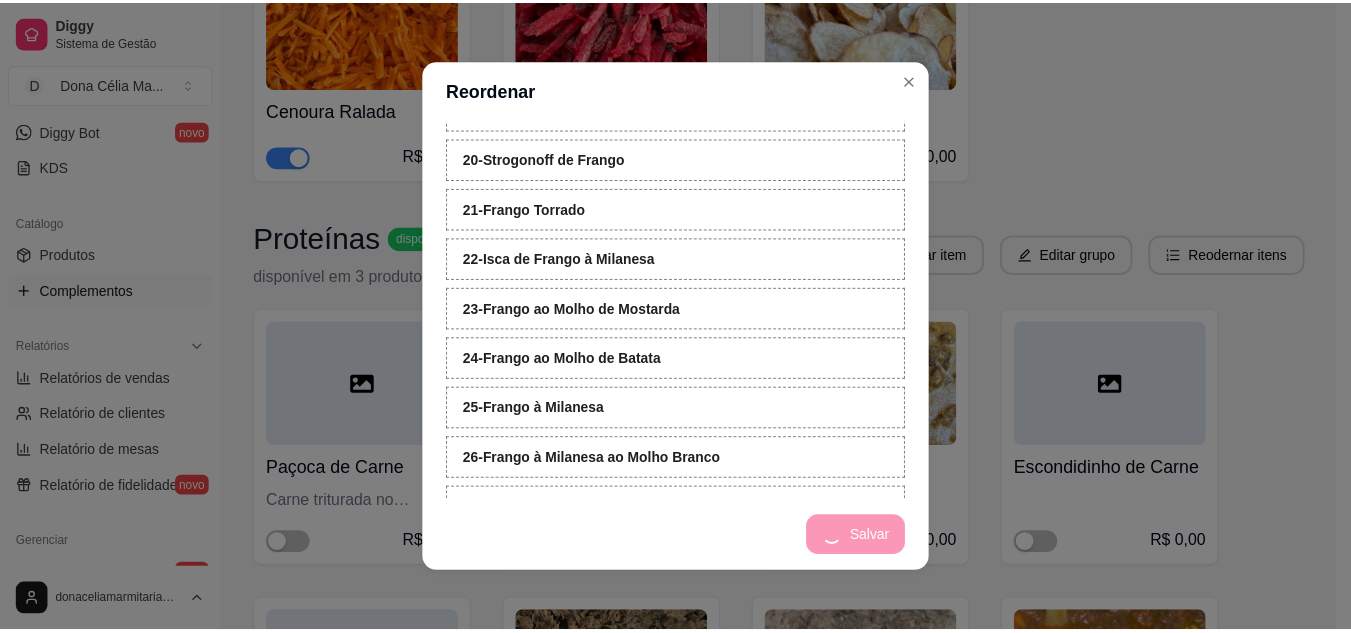 scroll, scrollTop: 1345, scrollLeft: 0, axis: vertical 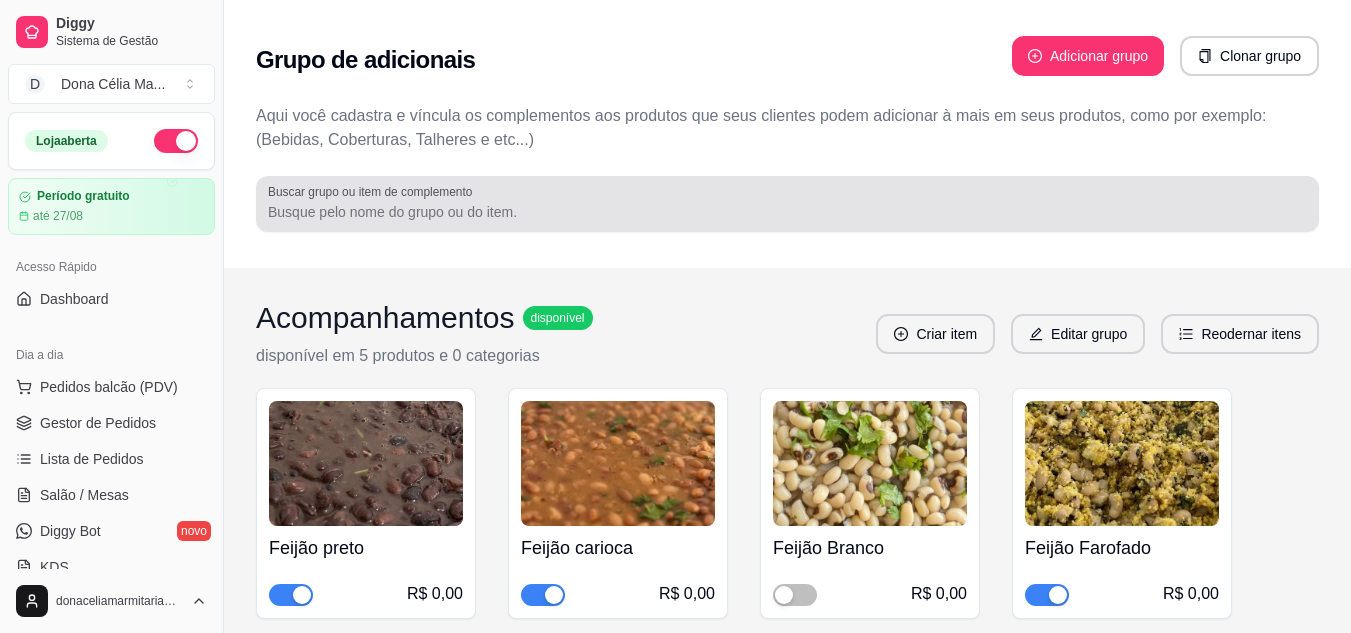 click on "Grupo de adicionais Adicionar grupo Clonar grupo  Aqui você cadastra e víncula os complementos aos produtos que seus clientes podem adicionar à mais em seus produtos, como por exemplo: (Bebidas, Coberturas, Talheres e etc...) Buscar grupo ou item de complemento" at bounding box center [787, 134] 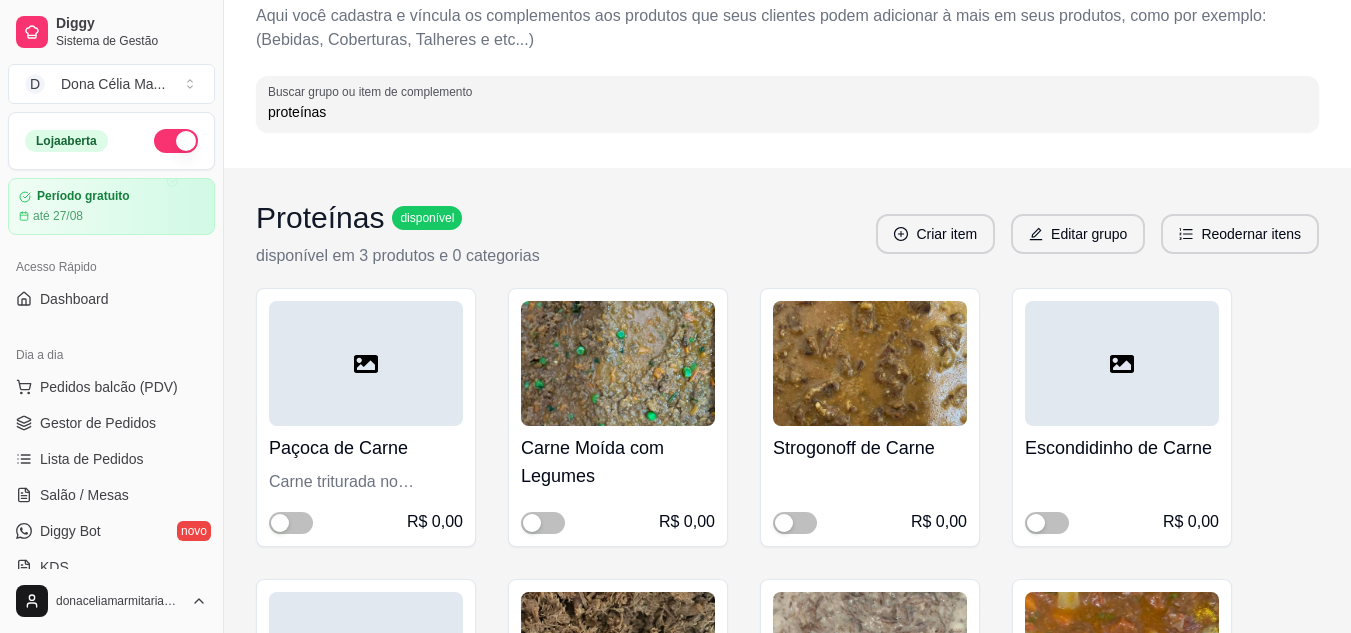 scroll, scrollTop: 0, scrollLeft: 0, axis: both 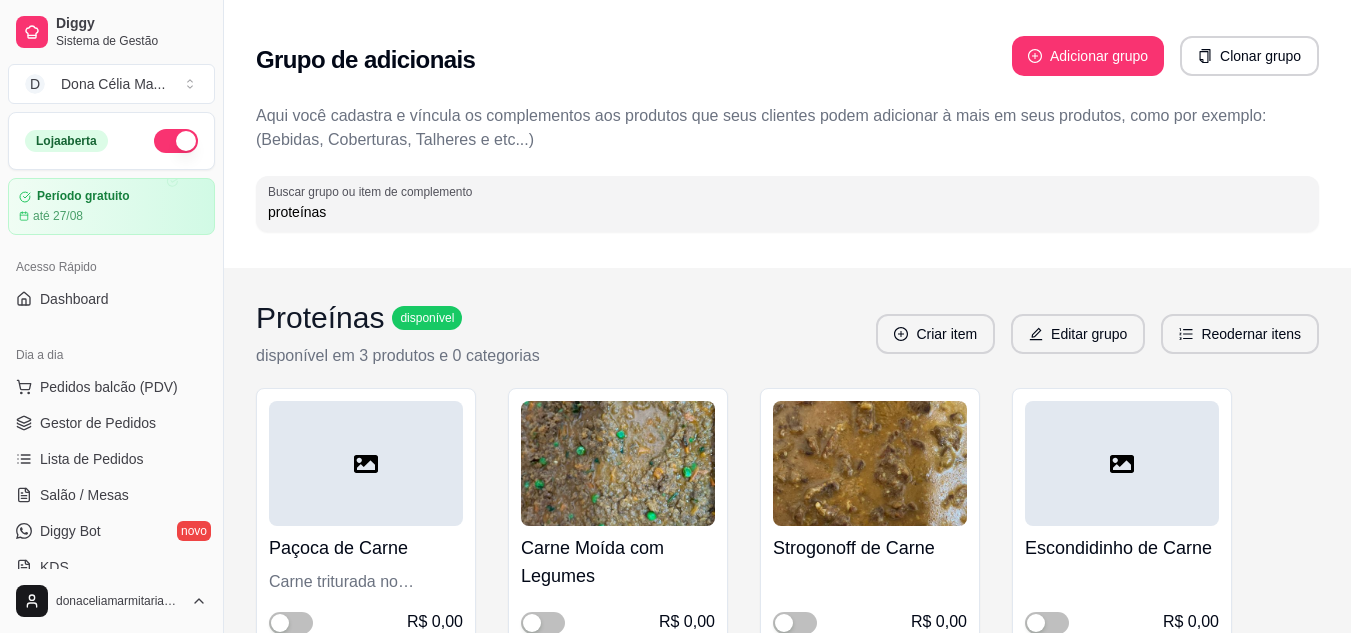 type on "proteínas" 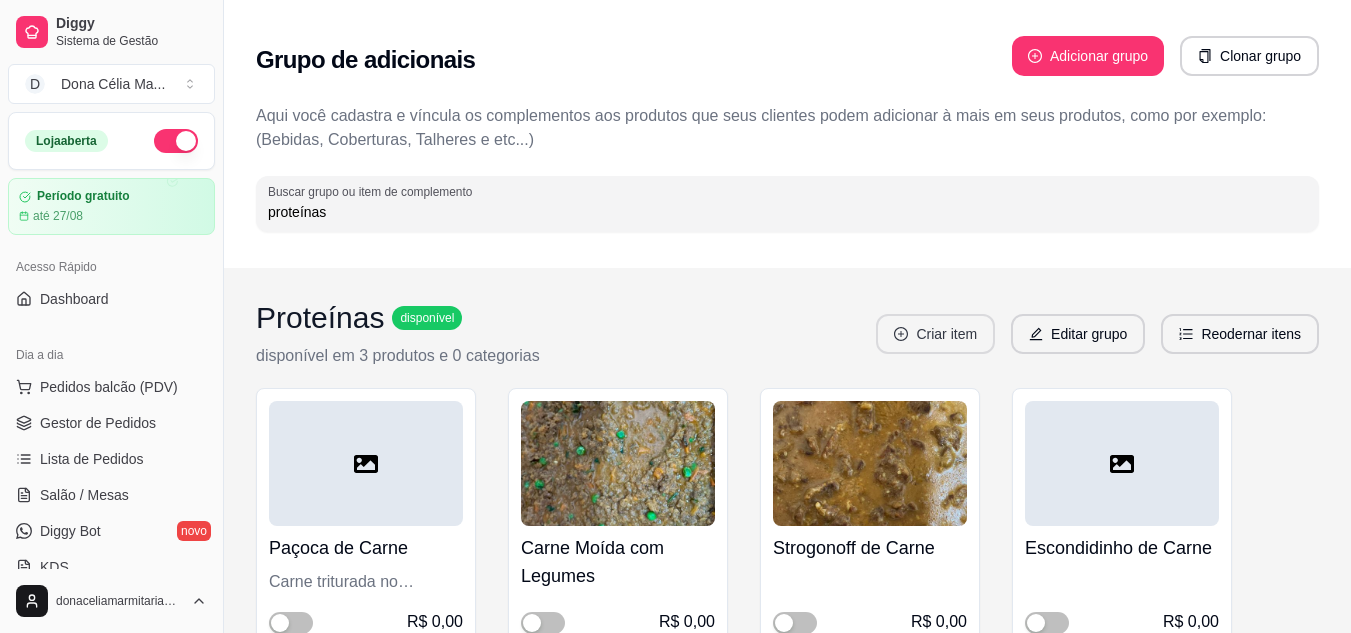 click on "Criar item" at bounding box center [935, 334] 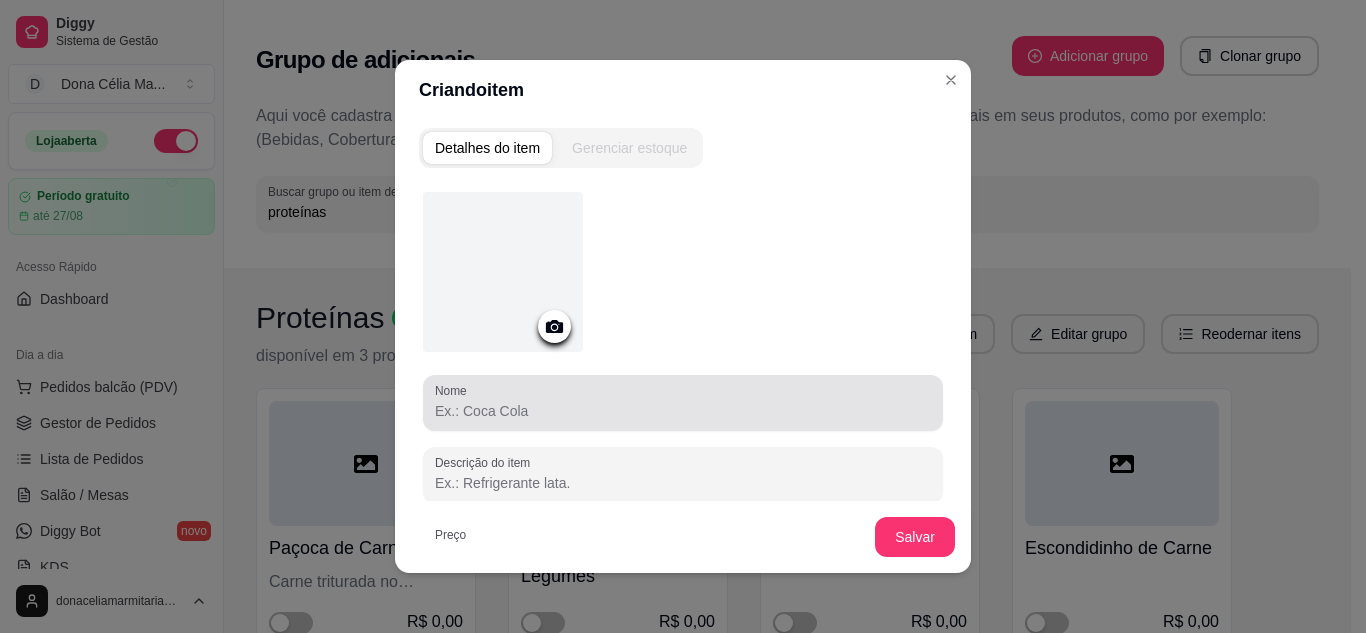 click at bounding box center (683, 403) 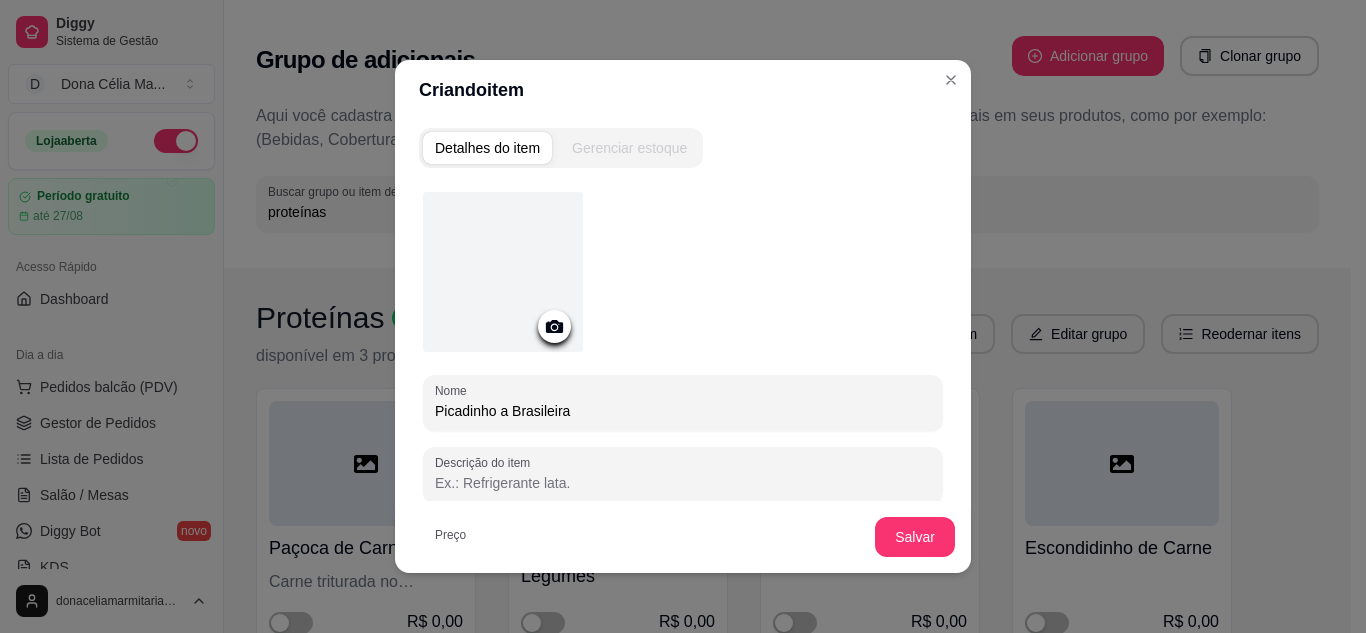 type on "Picadinho a Brasileira" 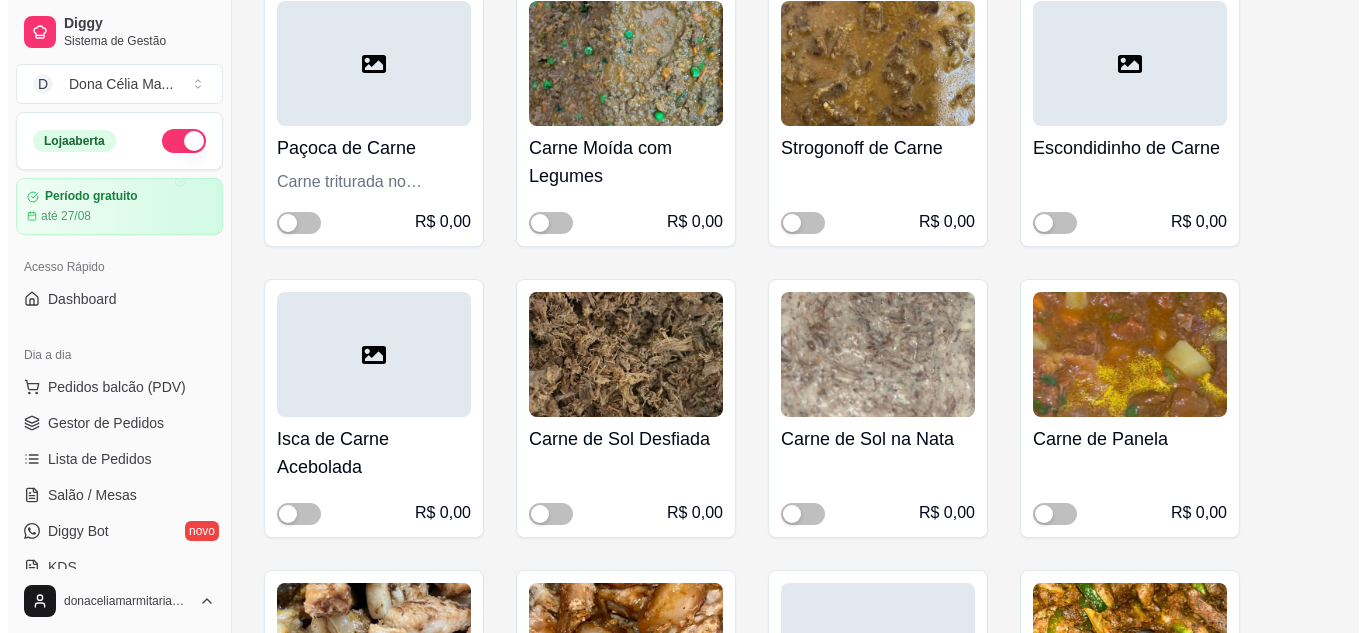 scroll, scrollTop: 0, scrollLeft: 0, axis: both 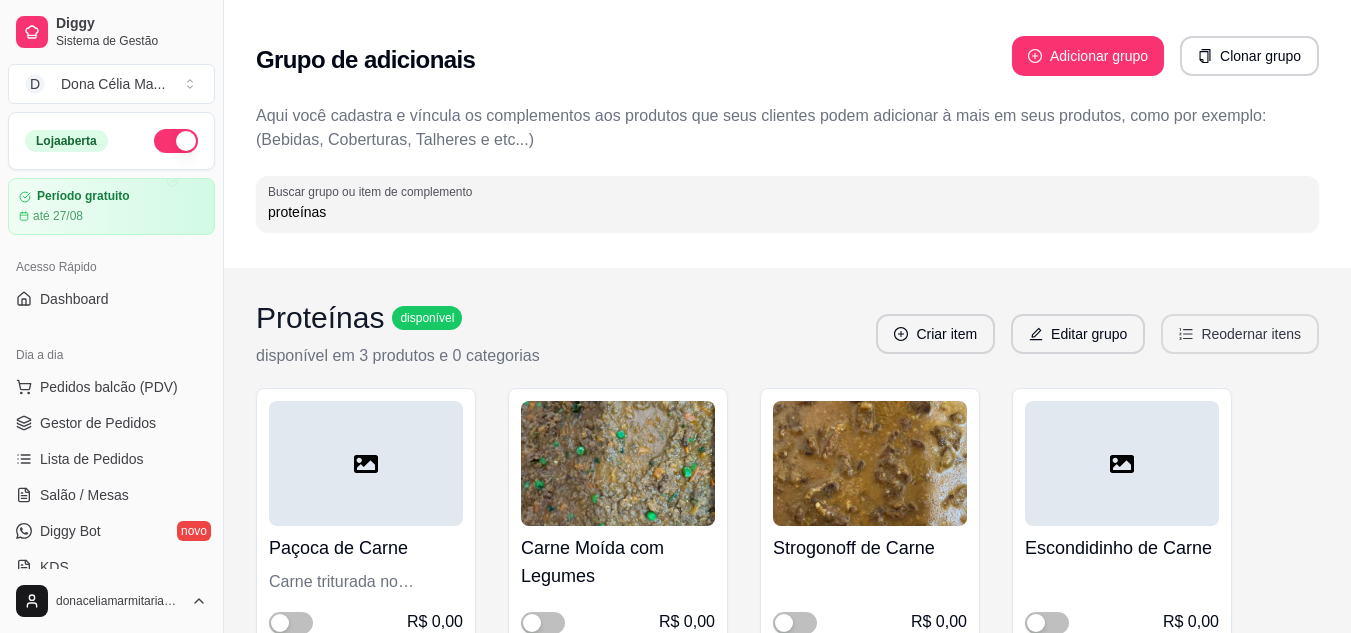click on "Reodernar itens" at bounding box center [1240, 334] 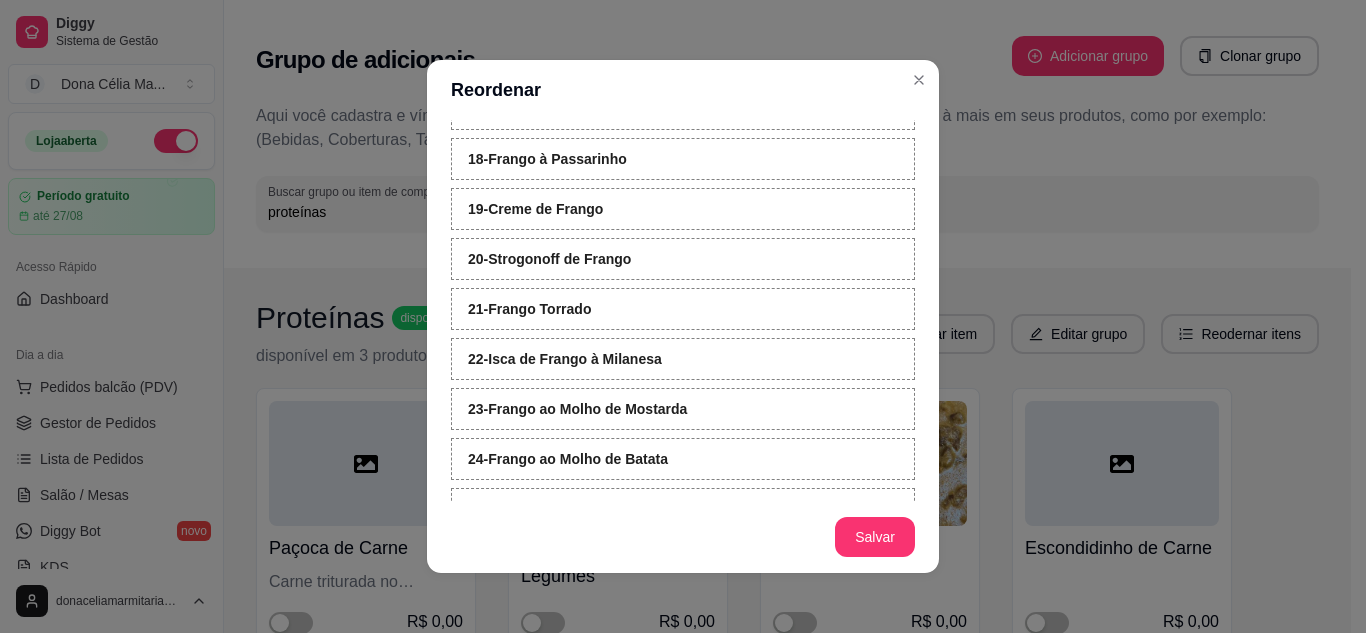 scroll, scrollTop: 1345, scrollLeft: 0, axis: vertical 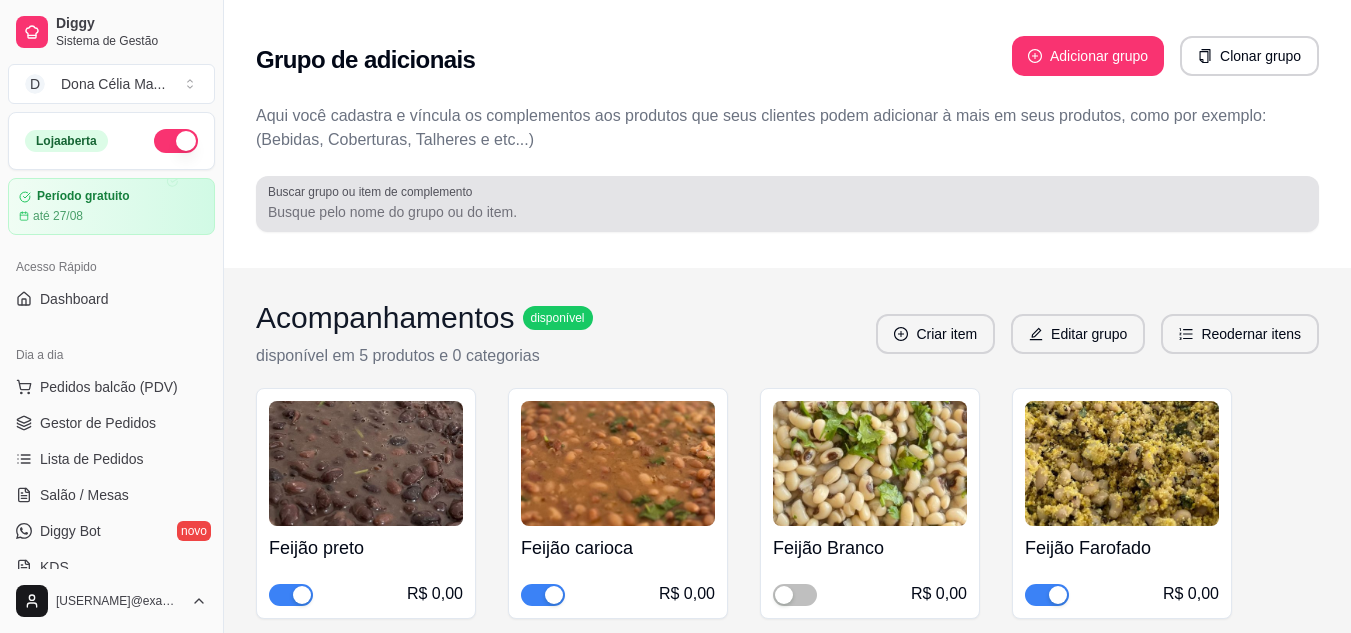 click at bounding box center [787, 204] 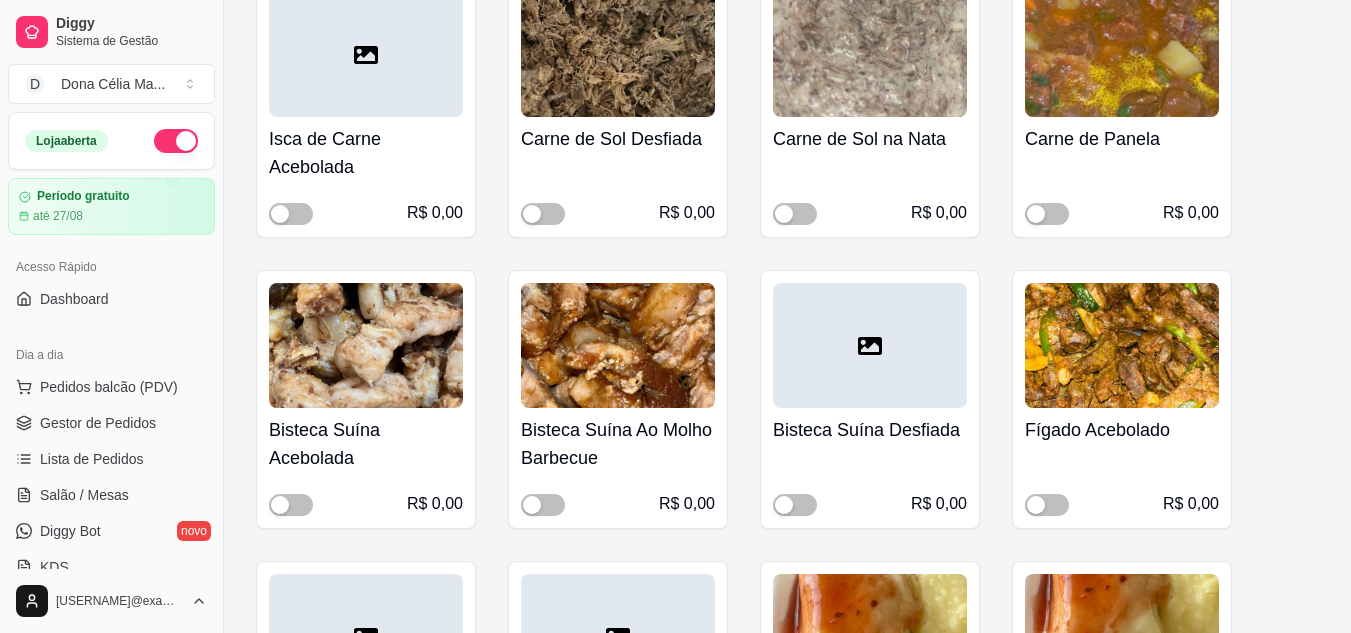 scroll, scrollTop: 0, scrollLeft: 0, axis: both 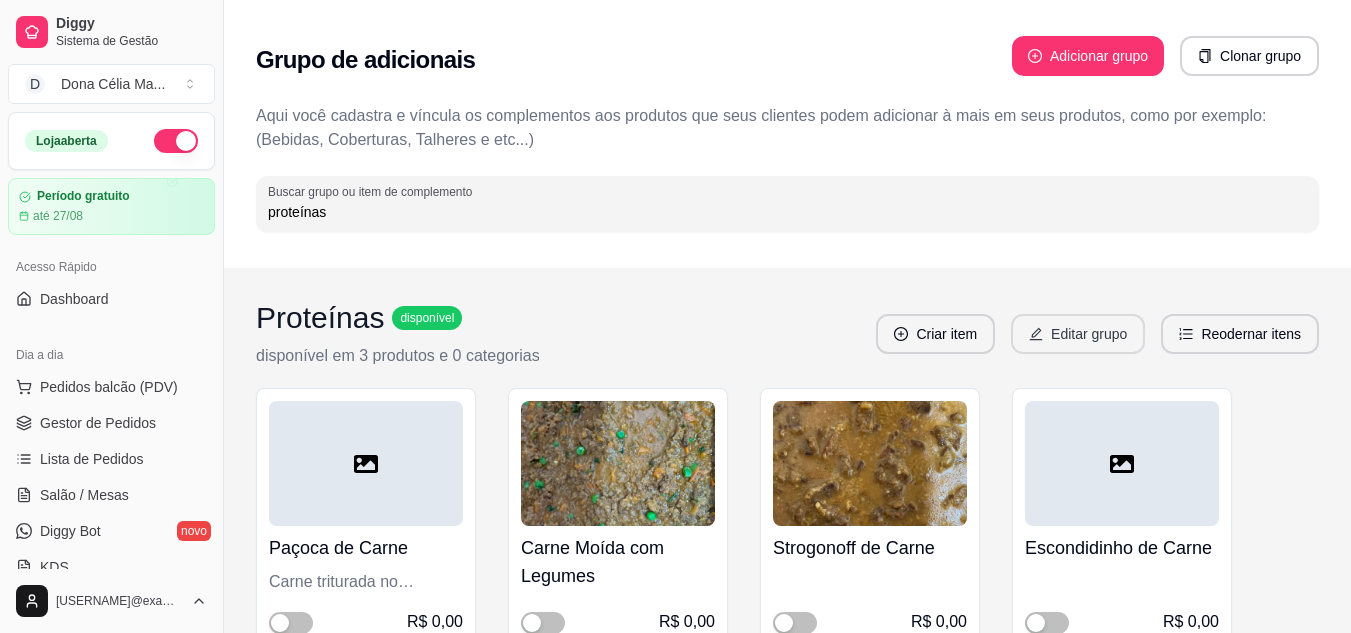 type on "proteínas" 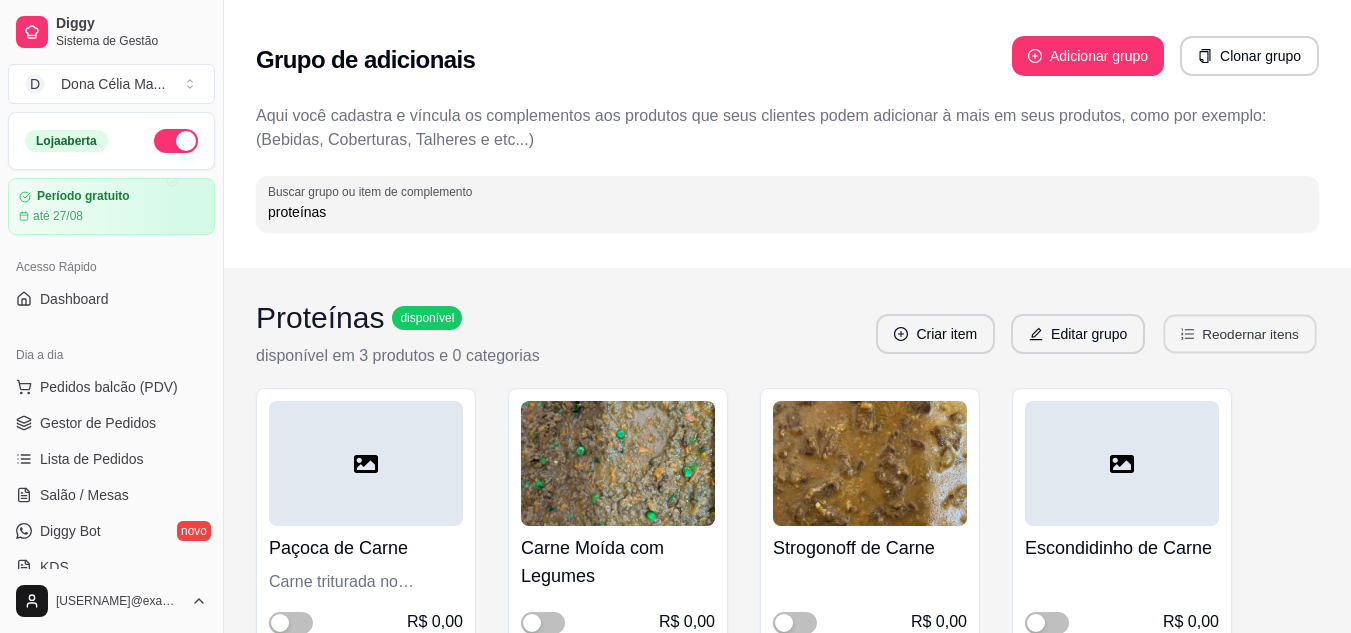 click on "Reodernar itens" at bounding box center (1240, 334) 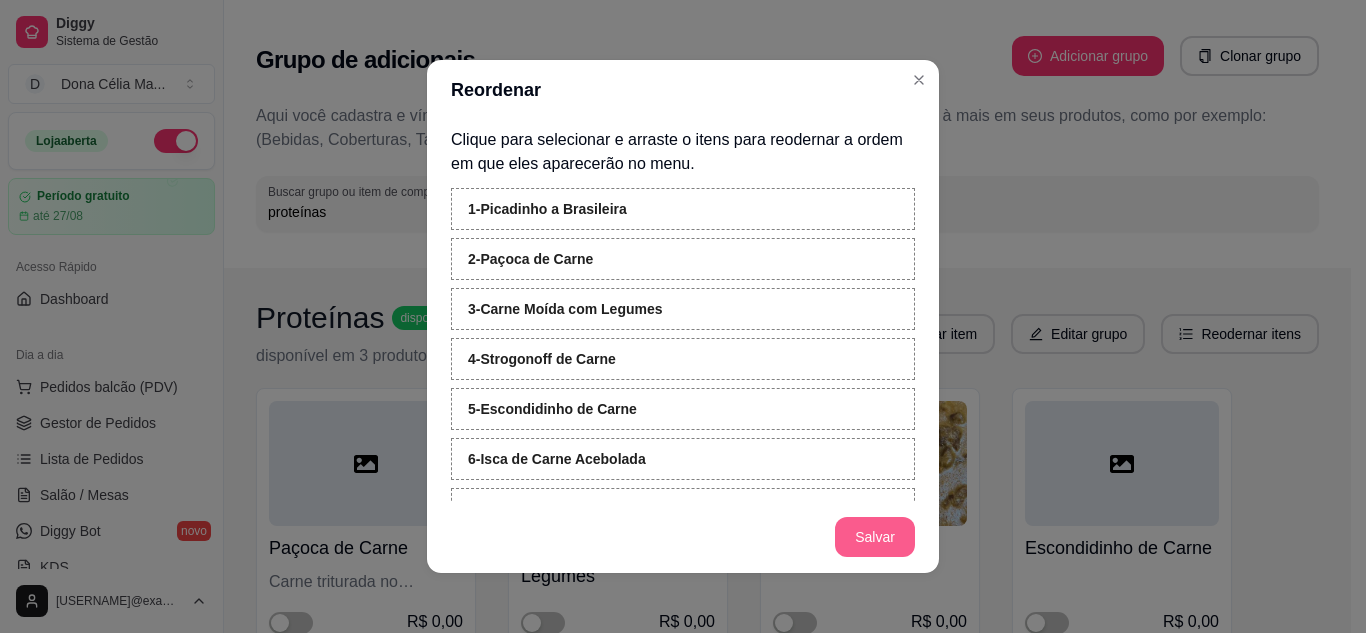 click on "Salvar" at bounding box center (875, 537) 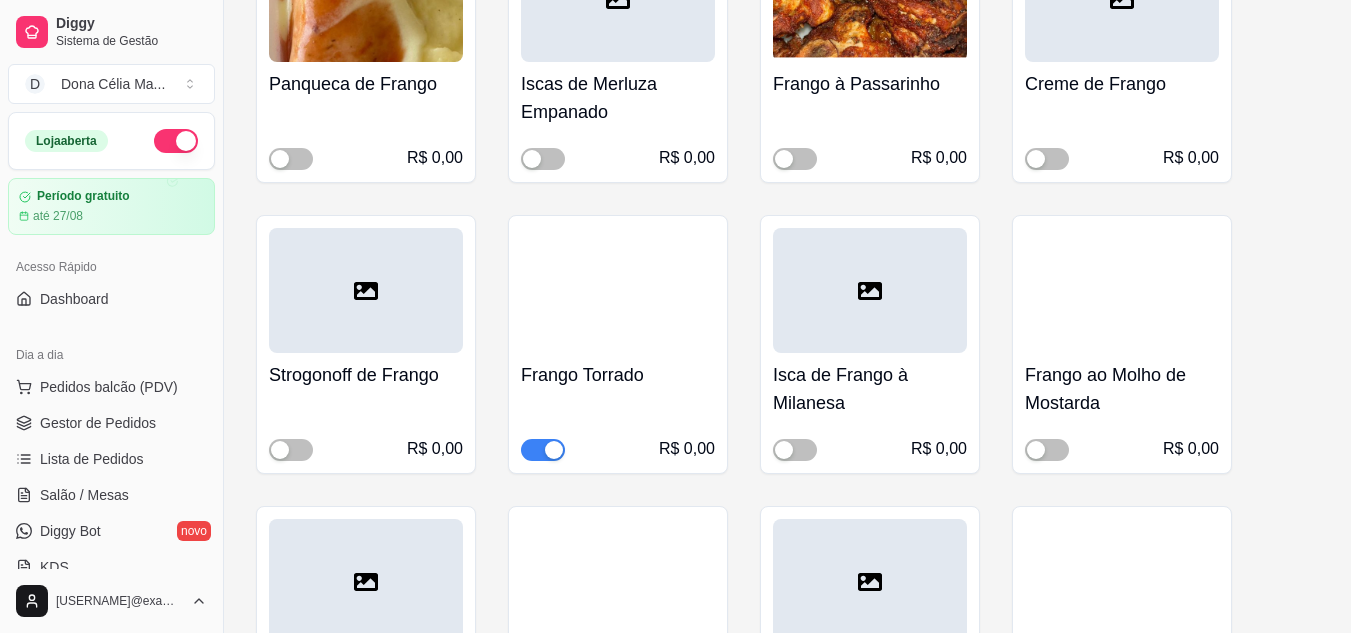 scroll, scrollTop: 1700, scrollLeft: 0, axis: vertical 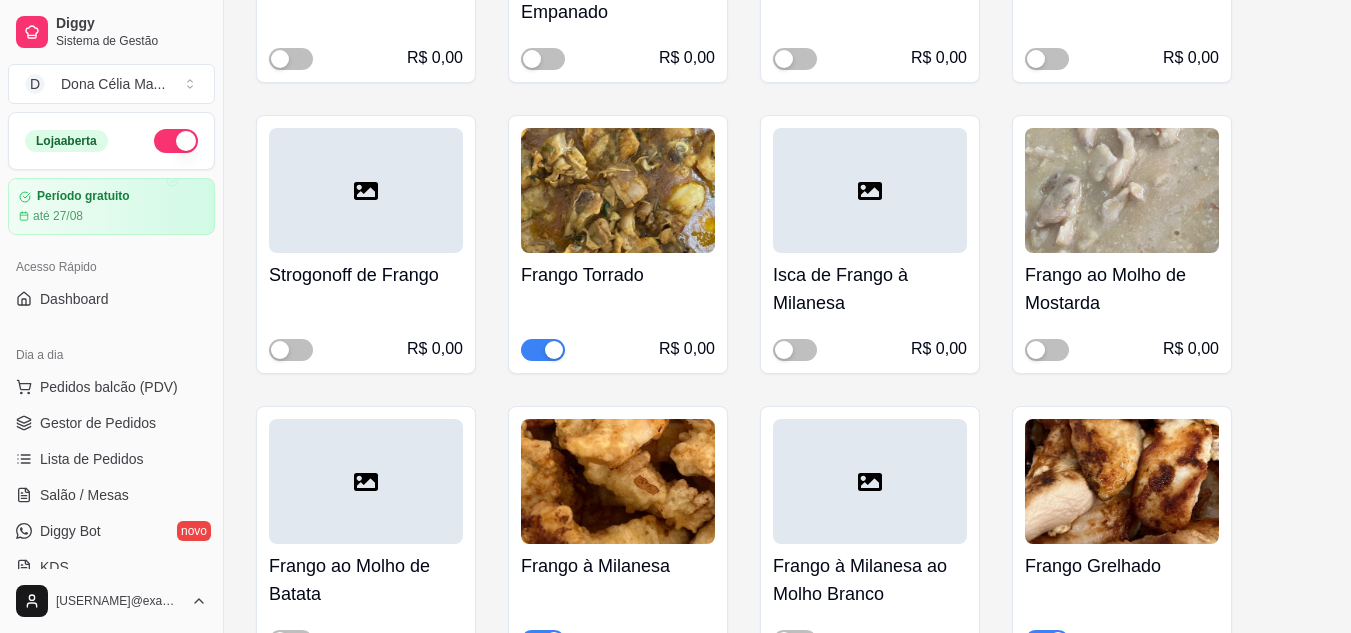 click on "Frango Torrado" at bounding box center [618, 275] 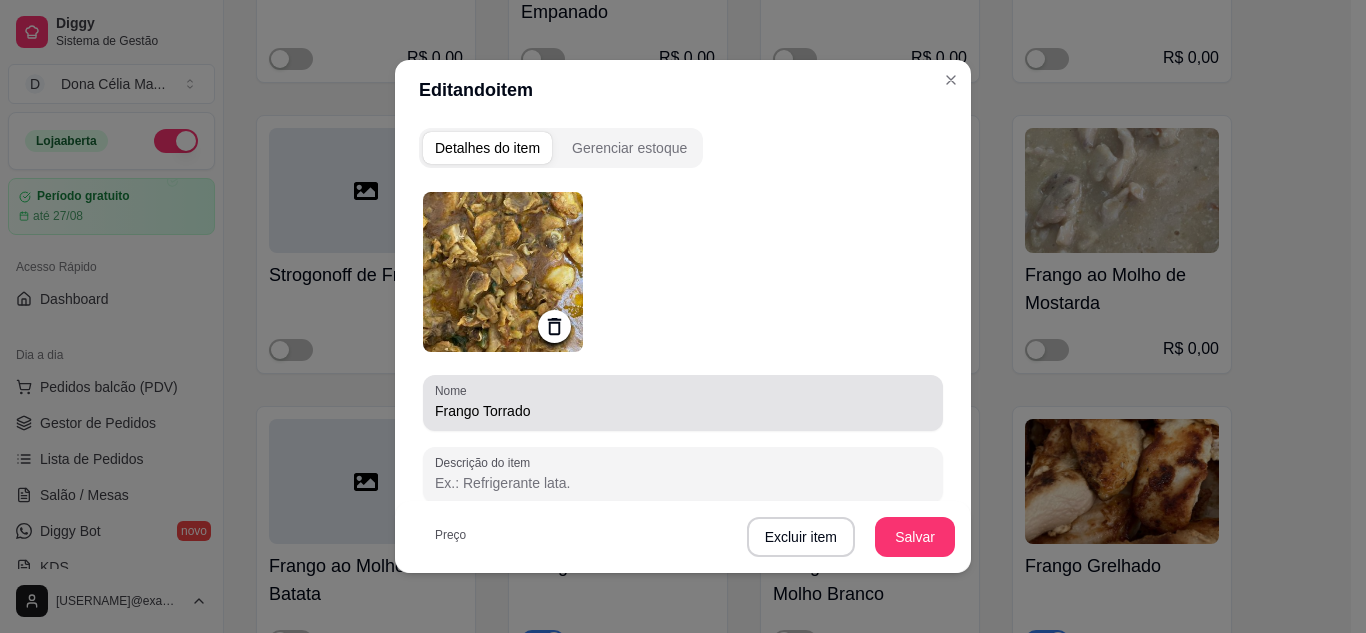 click on "Frango Torrado" at bounding box center [683, 403] 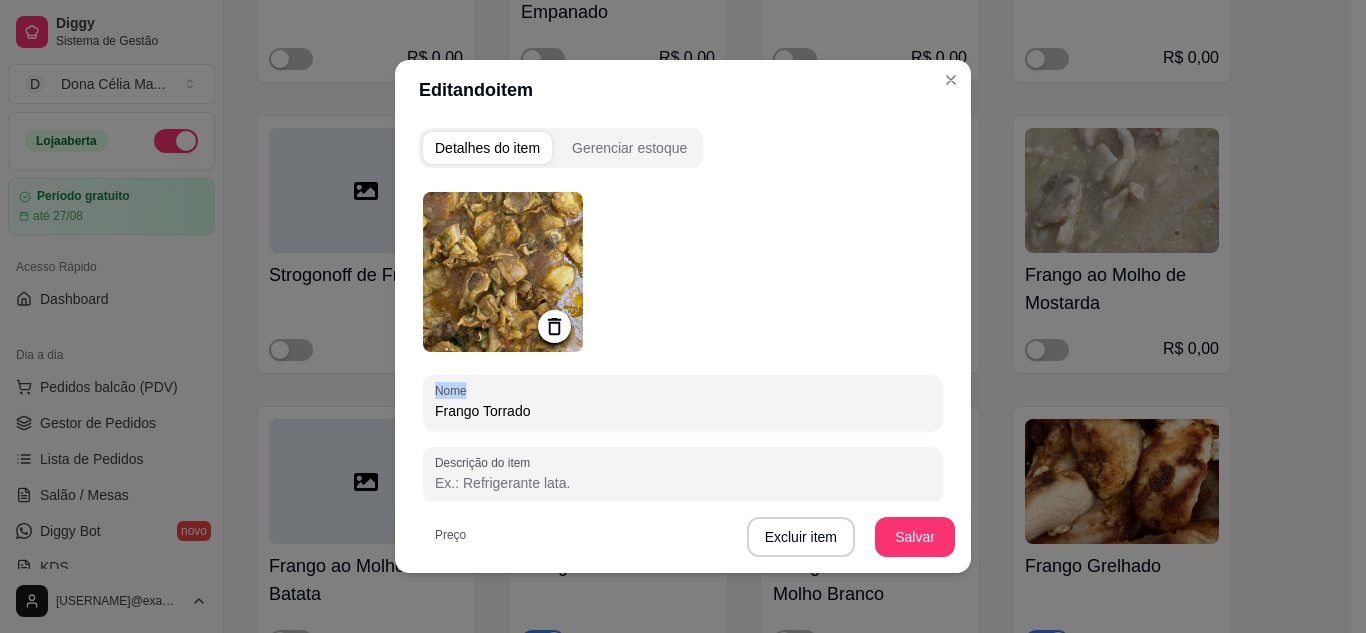 click on "Frango Torrado" at bounding box center [683, 403] 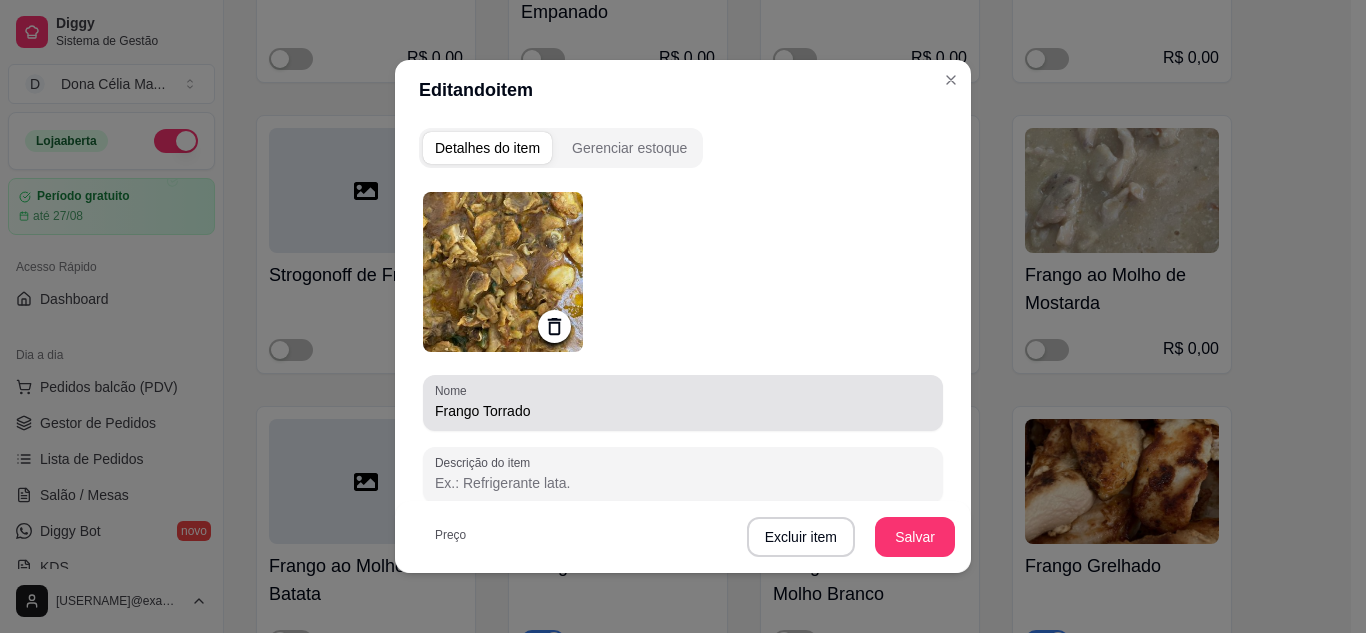 click on "Frango Torrado" at bounding box center [683, 403] 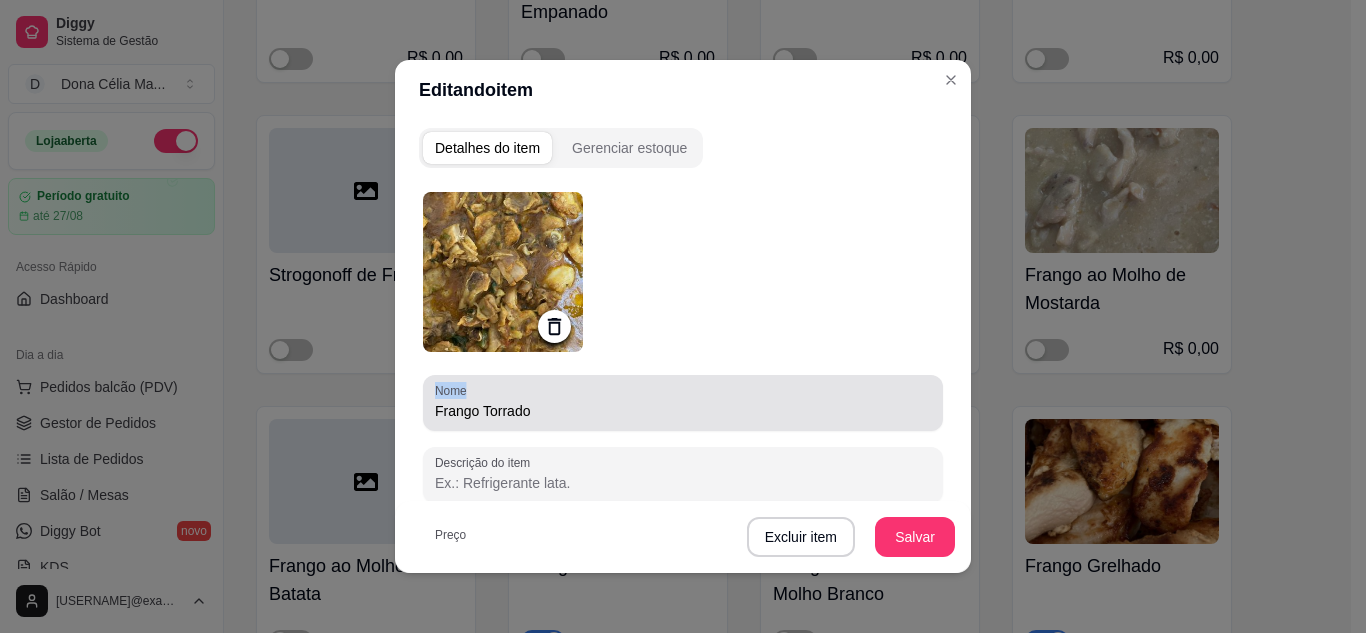 click on "Frango Torrado" at bounding box center [683, 403] 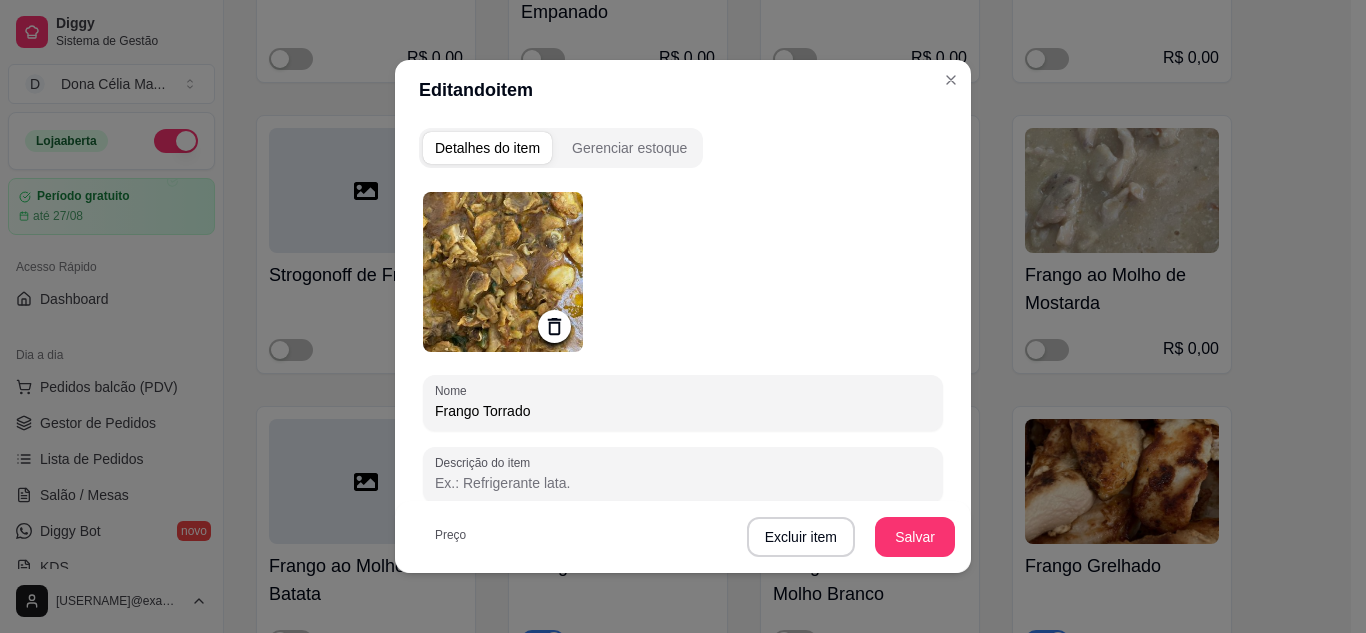click on "Frango Torrado" at bounding box center (683, 411) 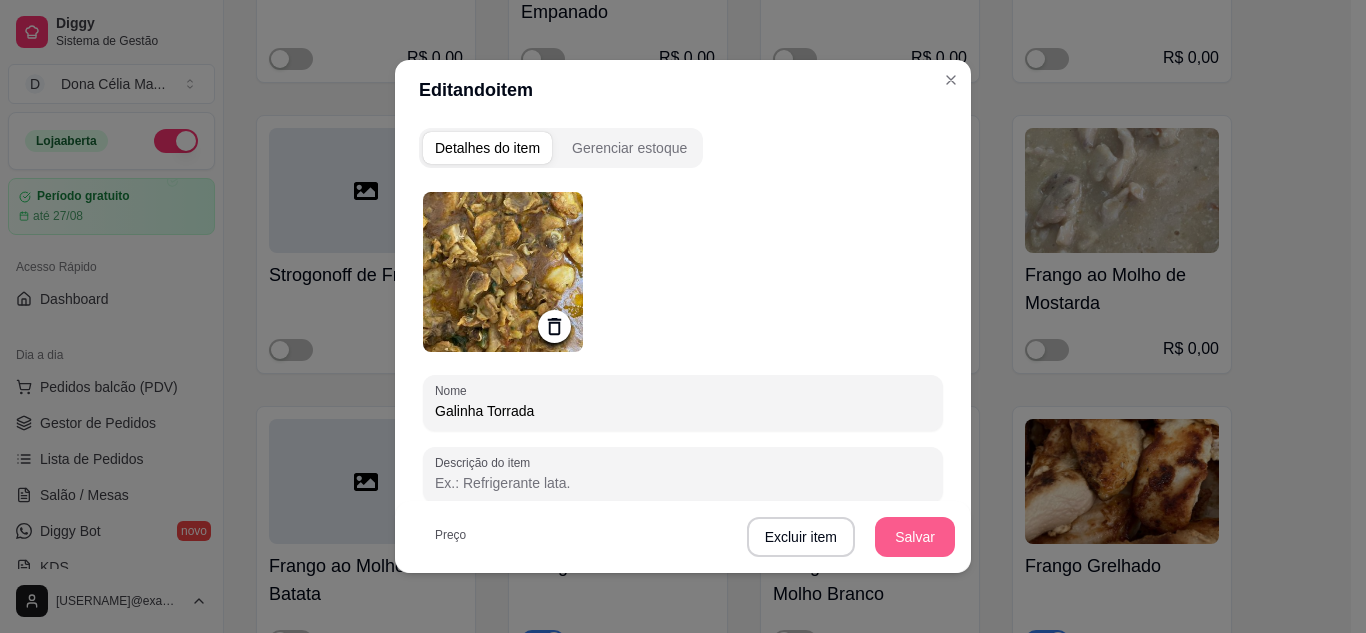 type on "Galinha Torrada" 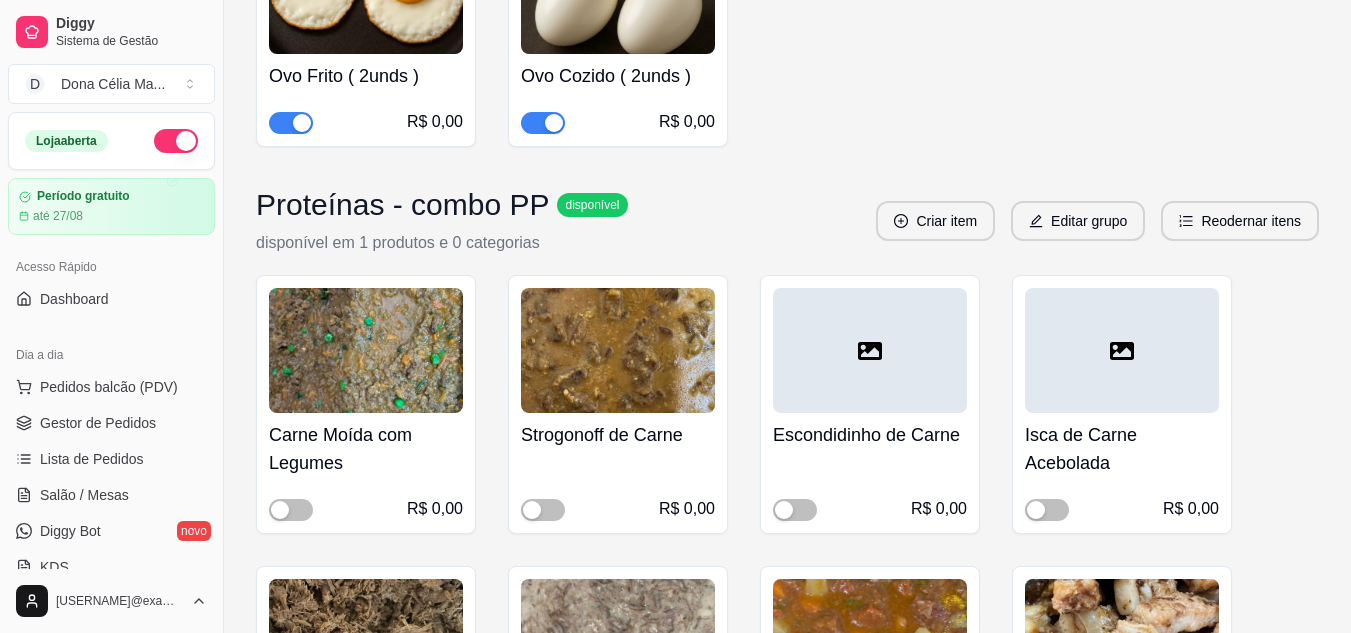 scroll, scrollTop: 2700, scrollLeft: 0, axis: vertical 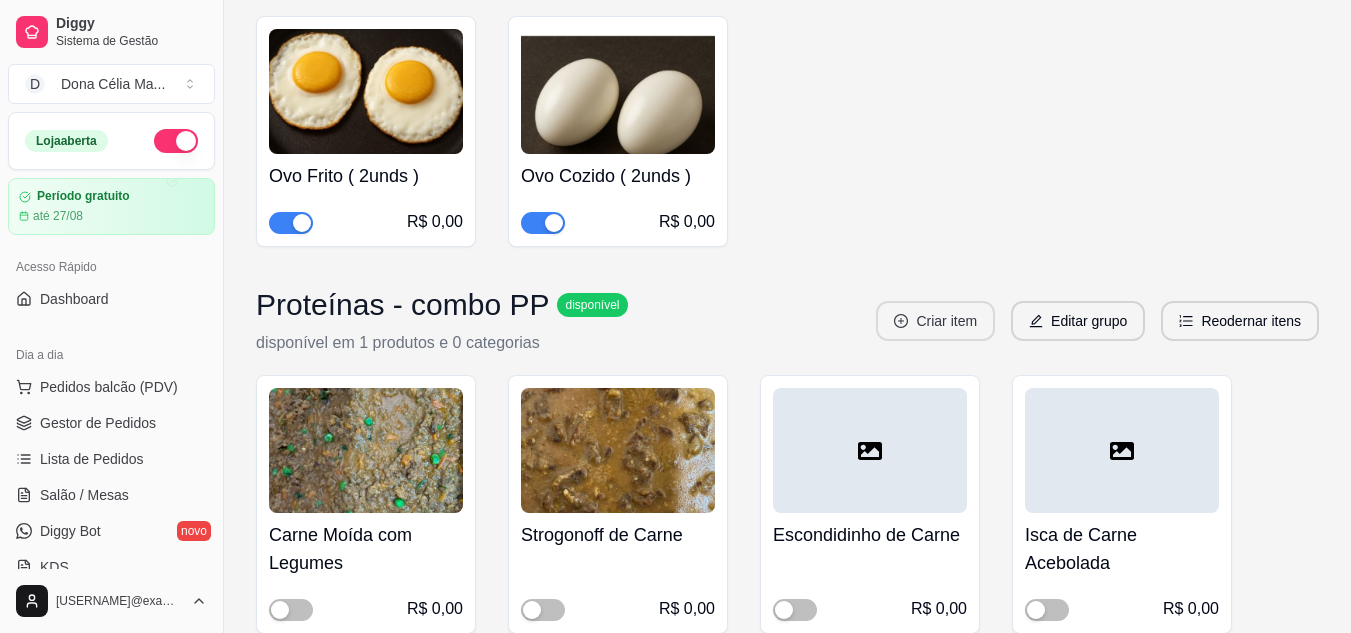click 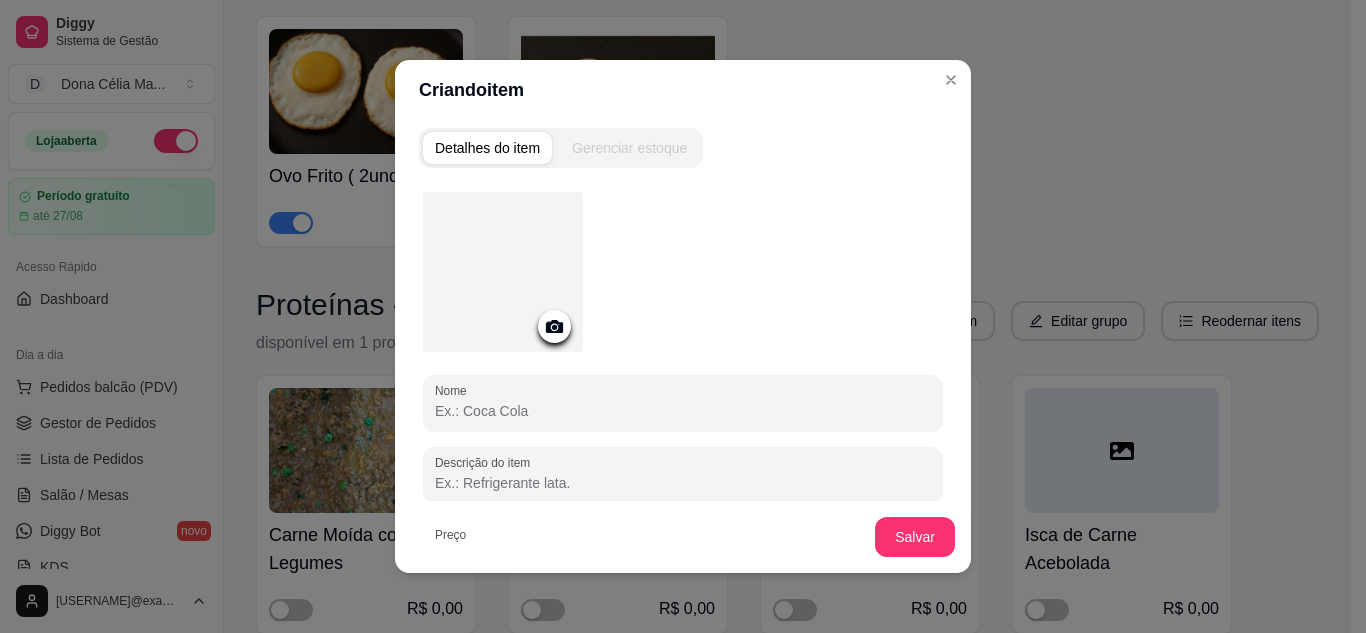 click on "Nome" at bounding box center (683, 411) 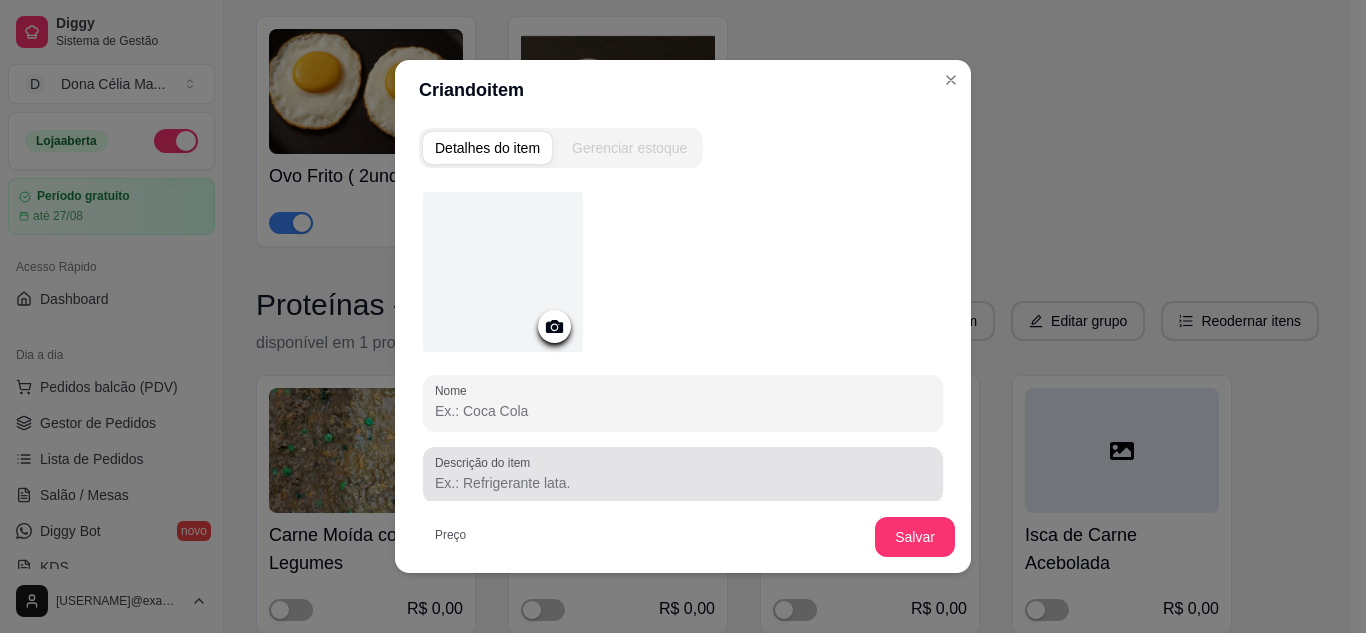 paste on "Picadinho a Brasileira" 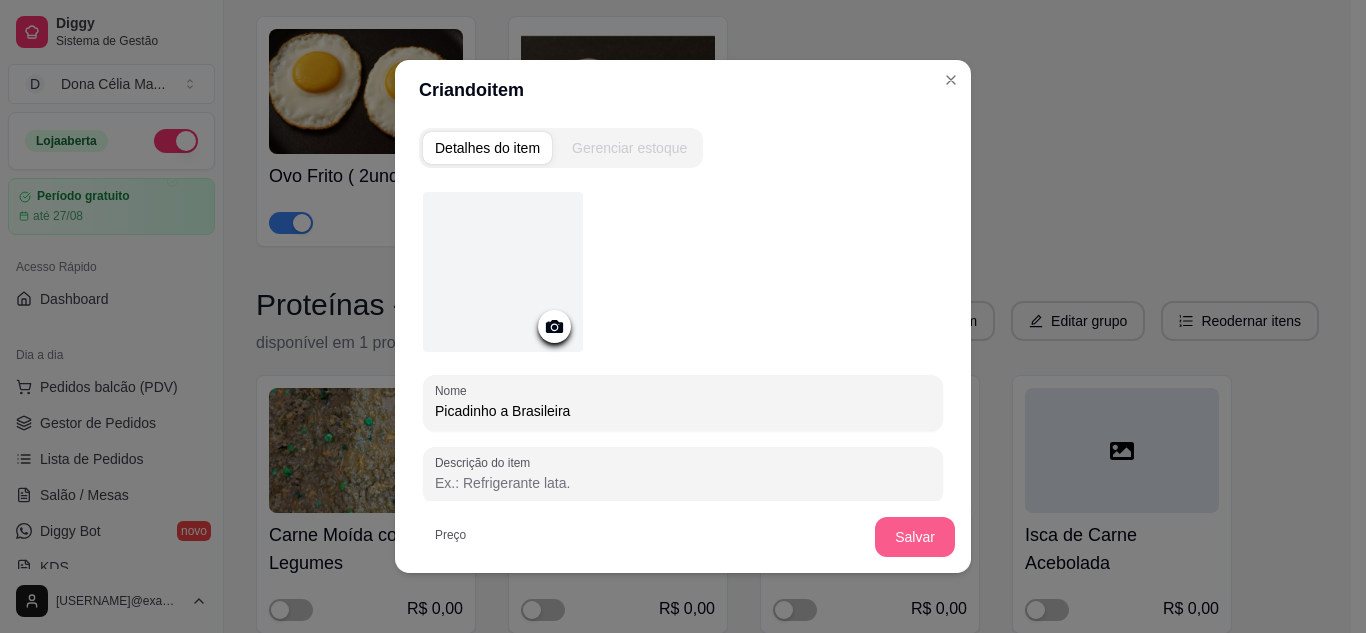 type on "Picadinho a Brasileira" 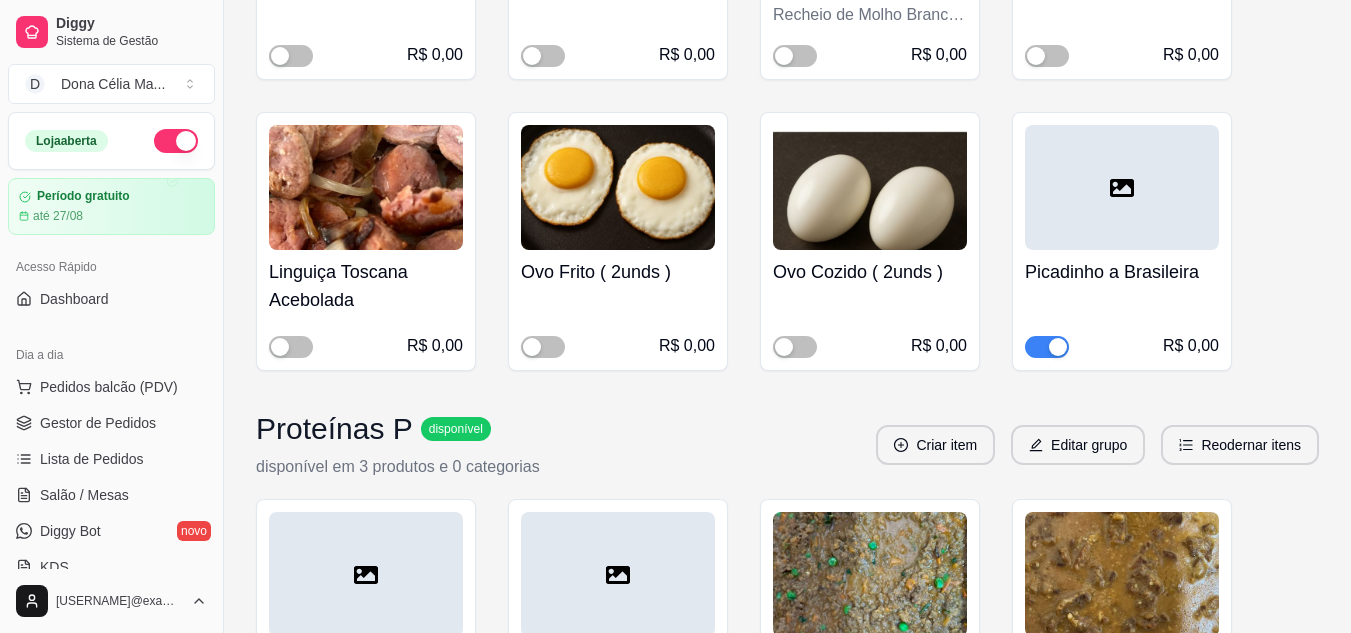 scroll, scrollTop: 5100, scrollLeft: 0, axis: vertical 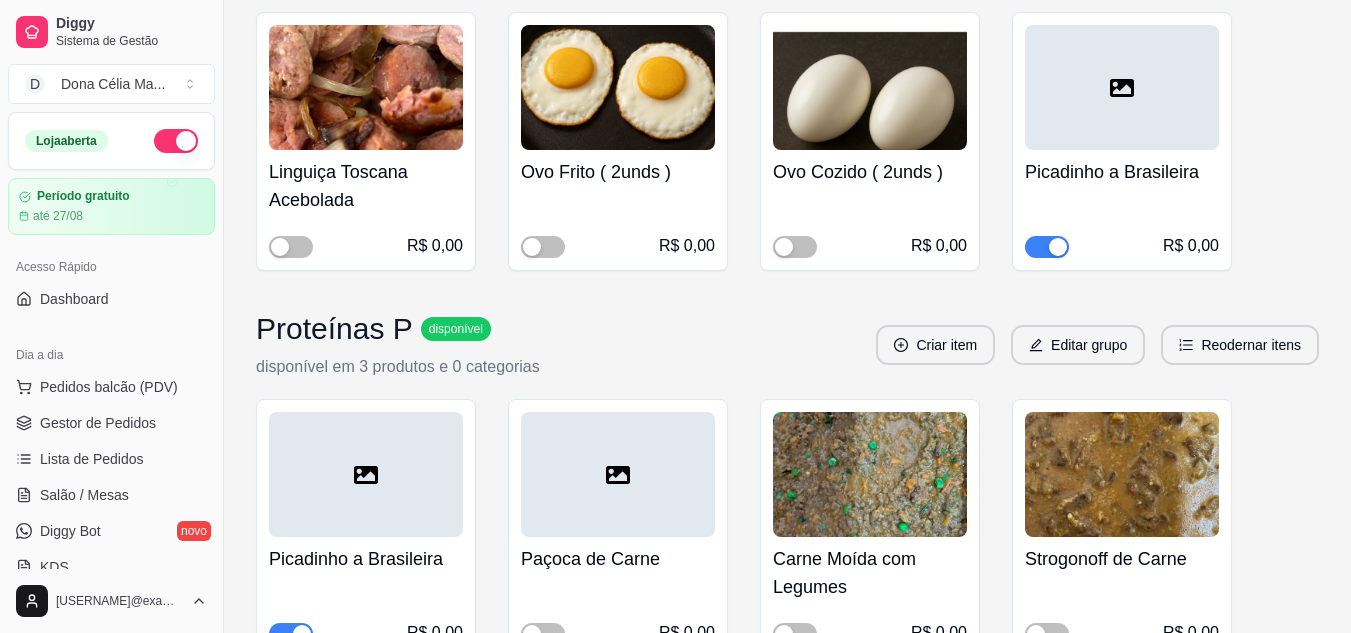 click at bounding box center [1047, 247] 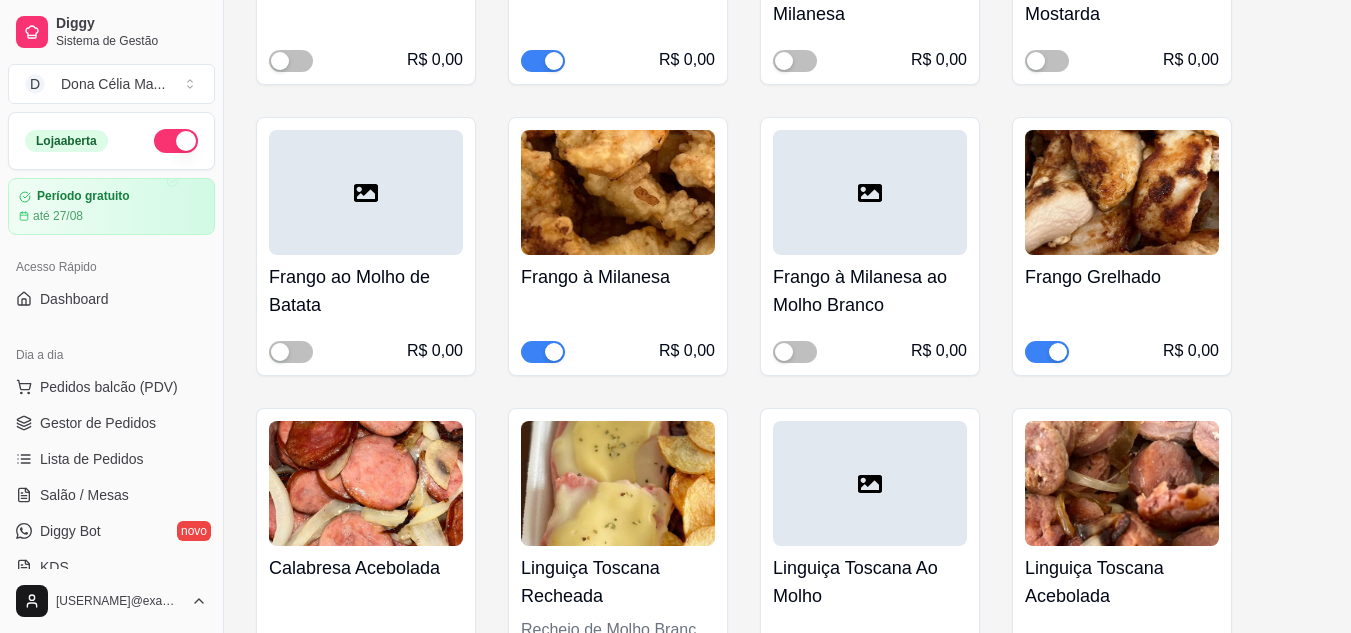 scroll, scrollTop: 6800, scrollLeft: 0, axis: vertical 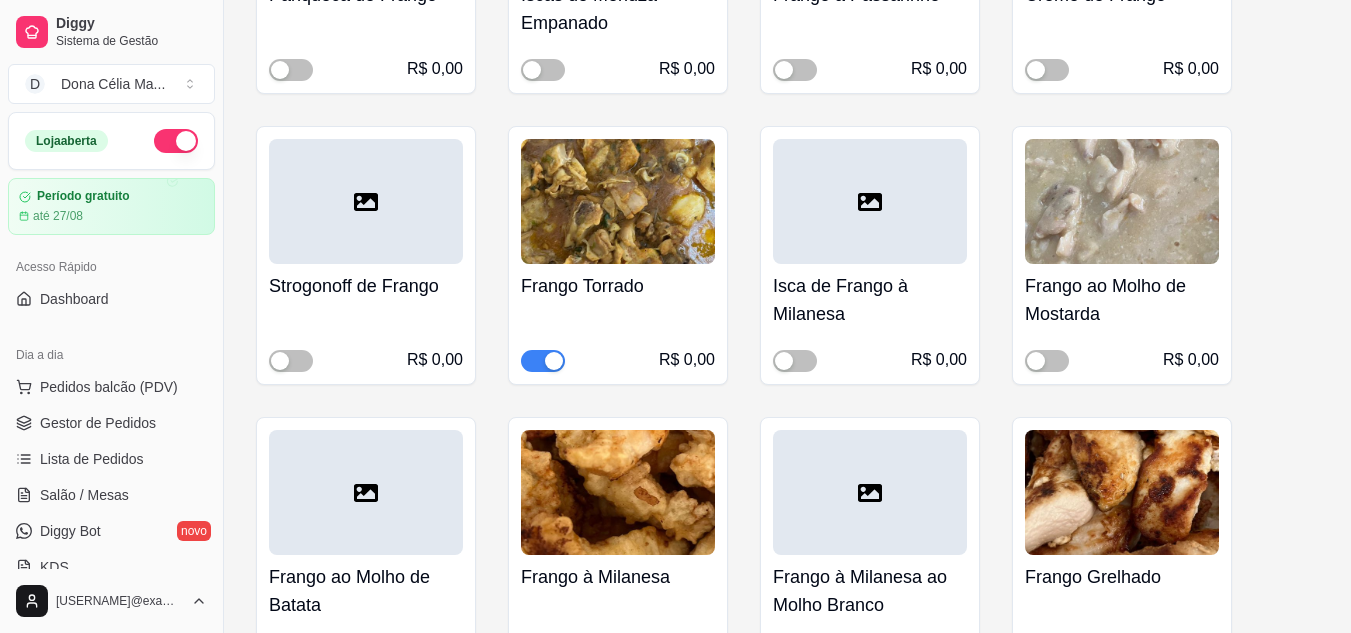 click on "Frango Torrado" at bounding box center [618, 286] 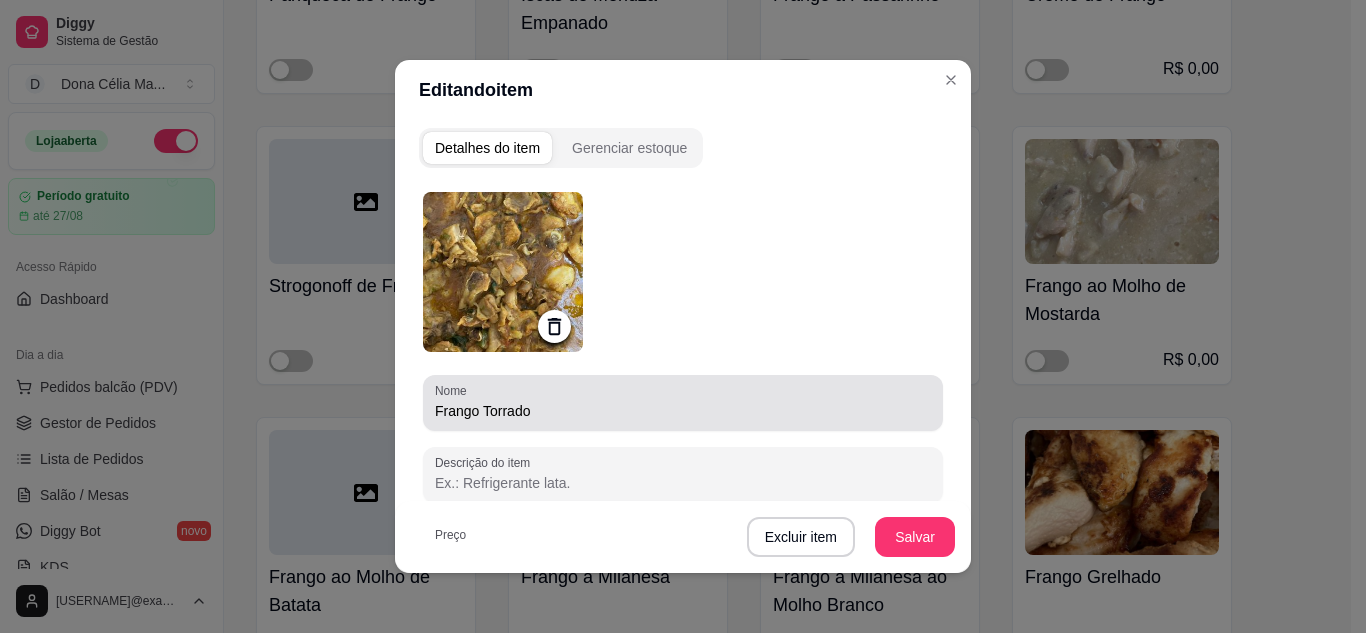 click on "Frango Torrado" at bounding box center (683, 411) 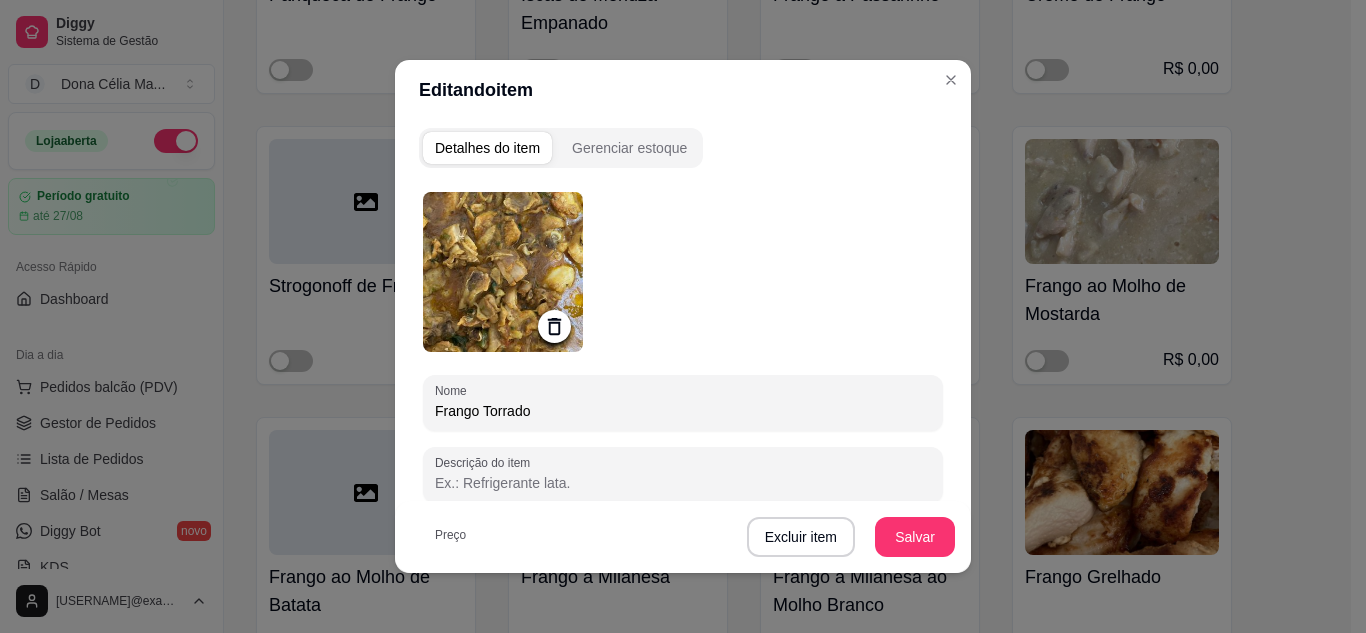 click on "Frango Torrado" at bounding box center (683, 411) 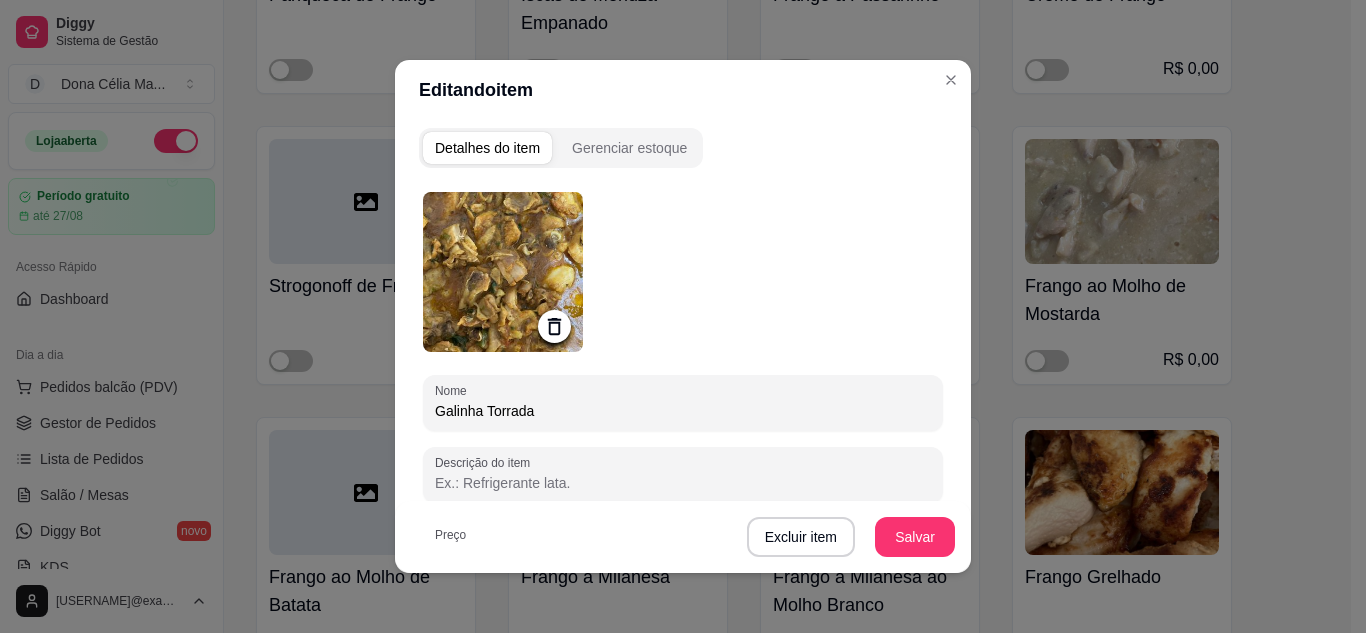 type on "Galinha Torrada" 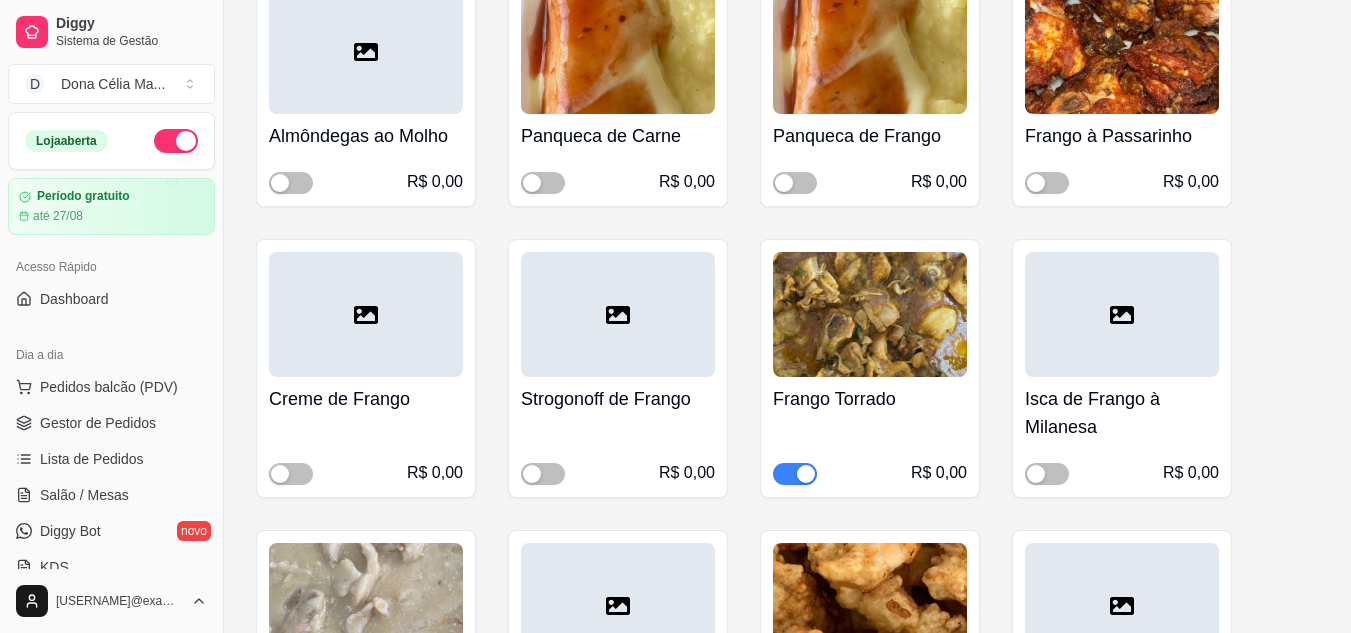 scroll, scrollTop: 3872, scrollLeft: 0, axis: vertical 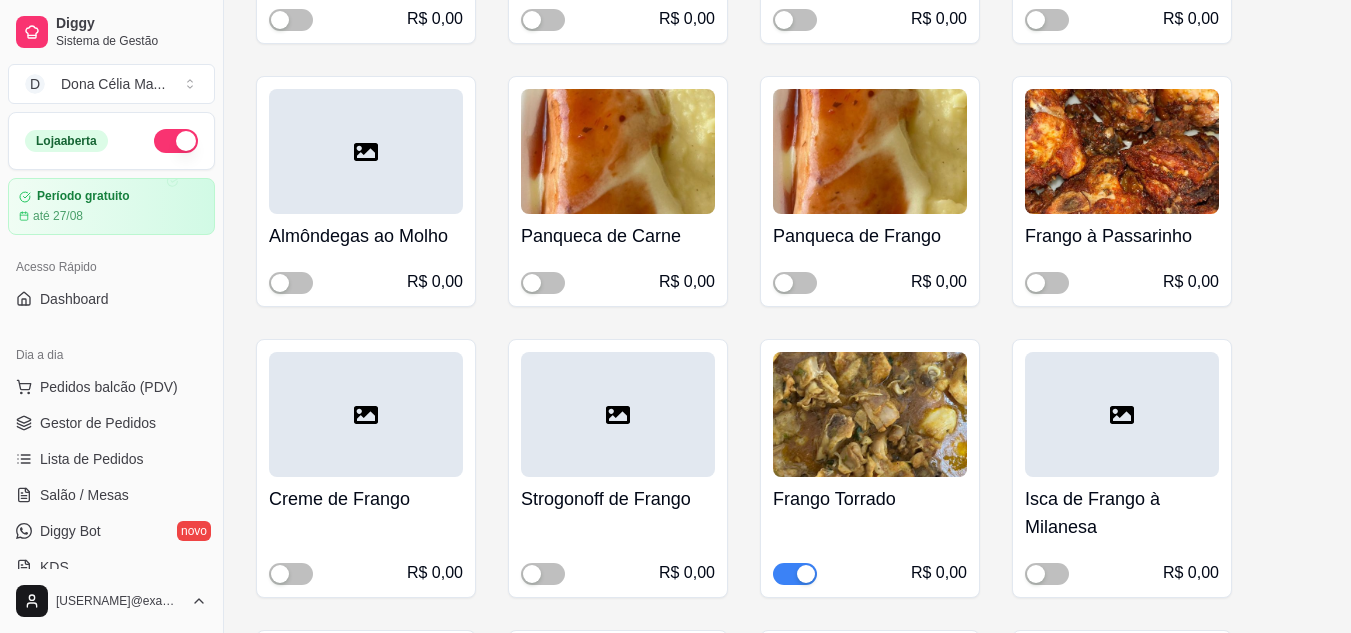 click on "Frango Torrado" at bounding box center [870, 499] 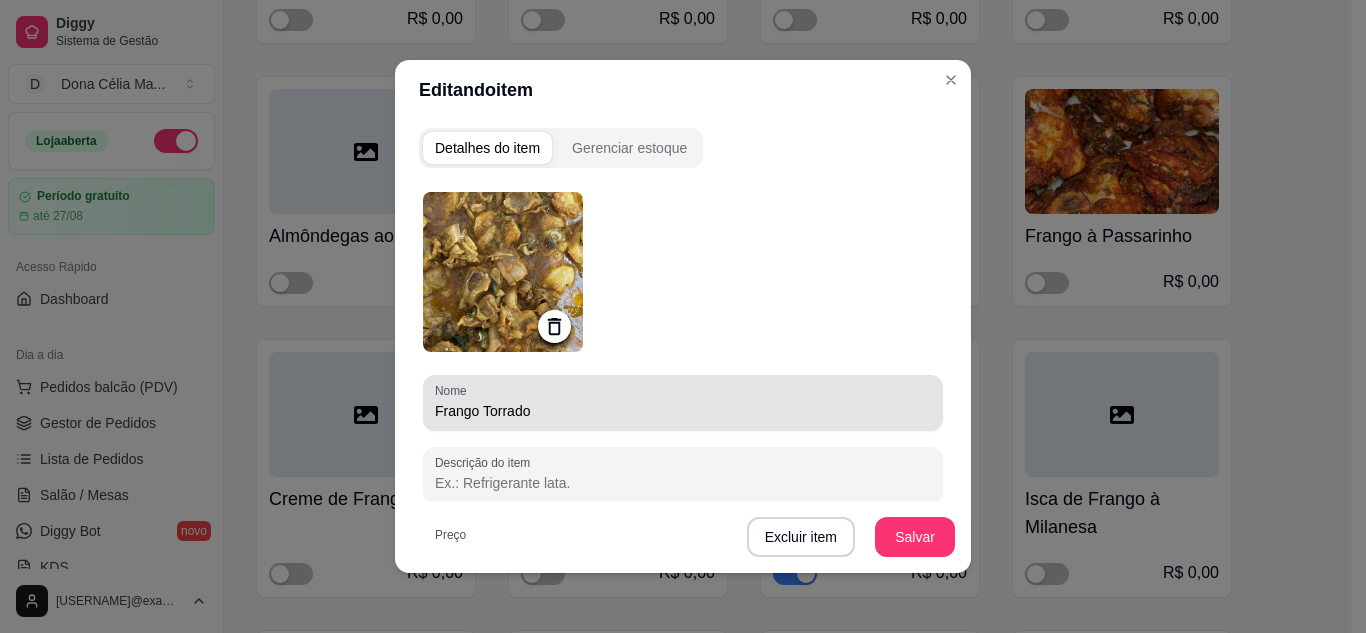 click on "Frango Torrado" at bounding box center (683, 411) 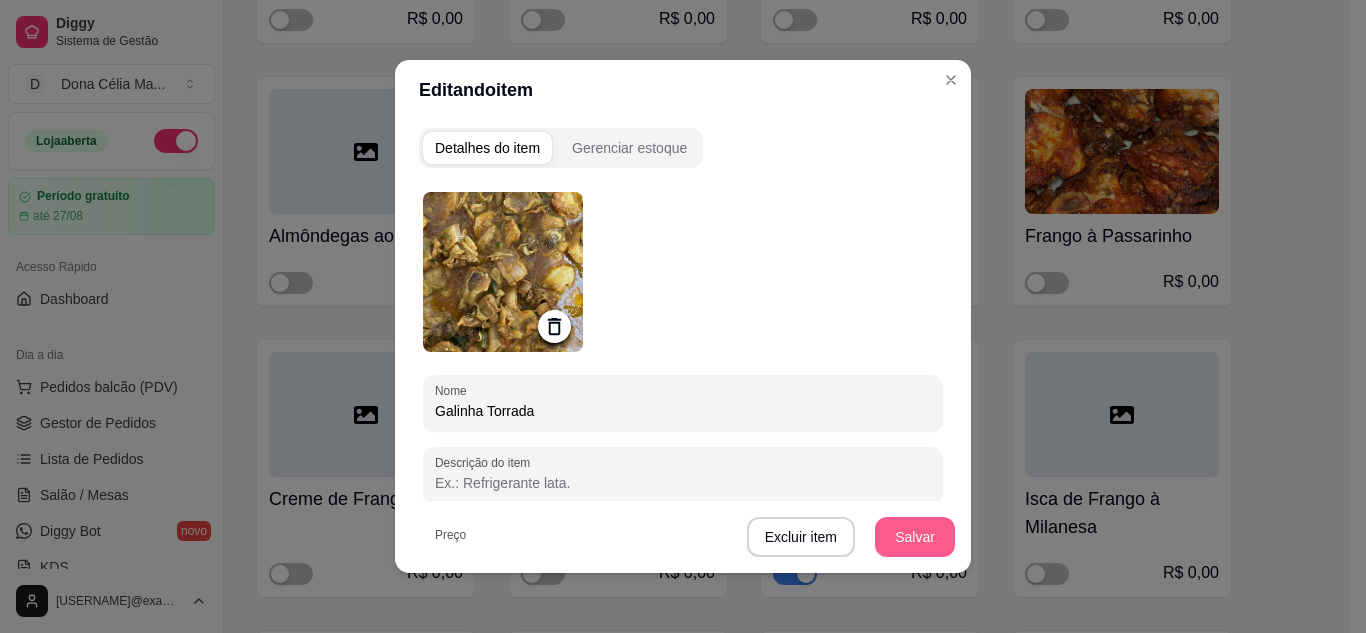 type on "Galinha Torrada" 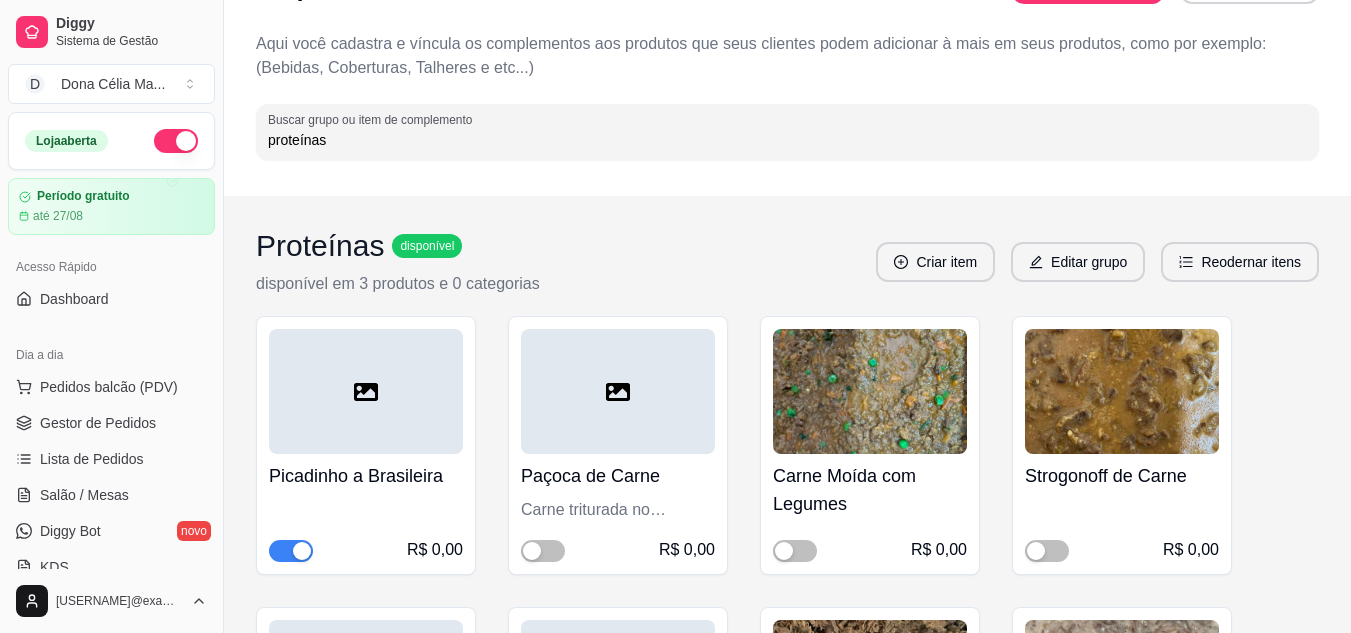 scroll, scrollTop: 0, scrollLeft: 0, axis: both 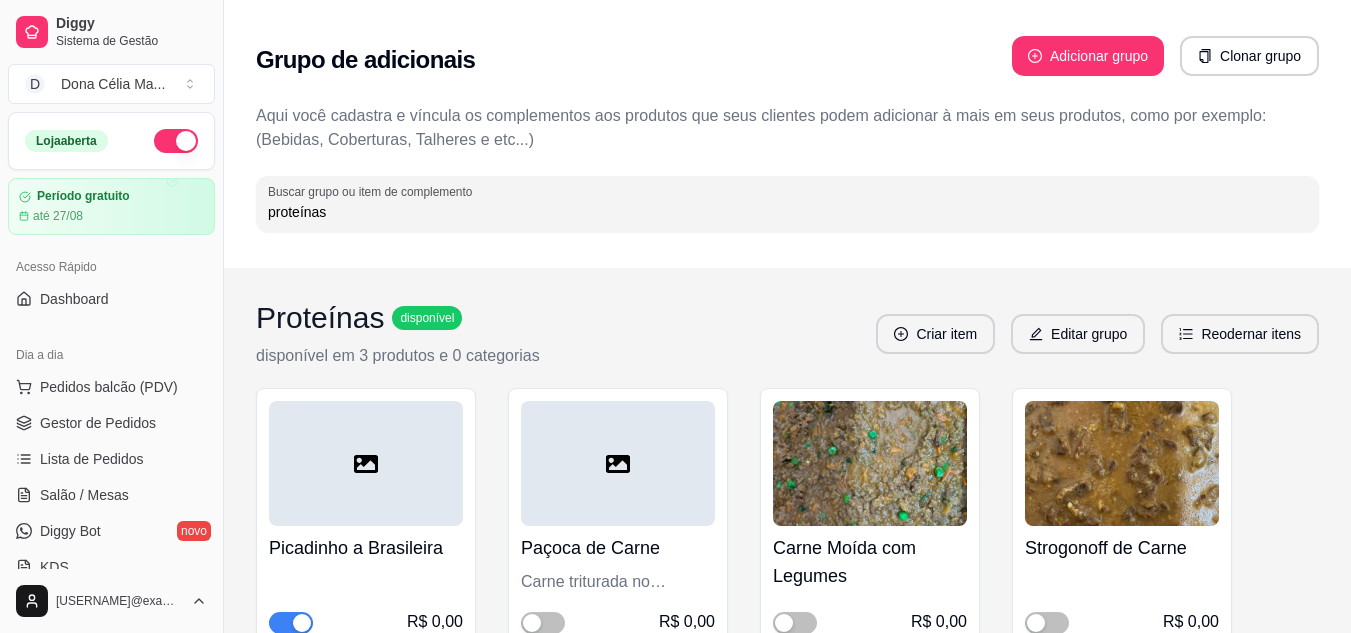 click on "proteínas" at bounding box center [787, 212] 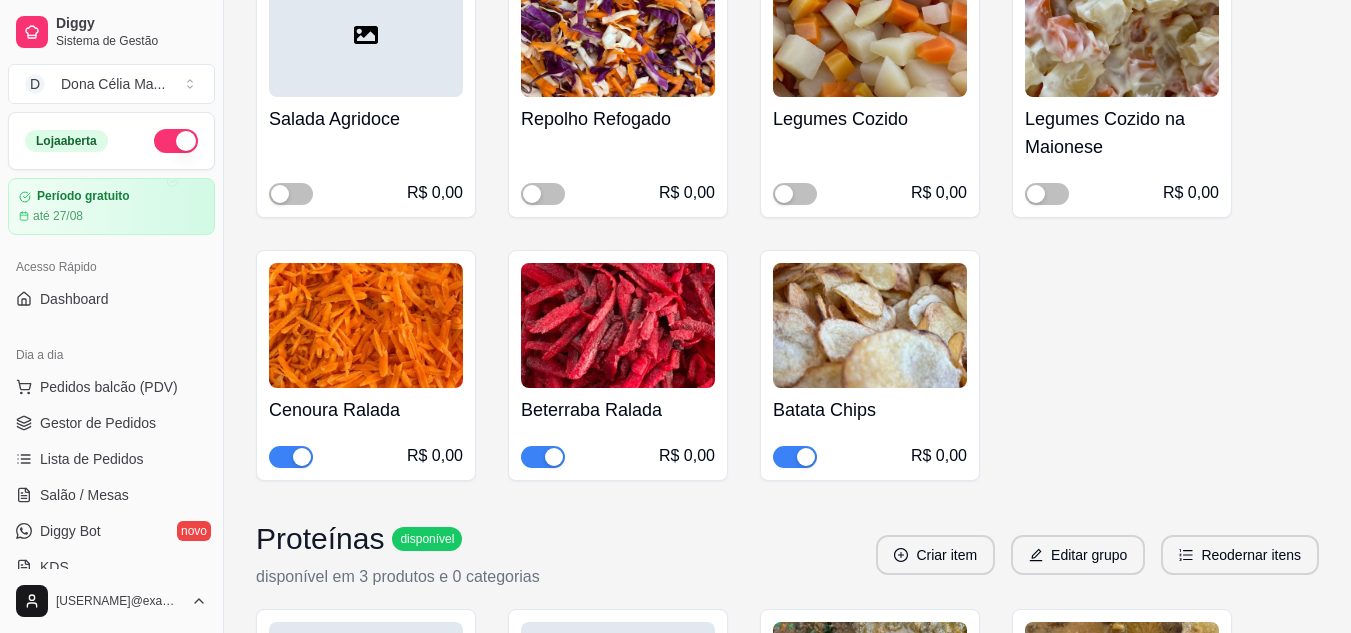 scroll, scrollTop: 1900, scrollLeft: 0, axis: vertical 